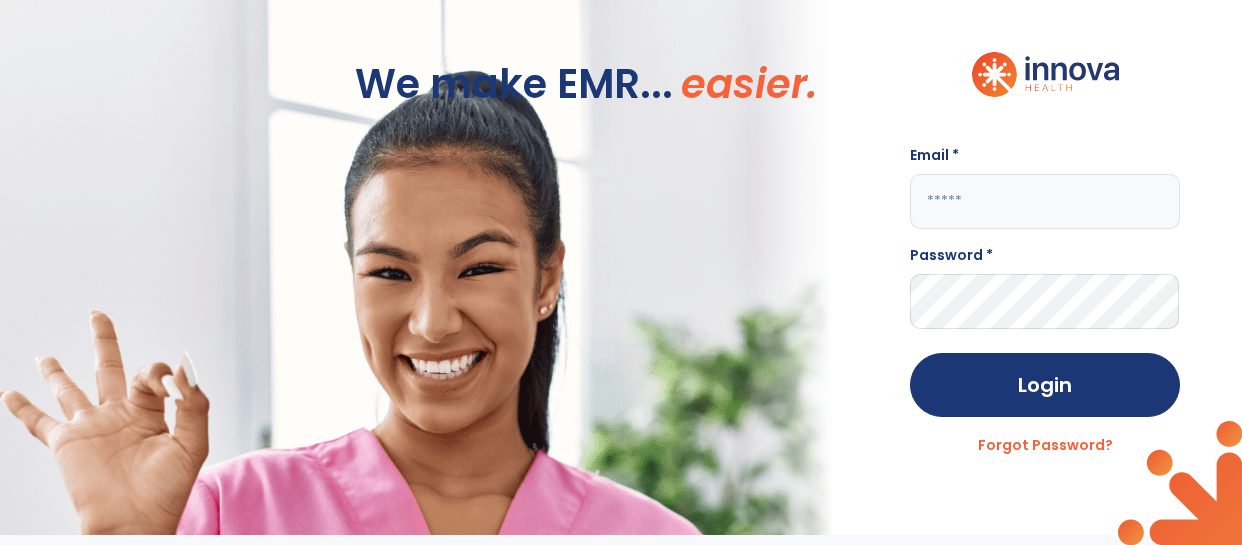 scroll, scrollTop: 0, scrollLeft: 0, axis: both 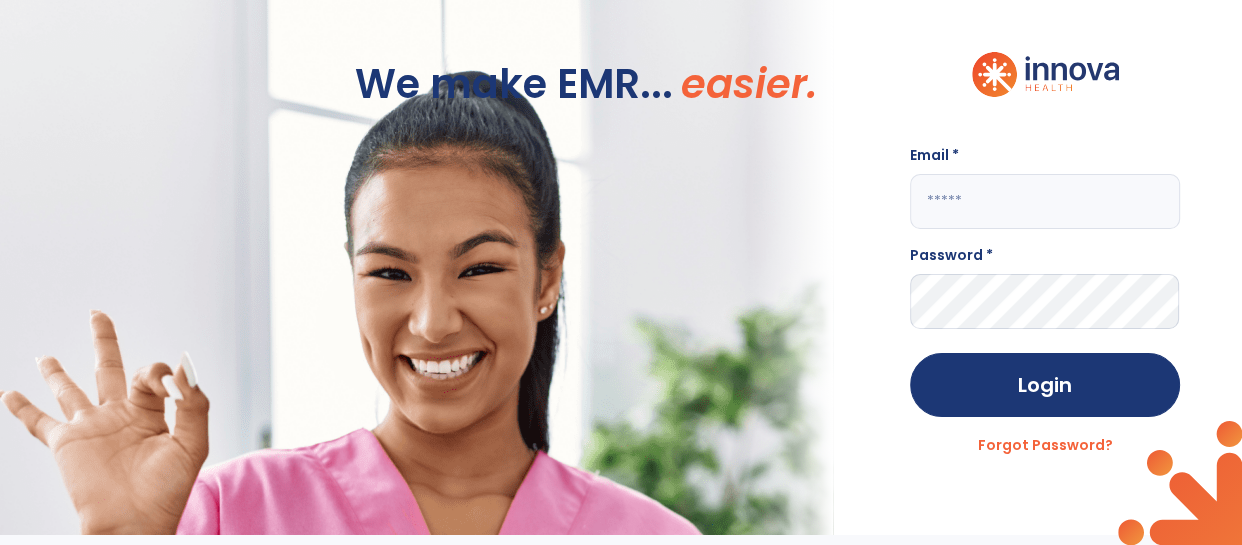 click 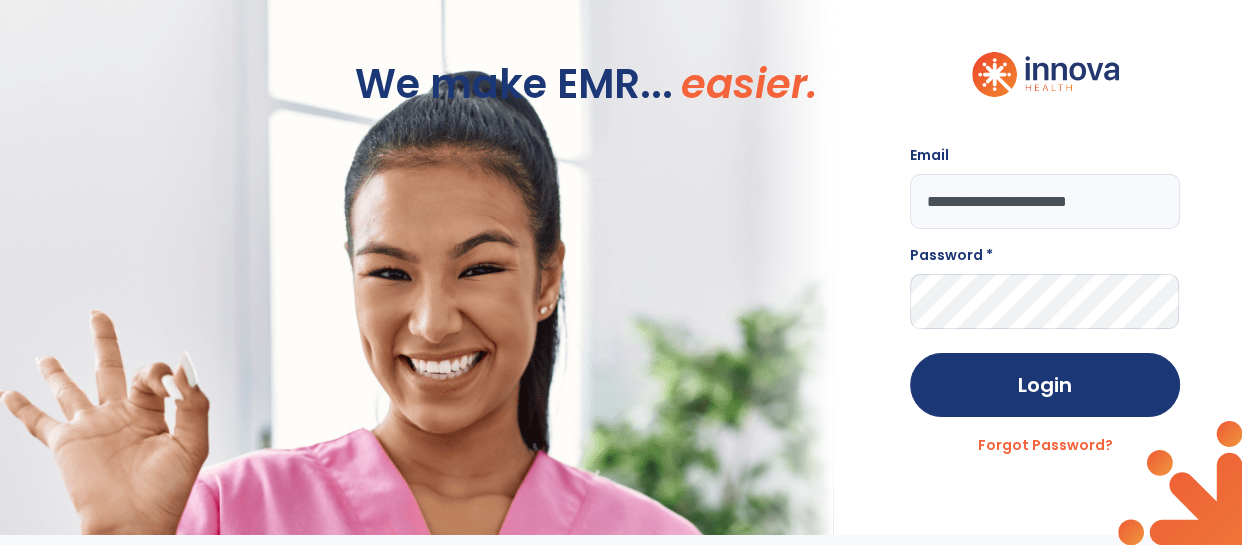 type on "**********" 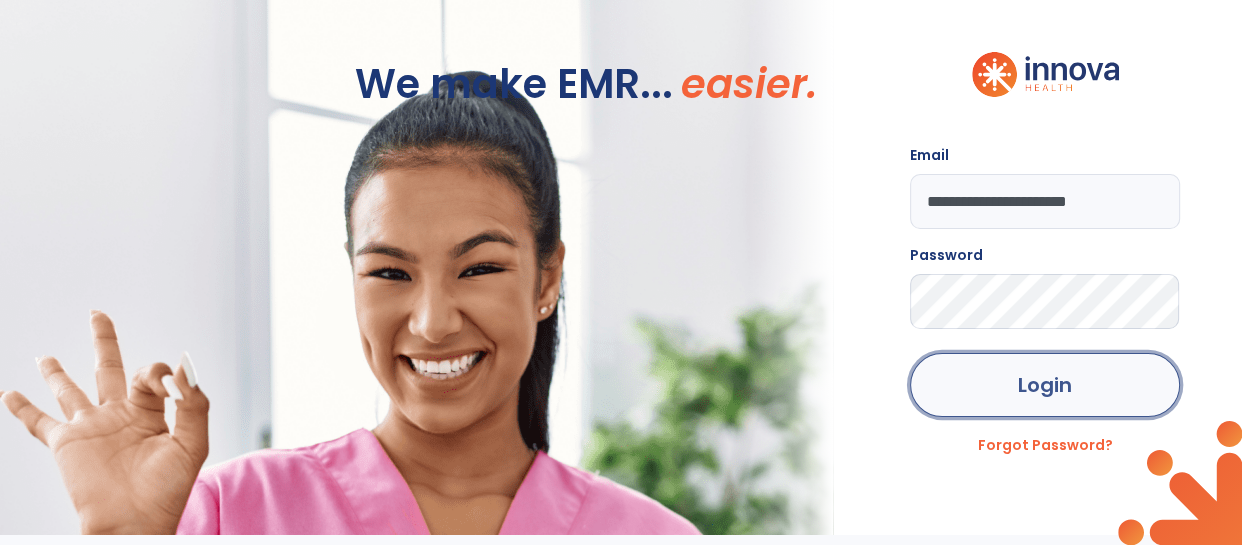 click on "Login" 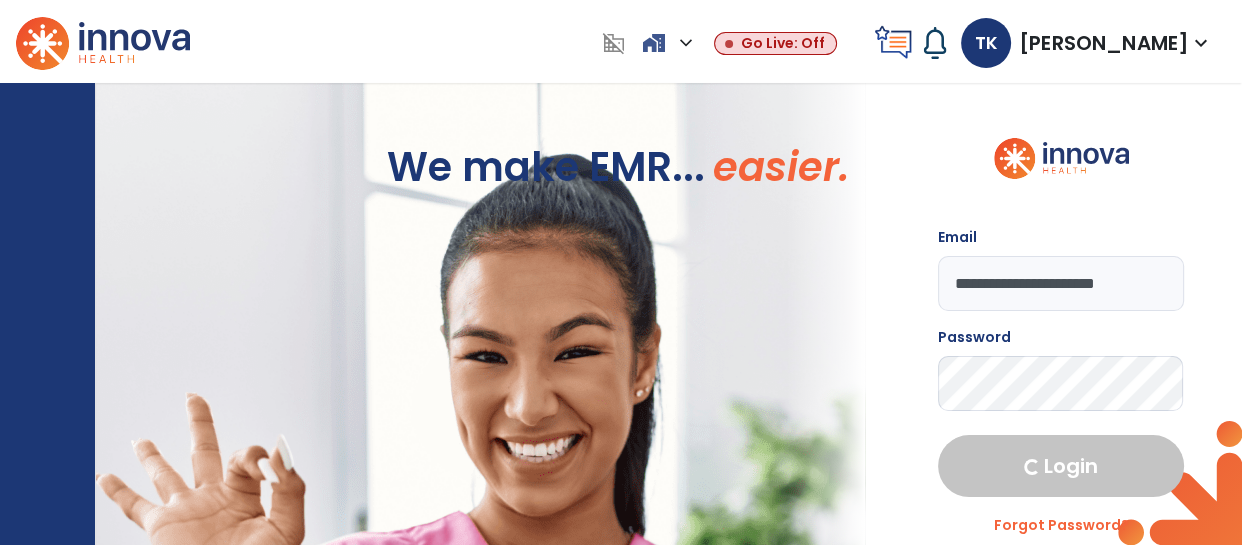 select on "****" 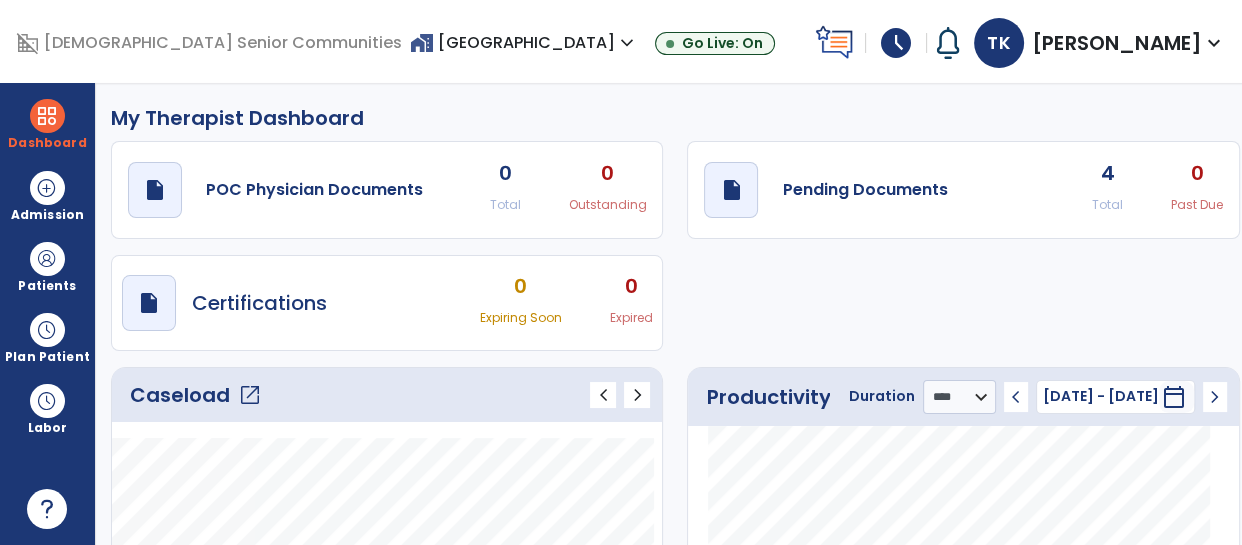 click on "Caseload   open_in_new" 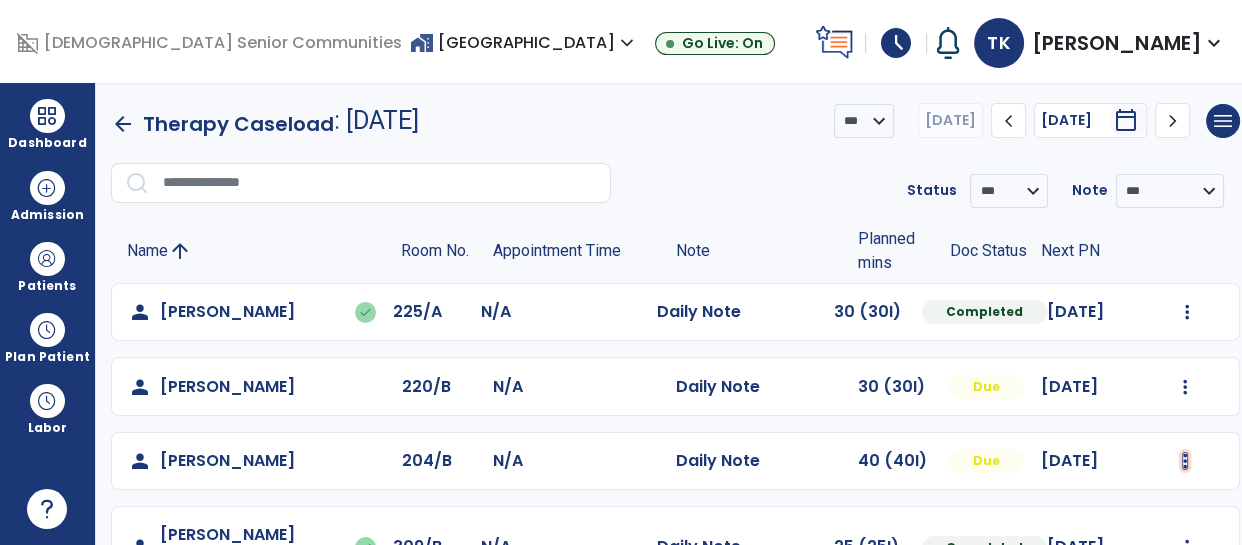 click at bounding box center (1187, 312) 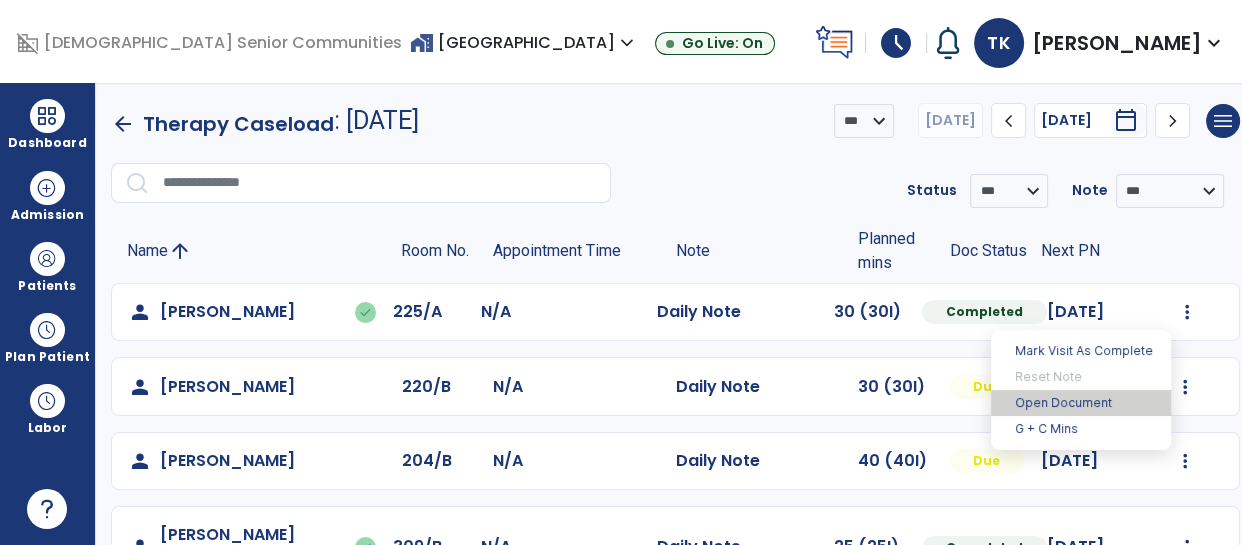 click on "Open Document" at bounding box center [1081, 403] 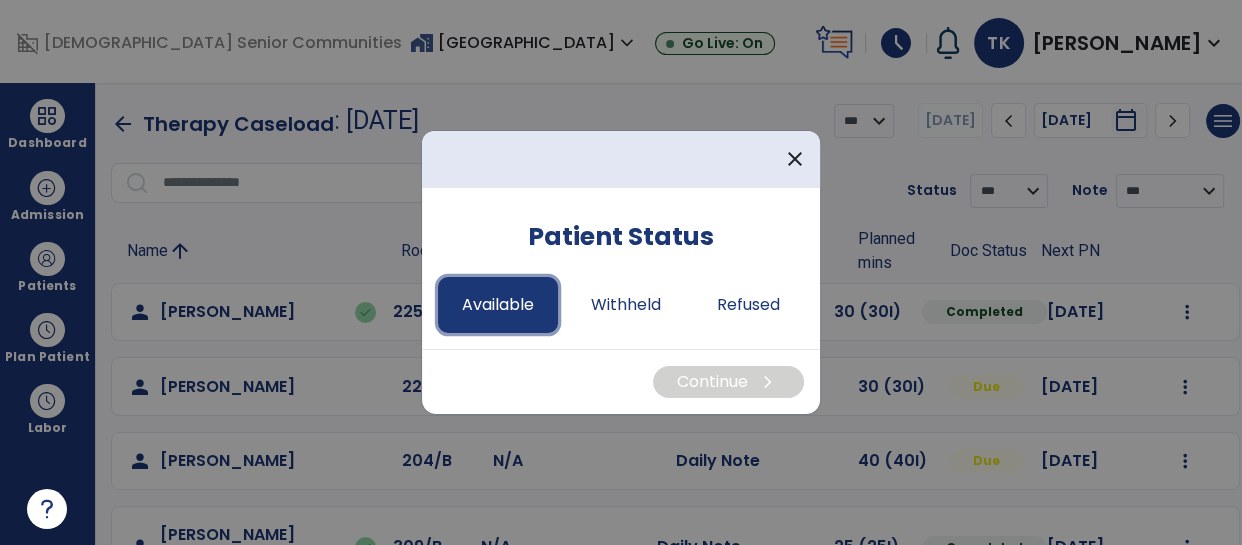 click on "Available" at bounding box center (498, 305) 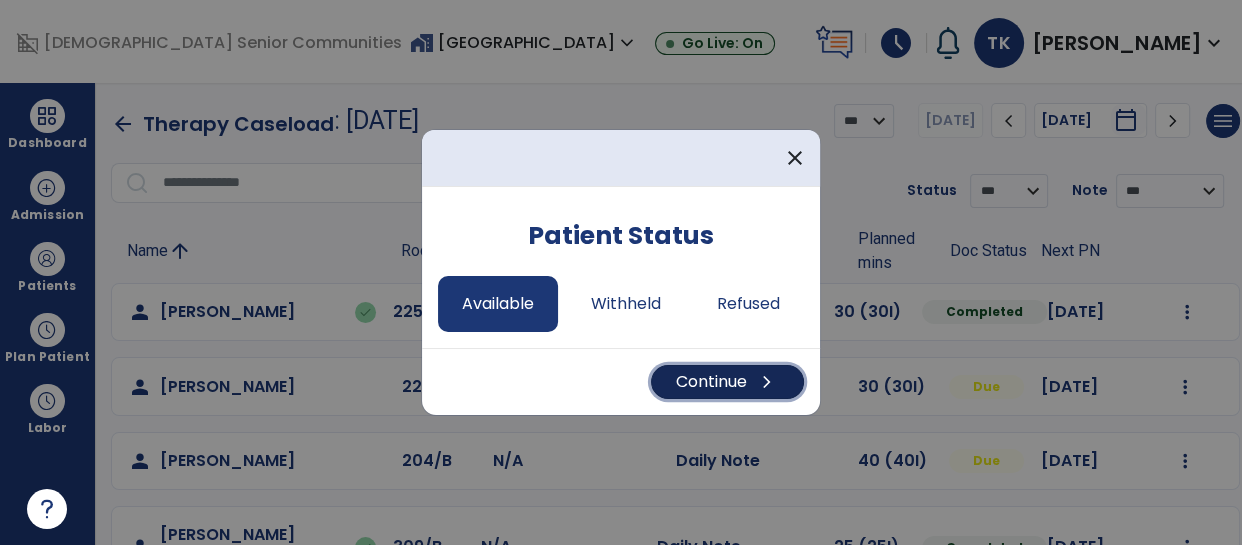 click on "Continue   chevron_right" at bounding box center (727, 382) 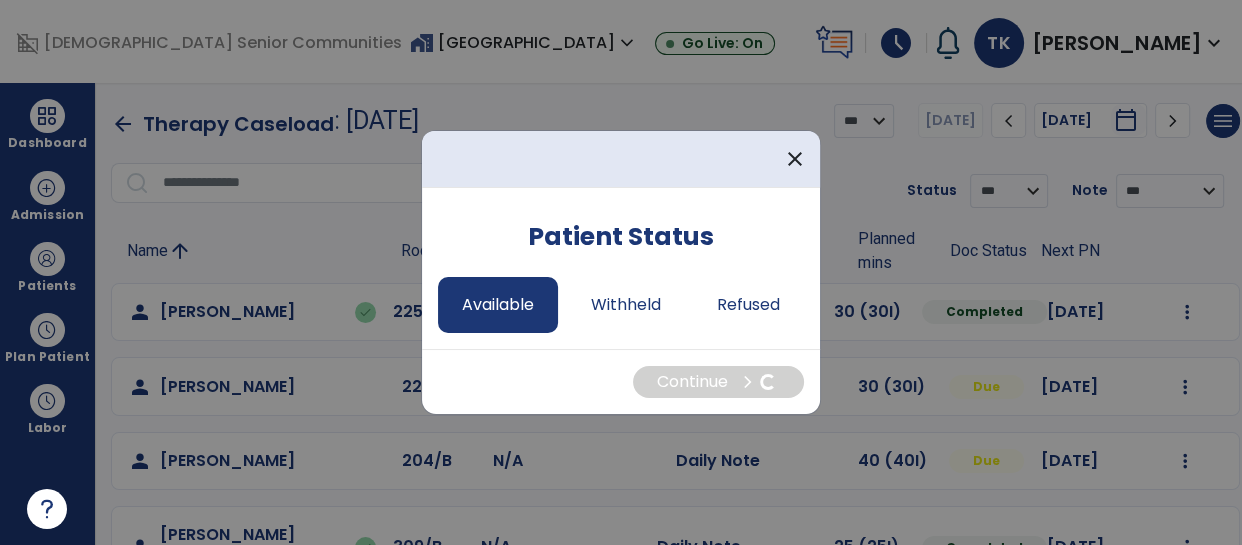 select on "*" 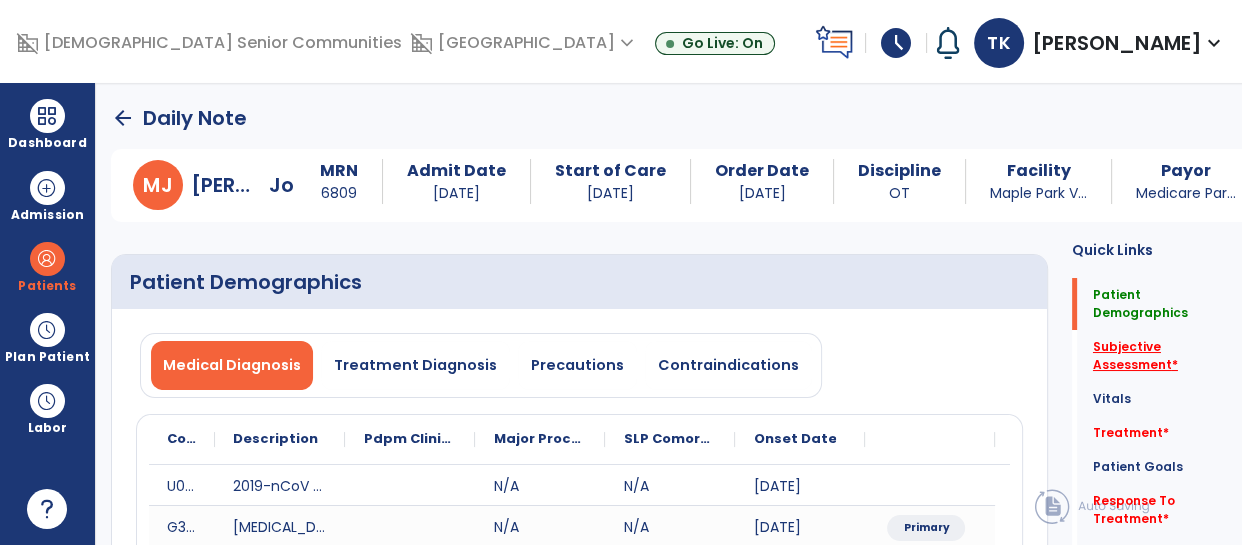 click on "Subjective Assessment   *" 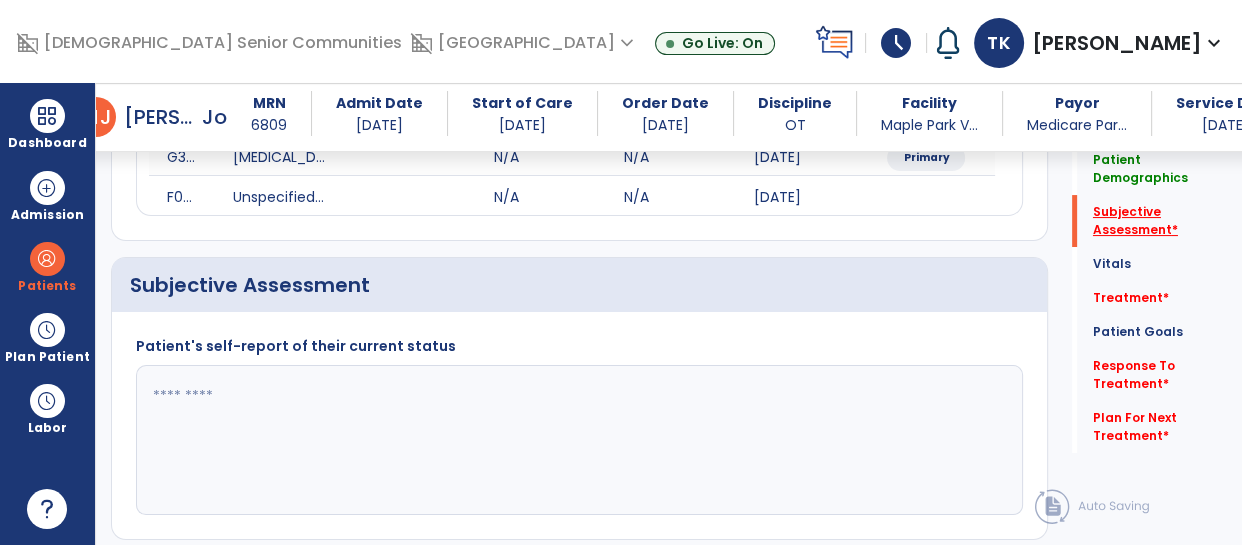 scroll, scrollTop: 453, scrollLeft: 0, axis: vertical 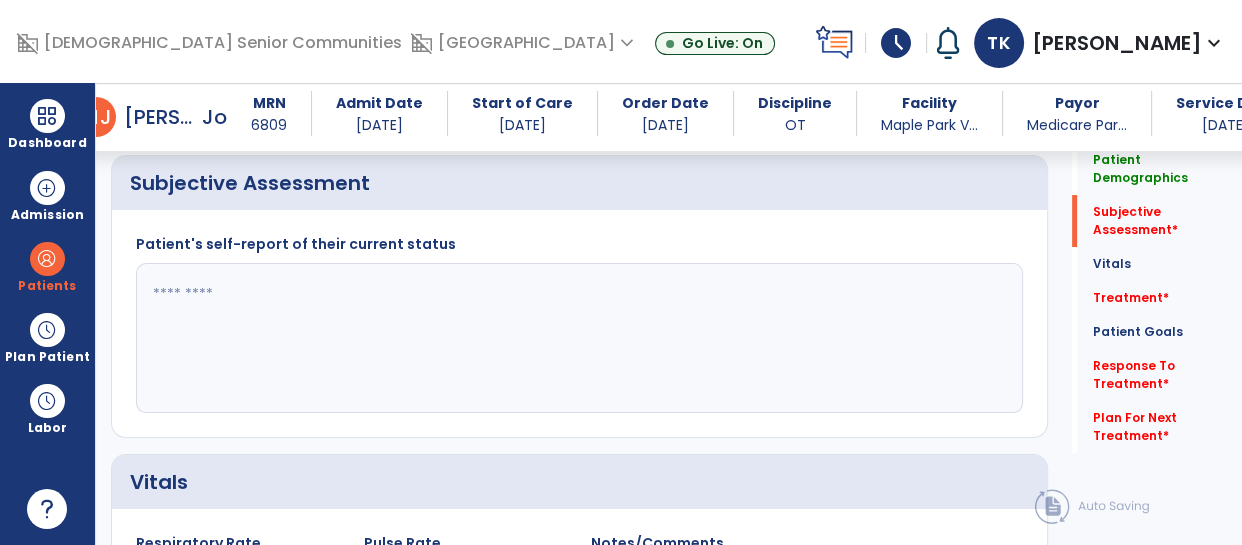 click 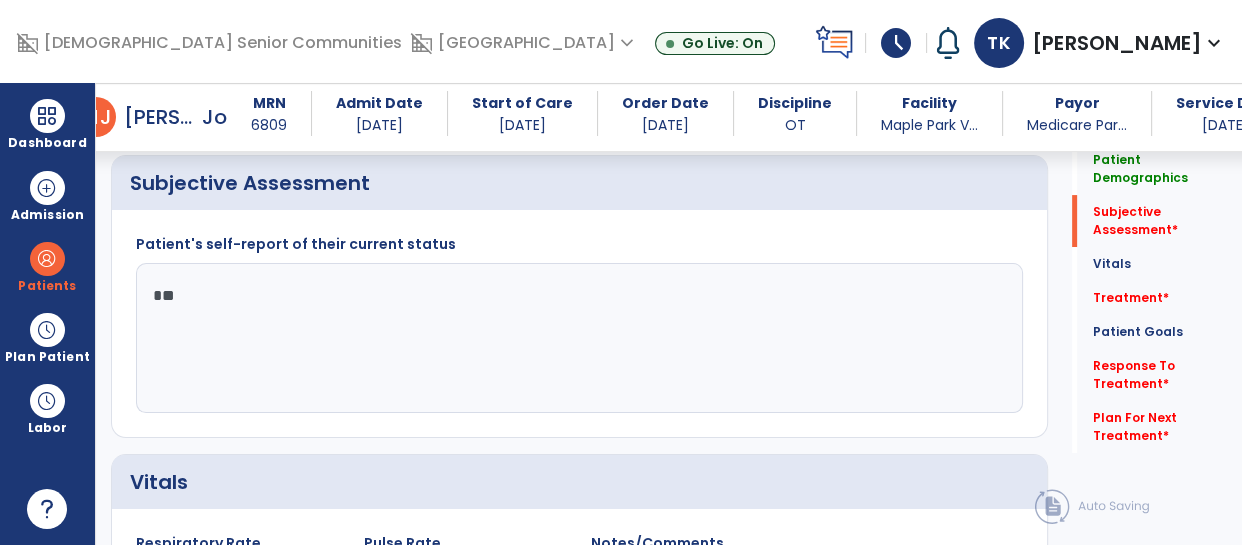 type on "*" 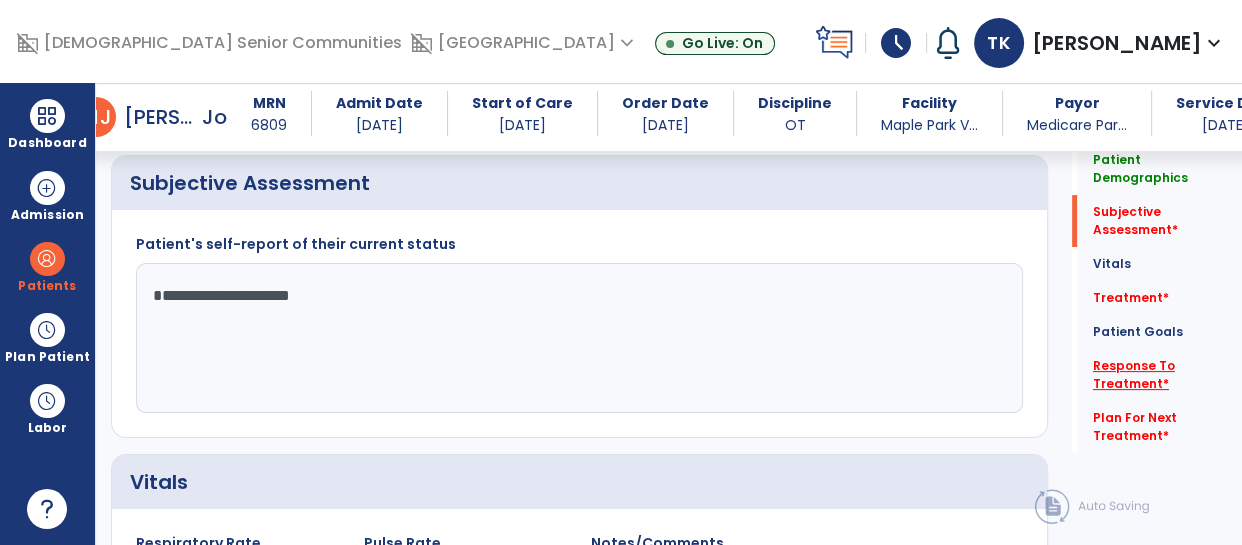 type on "**********" 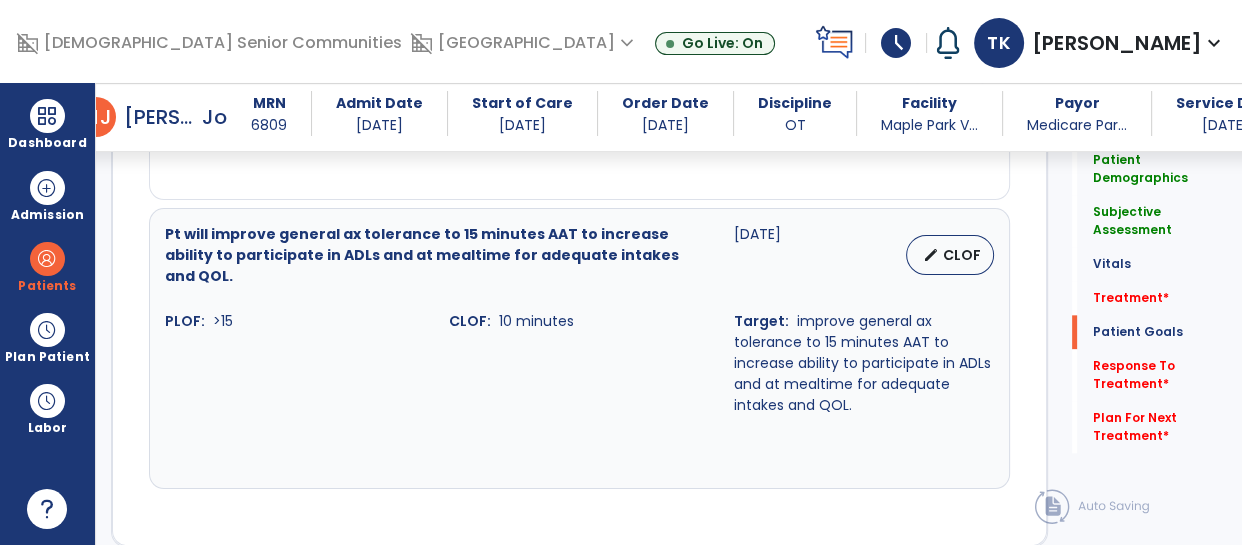 scroll, scrollTop: 2527, scrollLeft: 0, axis: vertical 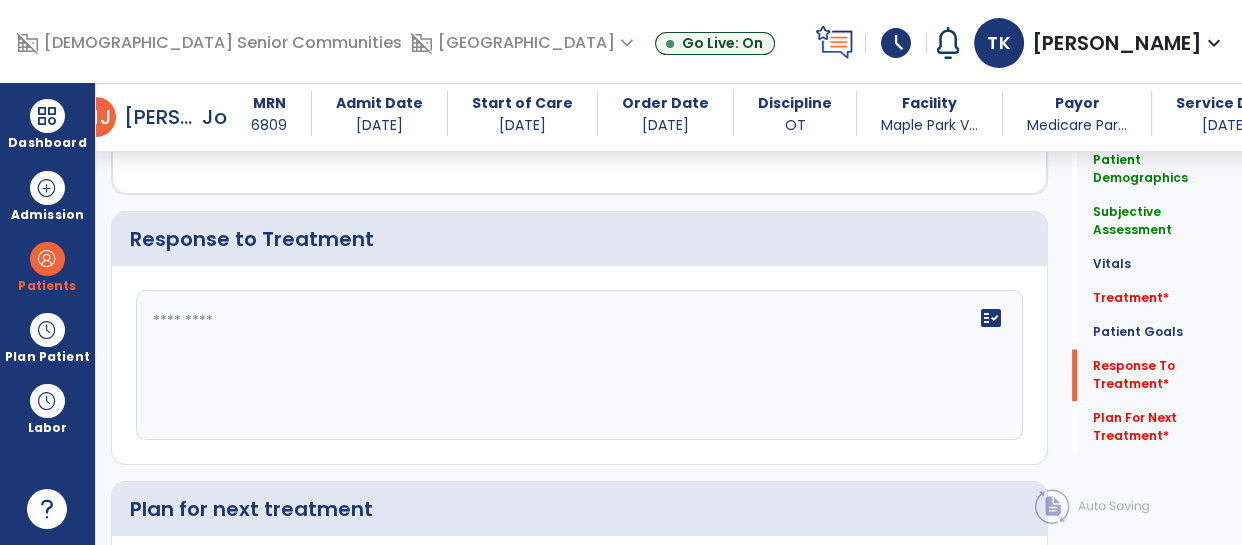 click on "fact_check" 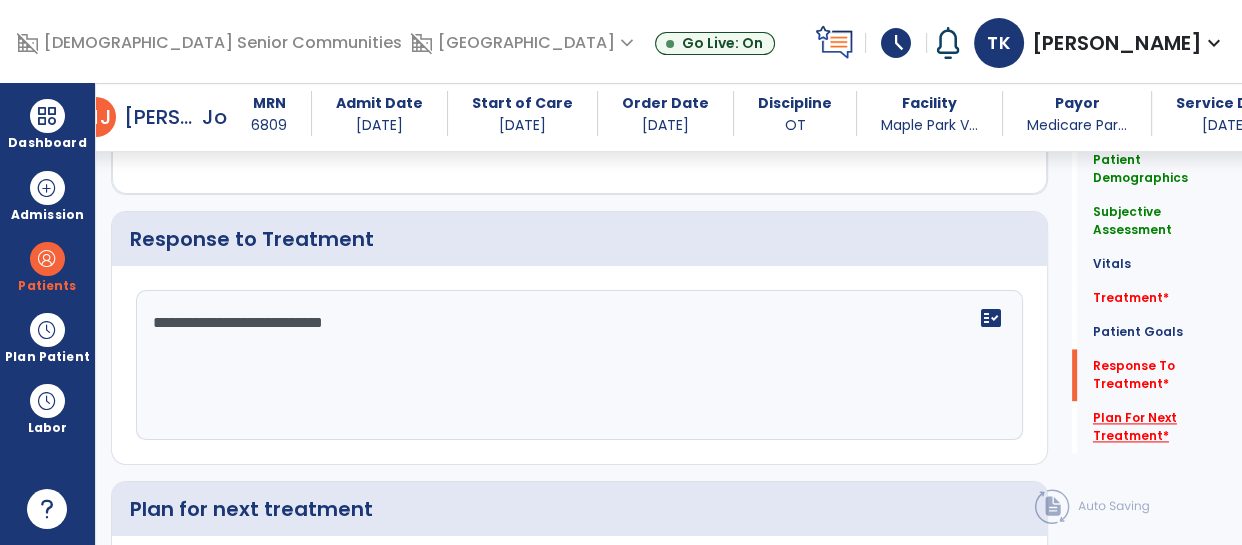 type on "**********" 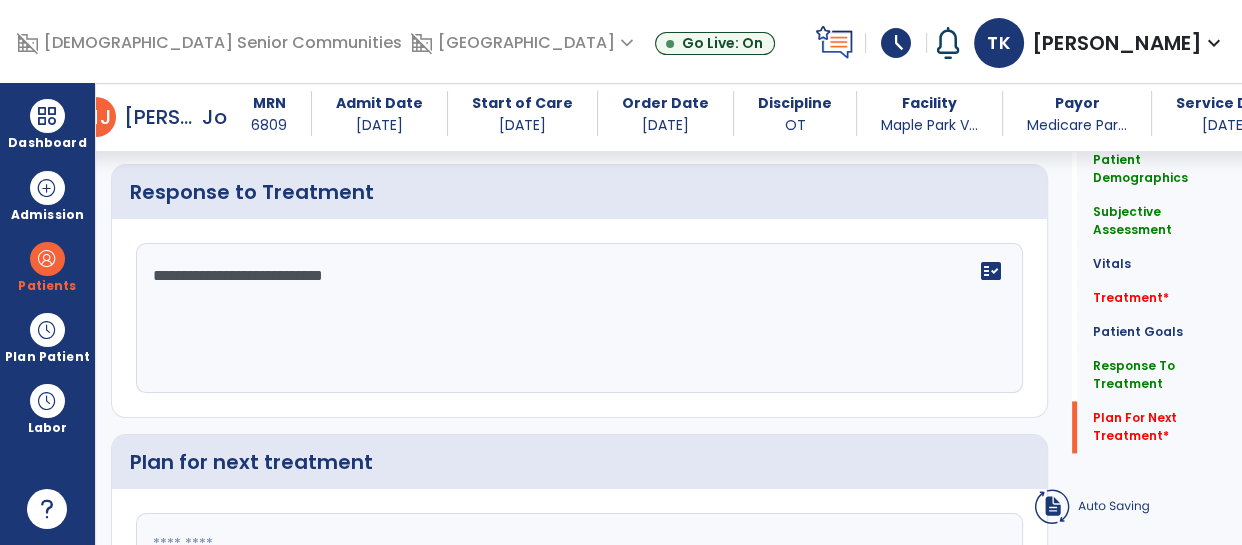 click 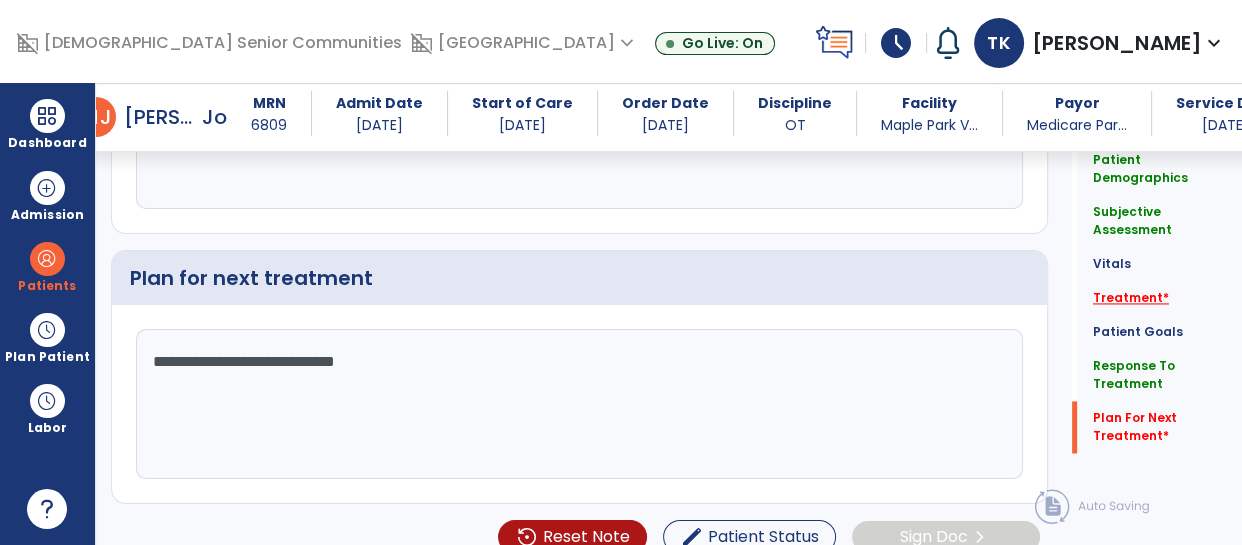 type on "**********" 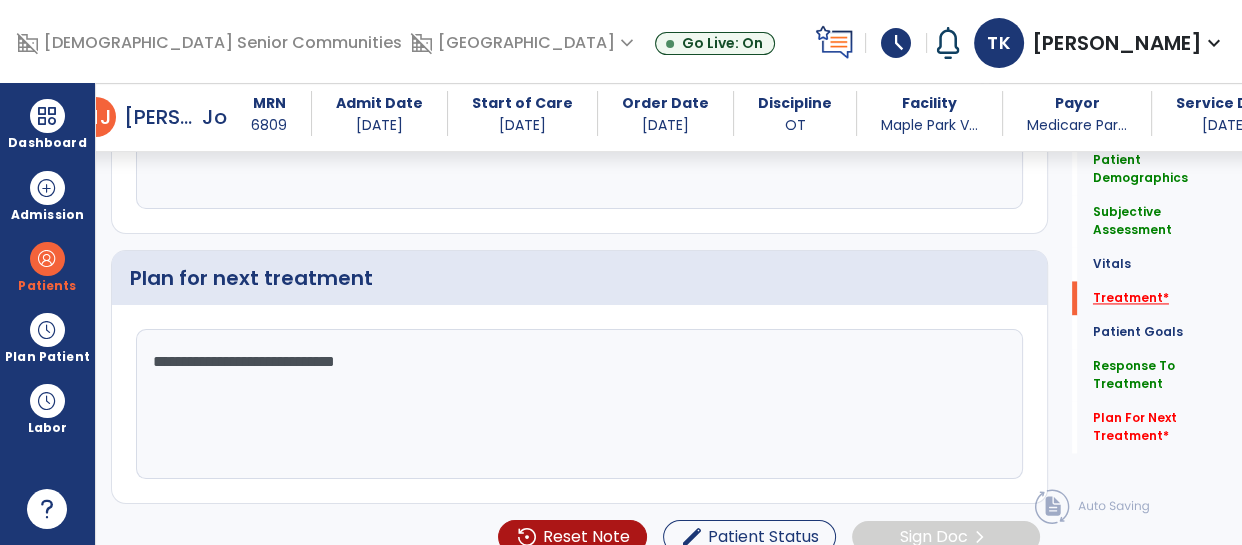 scroll, scrollTop: 2667, scrollLeft: 0, axis: vertical 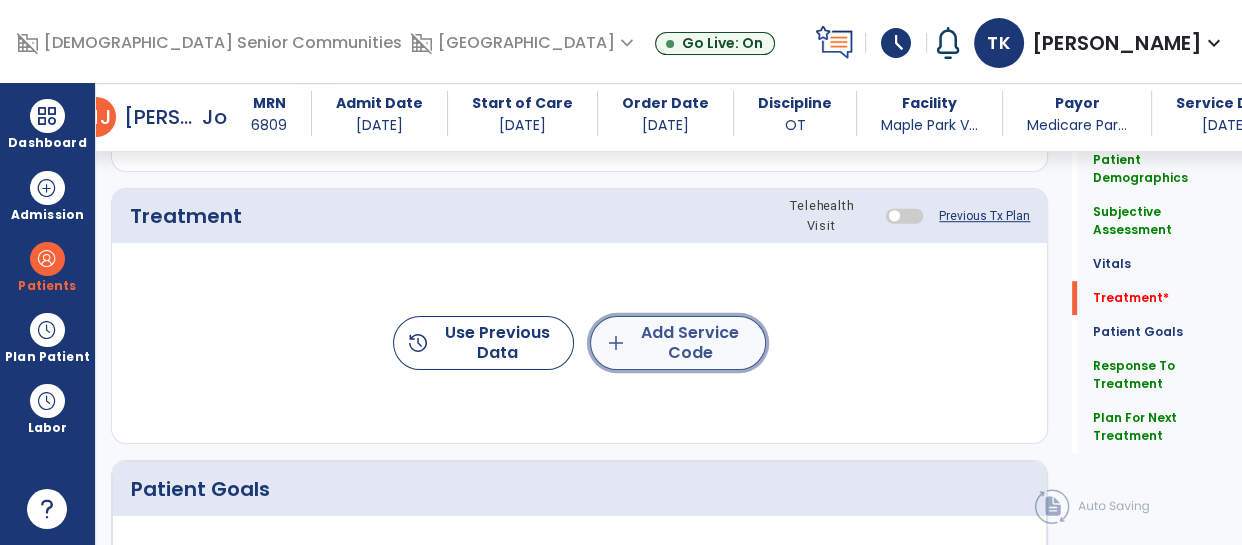 click on "add" 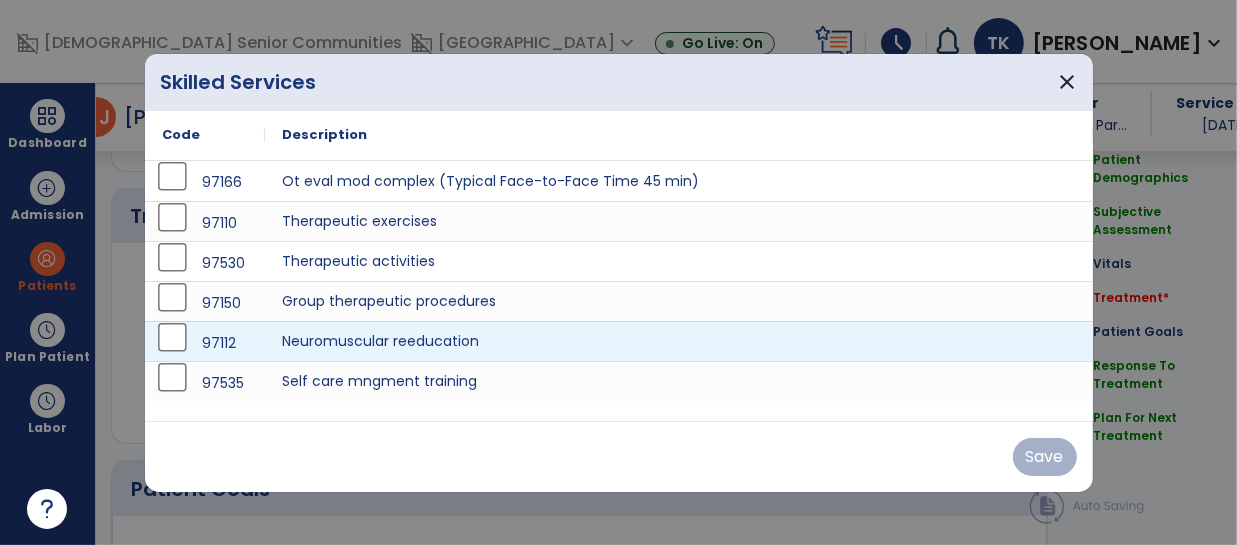 scroll, scrollTop: 1141, scrollLeft: 0, axis: vertical 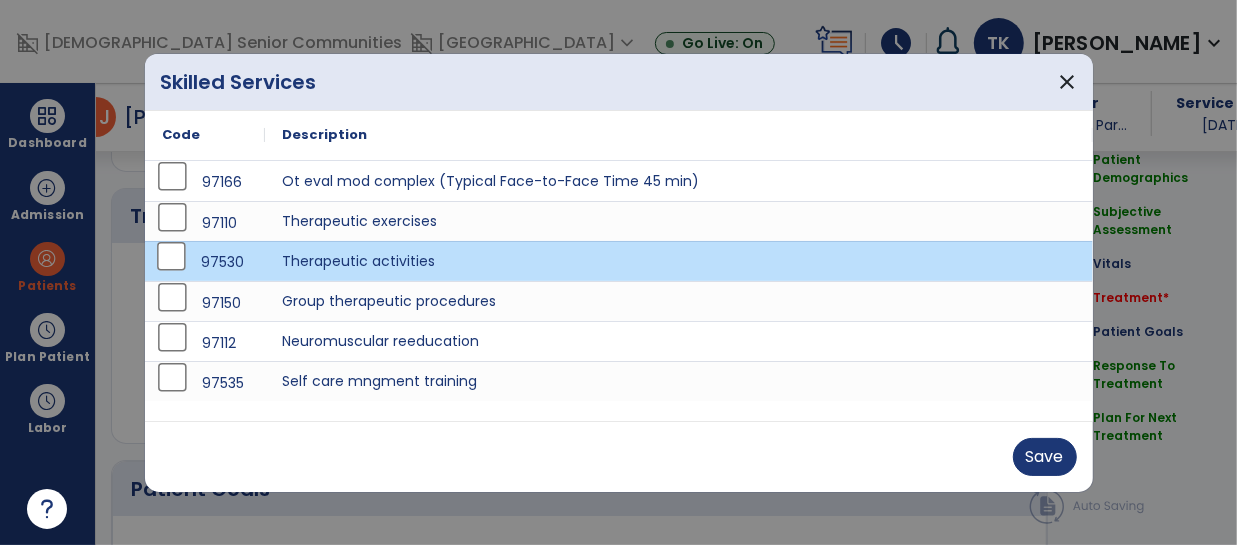 click on "Save" at bounding box center [619, 457] 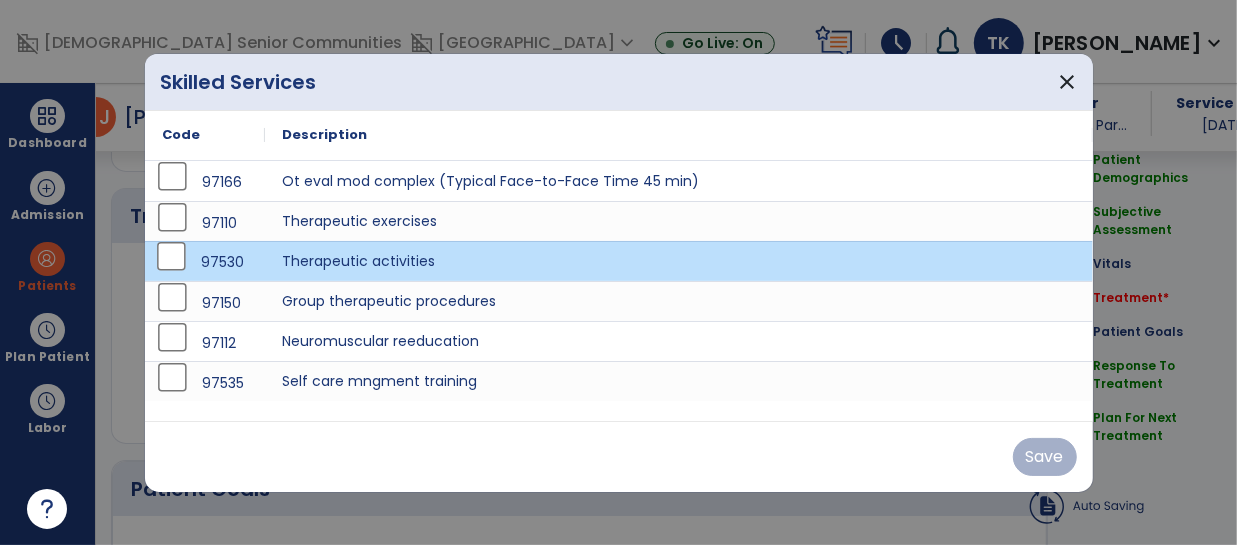 click on "Quick Links  Patient Demographics   Patient Demographics   Subjective Assessment   Subjective Assessment   Vitals   Vitals   Treatment   *  Treatment   *  Patient Goals   Patient Goals   Response To Treatment   Response To Treatment   Plan For Next Treatment   Plan For Next Treatment" 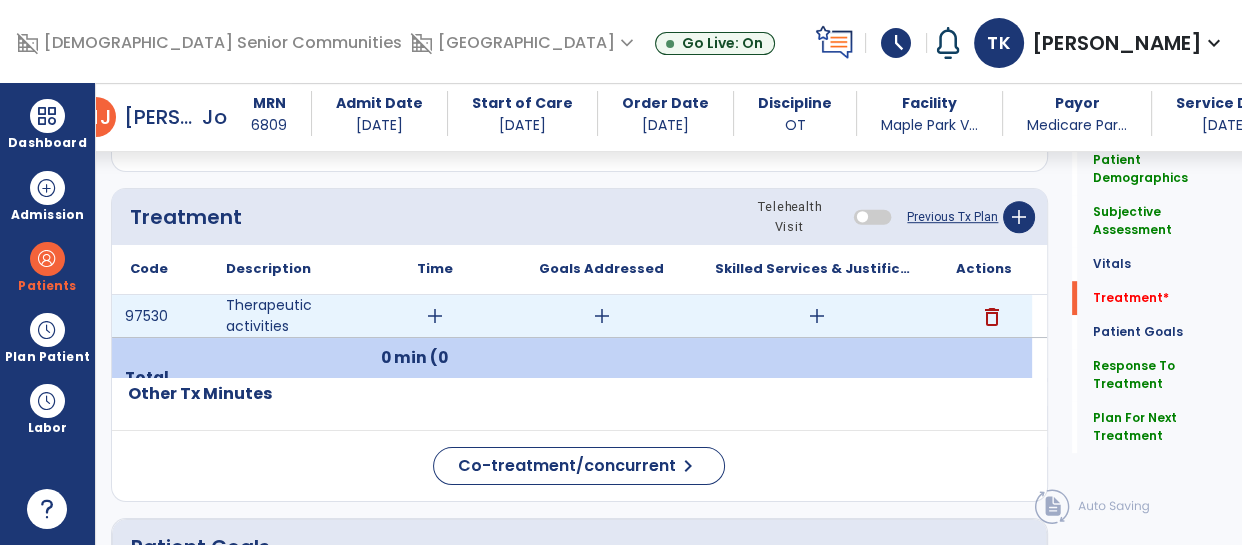 click on "add" at bounding box center (435, 316) 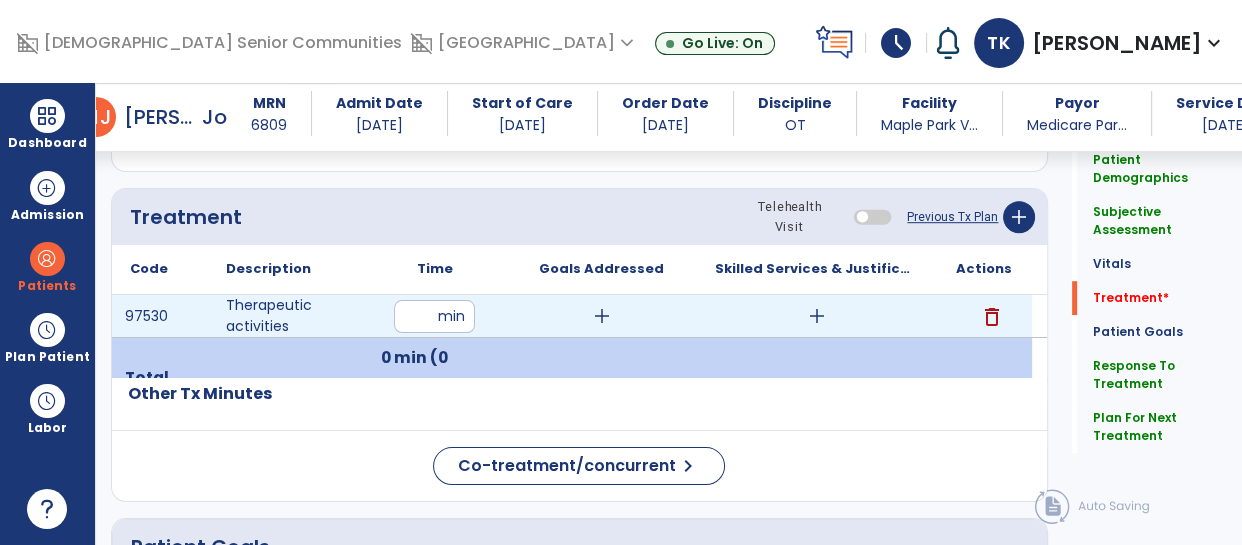 type on "**" 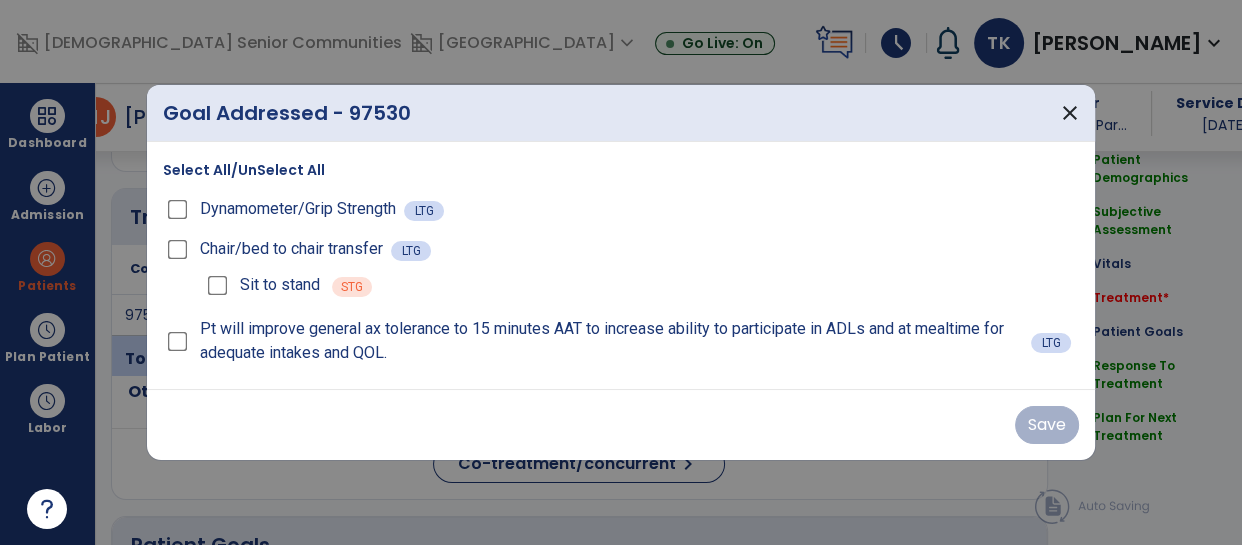 click on "Pt will improve general ax tolerance to 15 minutes AAT to increase ability to participate in ADLs and at mealtime for adequate intakes and QOL.  LTG" at bounding box center (621, 341) 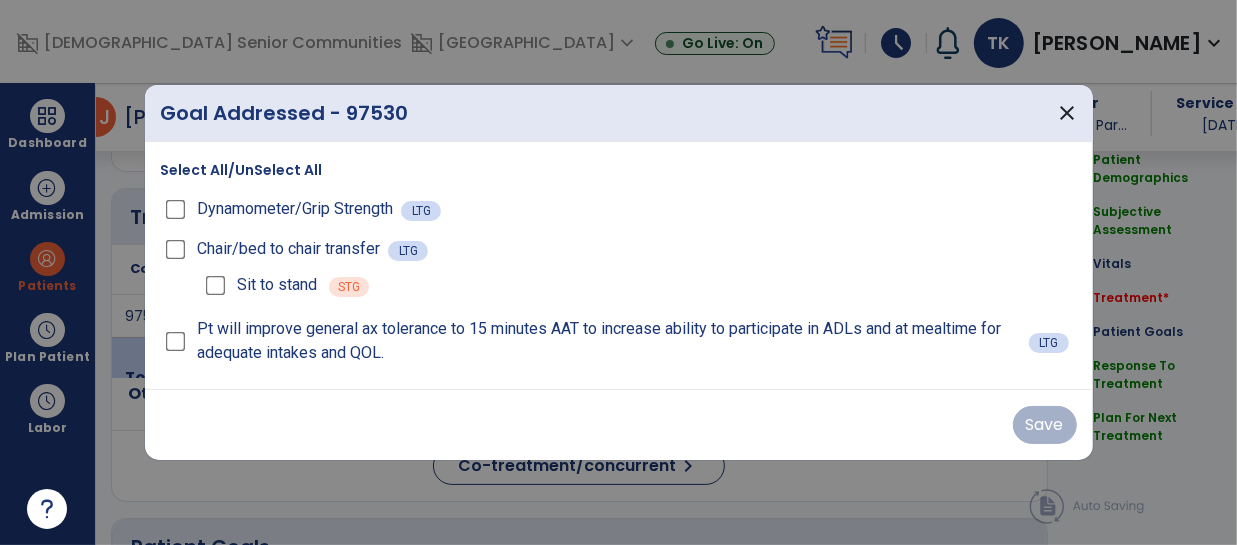 scroll, scrollTop: 1141, scrollLeft: 0, axis: vertical 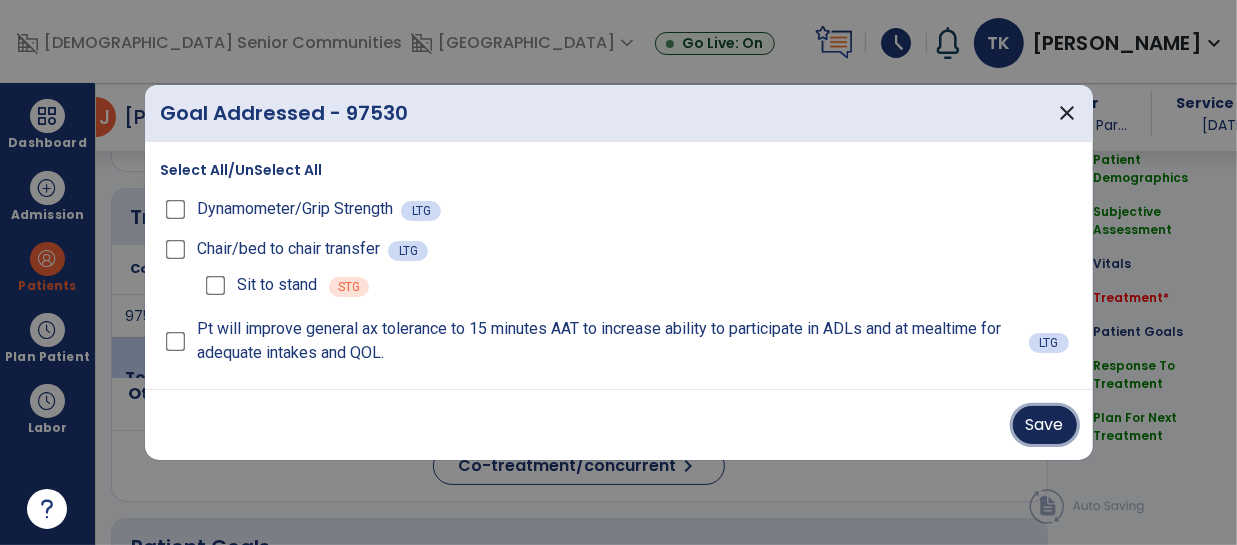 click on "Save" at bounding box center [1045, 425] 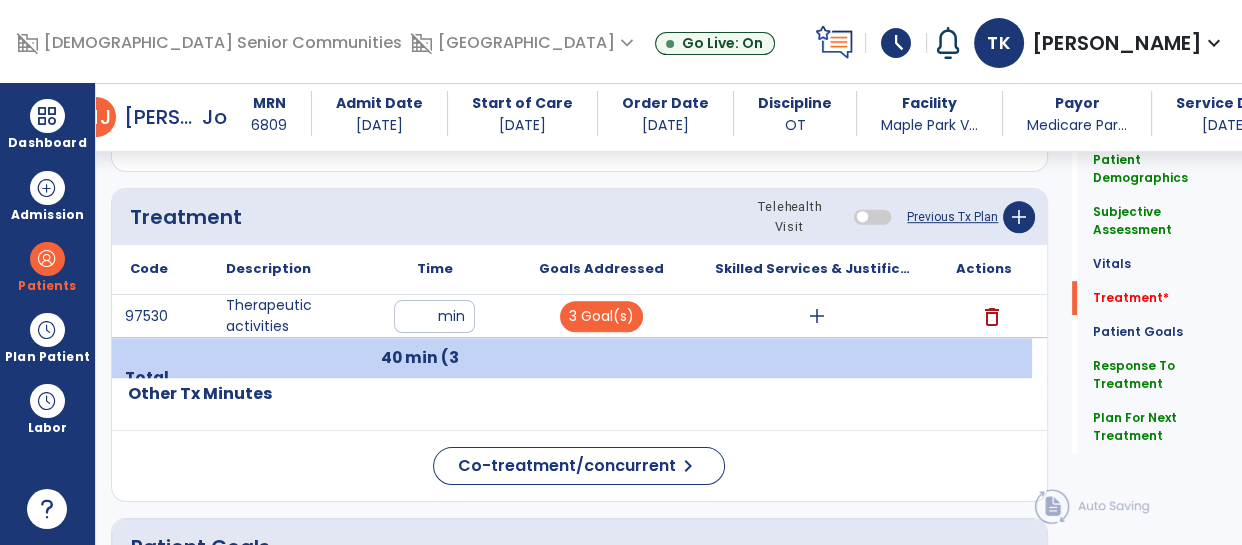 click on "Quick Links  Patient Demographics   Patient Demographics   Subjective Assessment   Subjective Assessment   Vitals   Vitals   Treatment   *  Treatment   *  Patient Goals   Patient Goals   Response To Treatment   Response To Treatment   Plan For Next Treatment   Plan For Next Treatment" 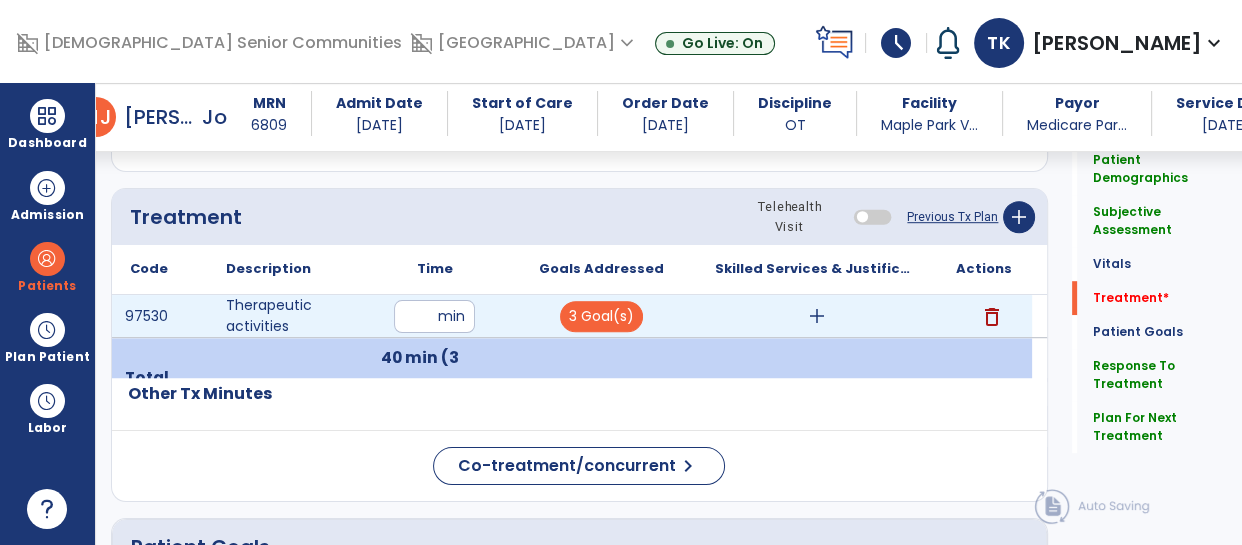 click on "add" at bounding box center [817, 316] 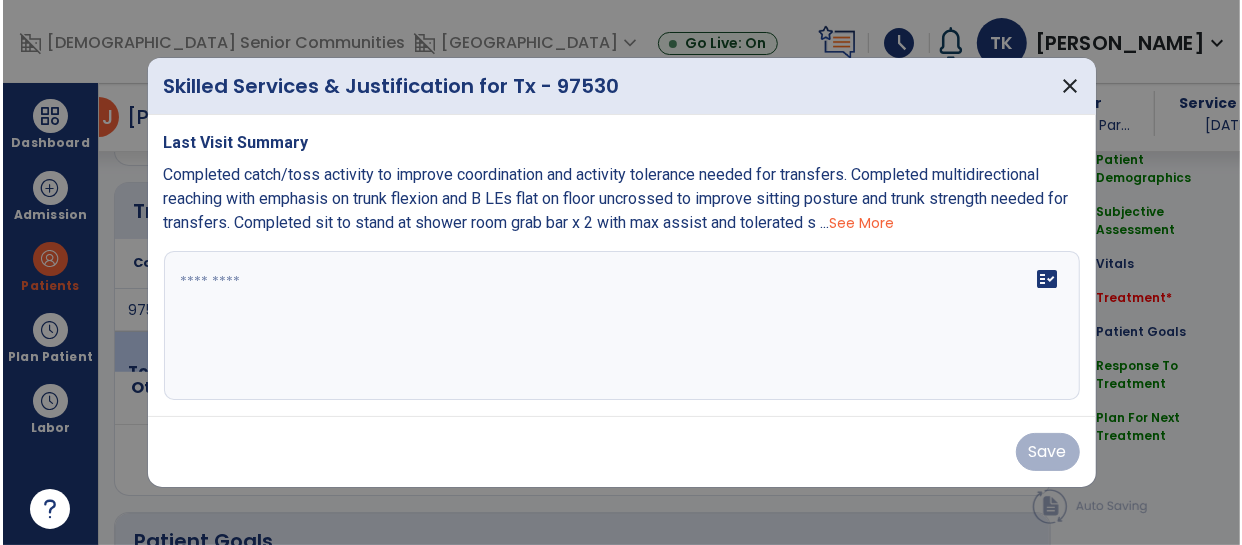 scroll, scrollTop: 1141, scrollLeft: 0, axis: vertical 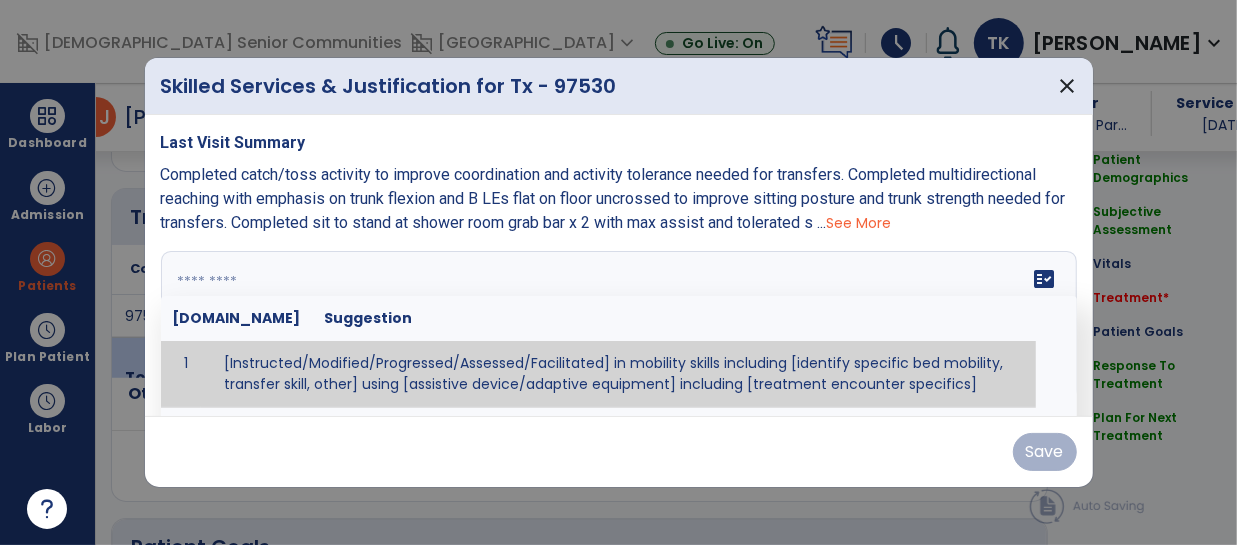 click on "fact_check  [DOMAIN_NAME] Suggestion 1 [Instructed/Modified/Progressed/Assessed/Facilitated] in mobility skills including [identify specific bed mobility, transfer skill, other] using [assistive device/adaptive equipment] including [treatment encounter specifics]" at bounding box center [619, 326] 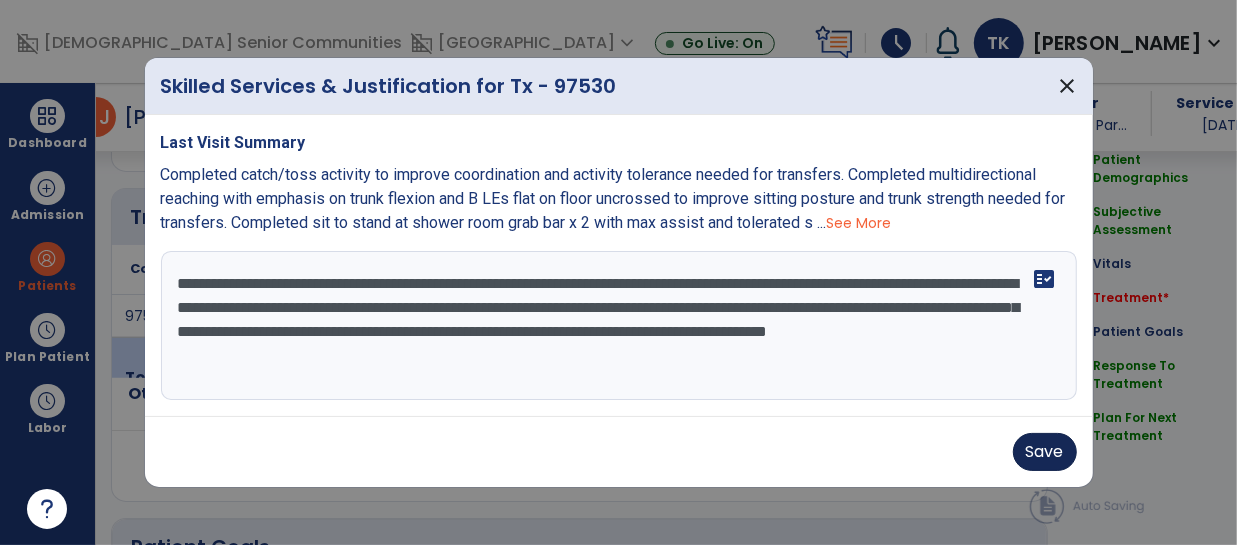 type on "**********" 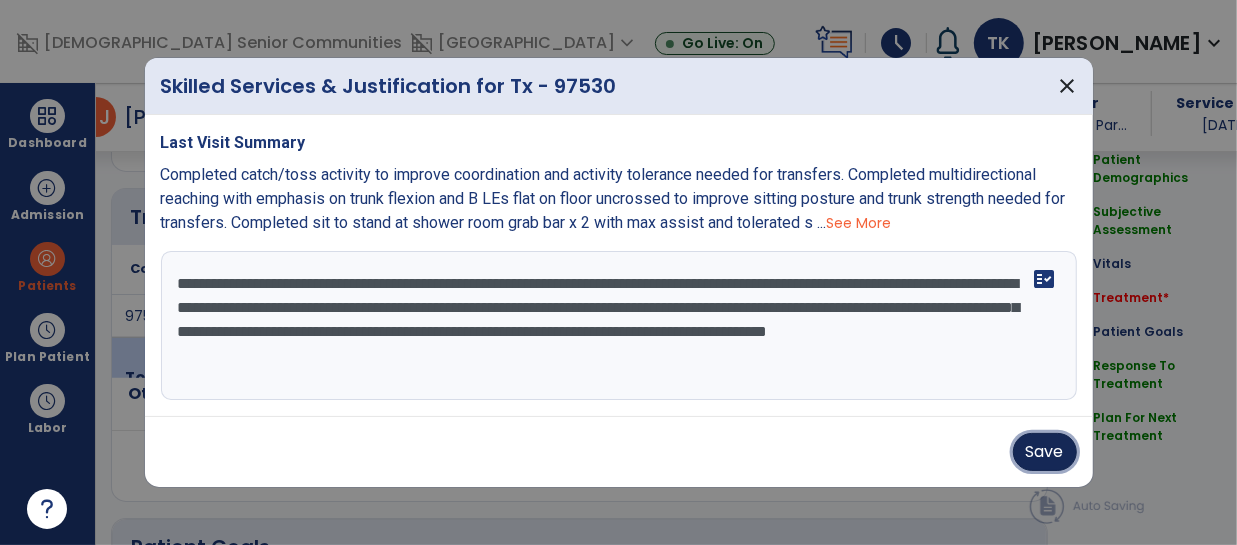 click on "Save" at bounding box center (1045, 452) 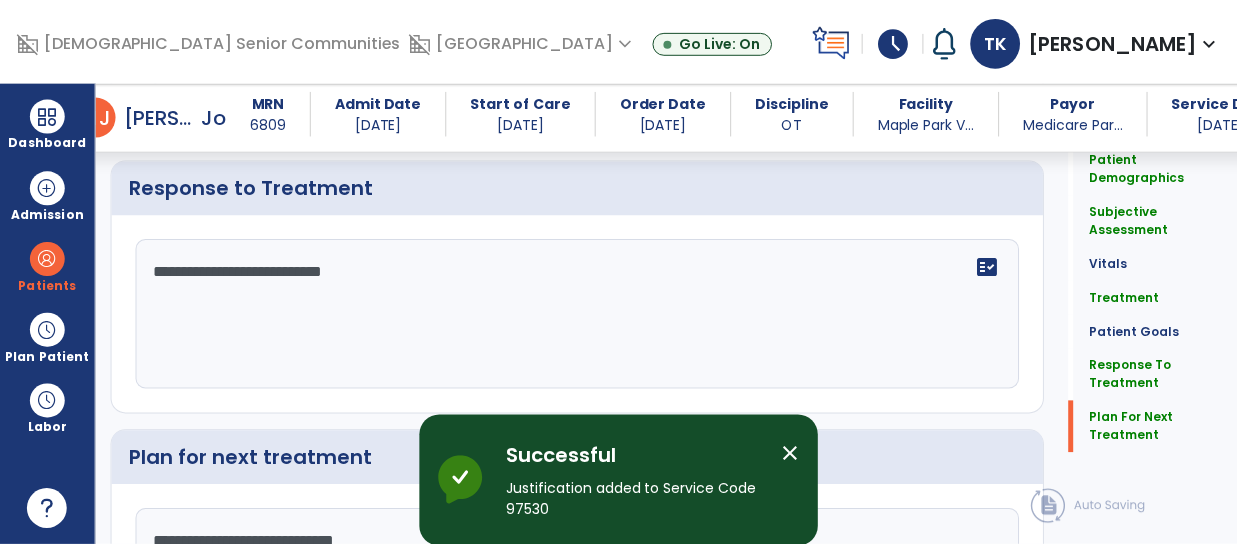 scroll, scrollTop: 2858, scrollLeft: 0, axis: vertical 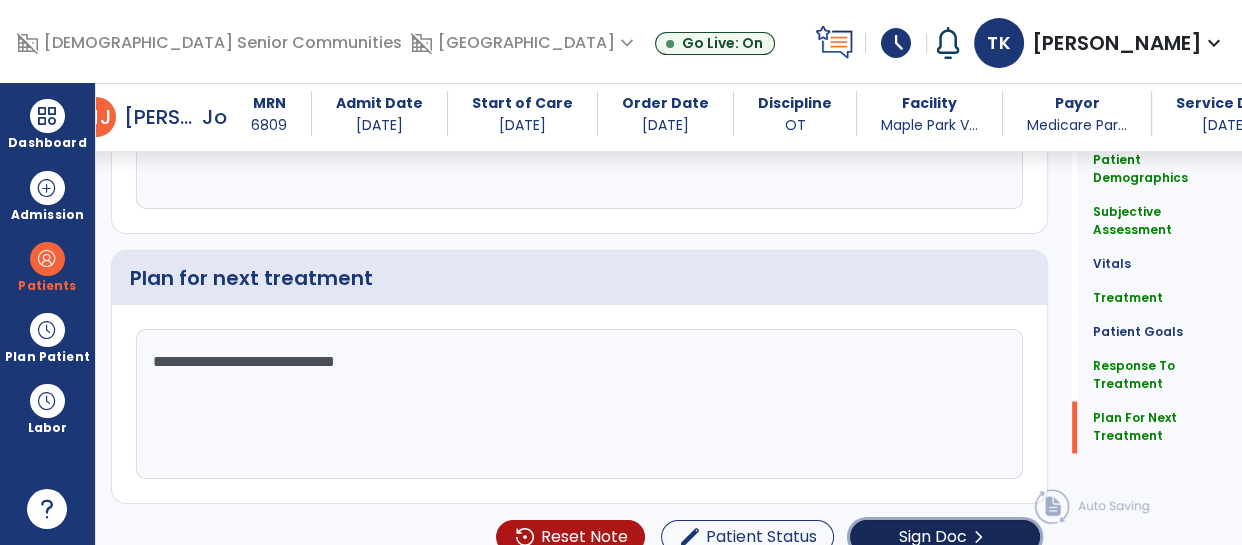 click on "Sign Doc" 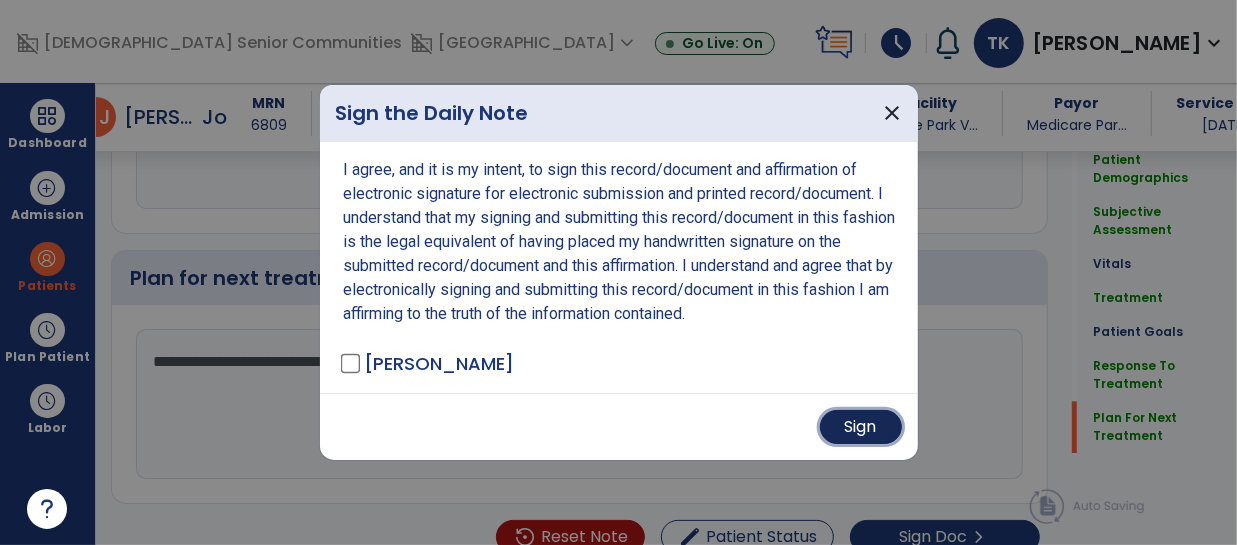 click on "Sign" at bounding box center [861, 427] 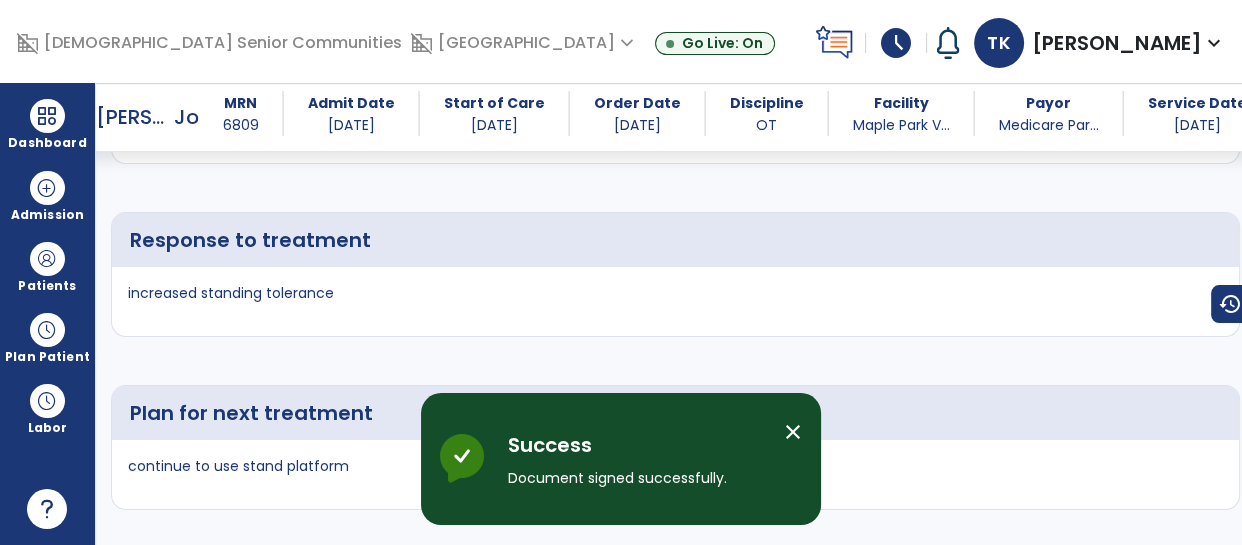 scroll, scrollTop: 4530, scrollLeft: 0, axis: vertical 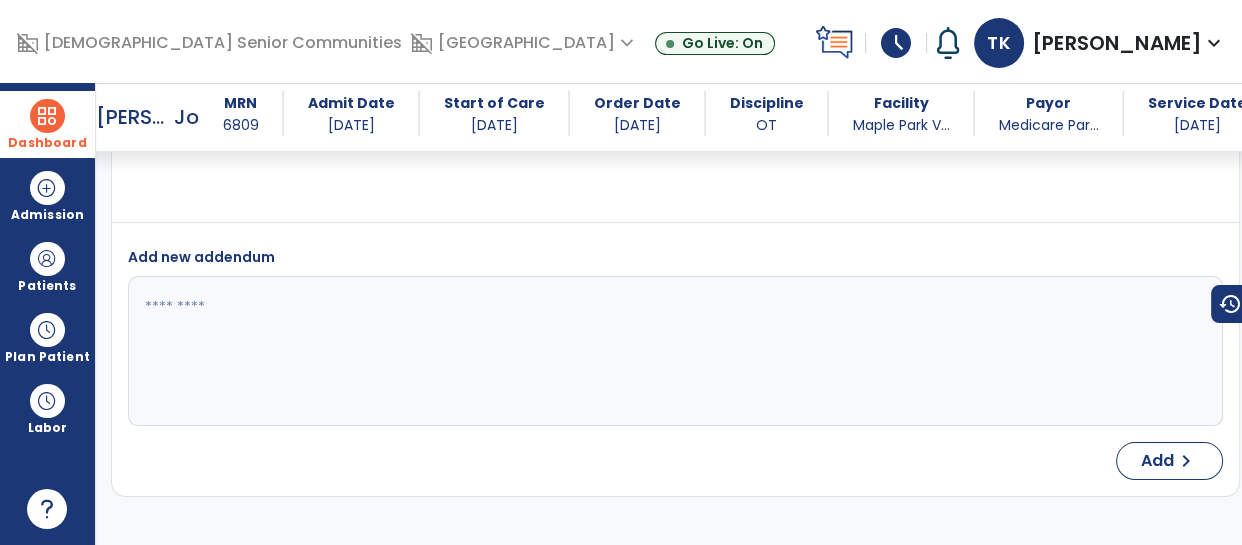 click at bounding box center (47, 116) 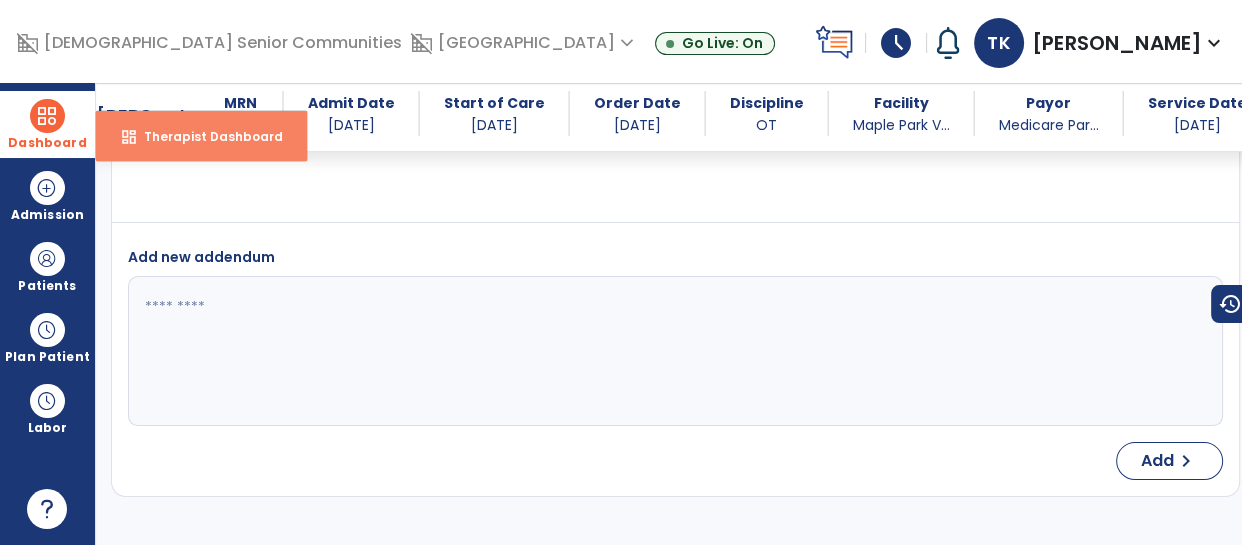 click on "dashboard  Therapist Dashboard" at bounding box center (201, 136) 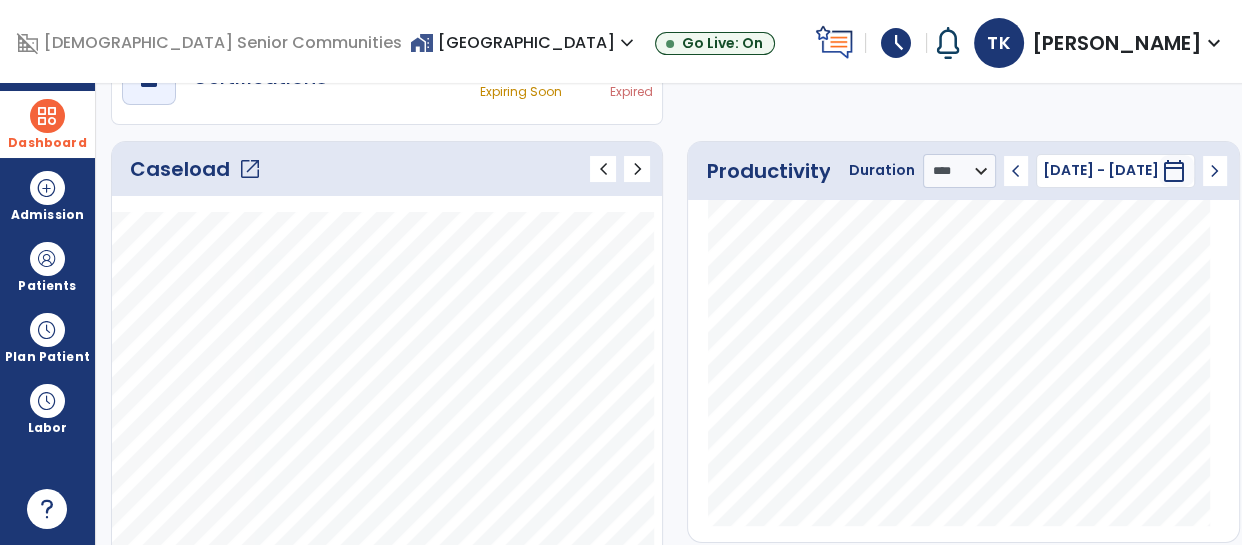 scroll, scrollTop: 228, scrollLeft: 0, axis: vertical 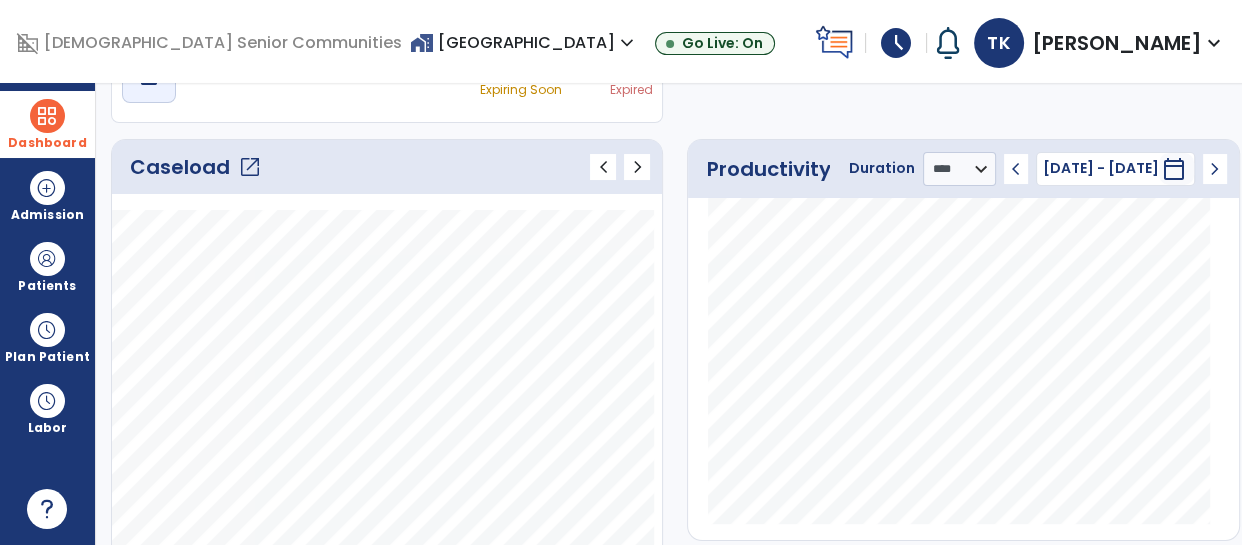click on "Caseload   open_in_new" 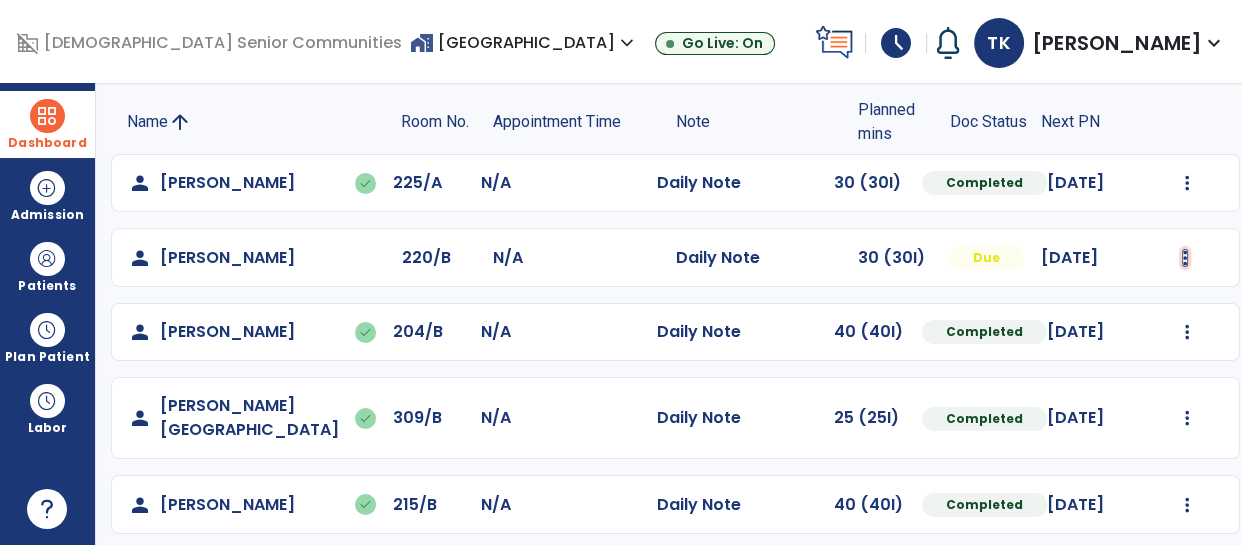 click at bounding box center [1187, 183] 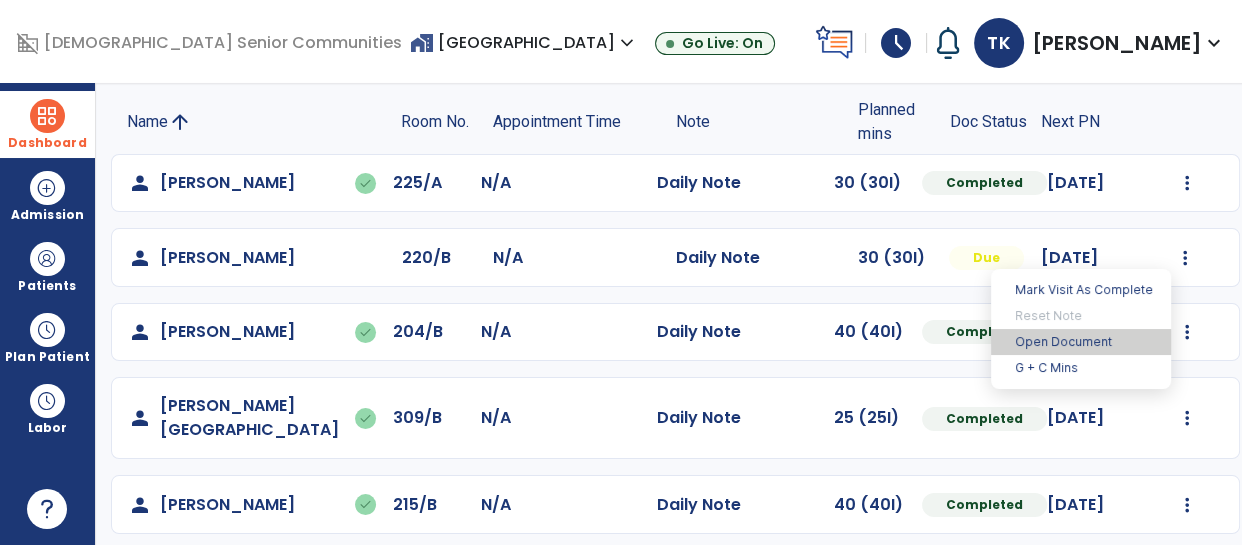 click on "Open Document" at bounding box center [1081, 342] 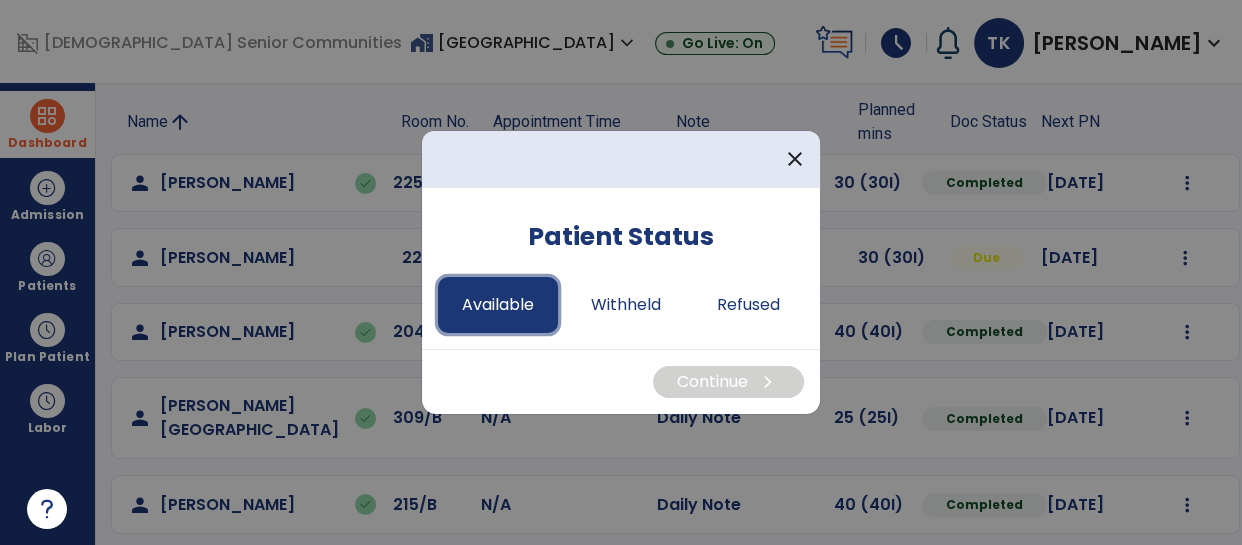 click on "Available" at bounding box center (498, 305) 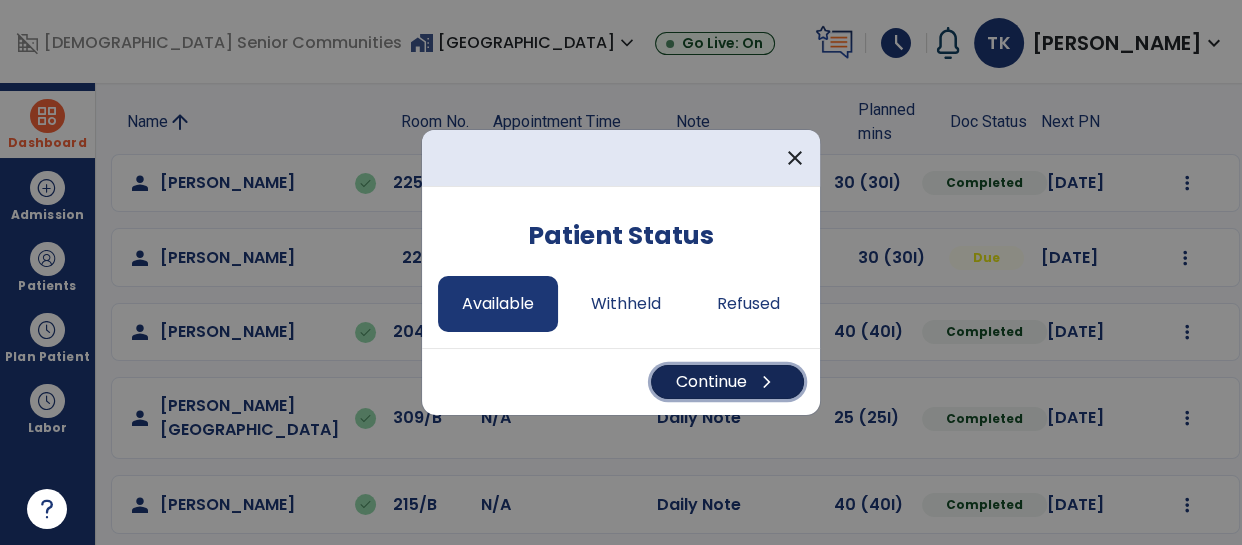 click on "Continue   chevron_right" at bounding box center [727, 382] 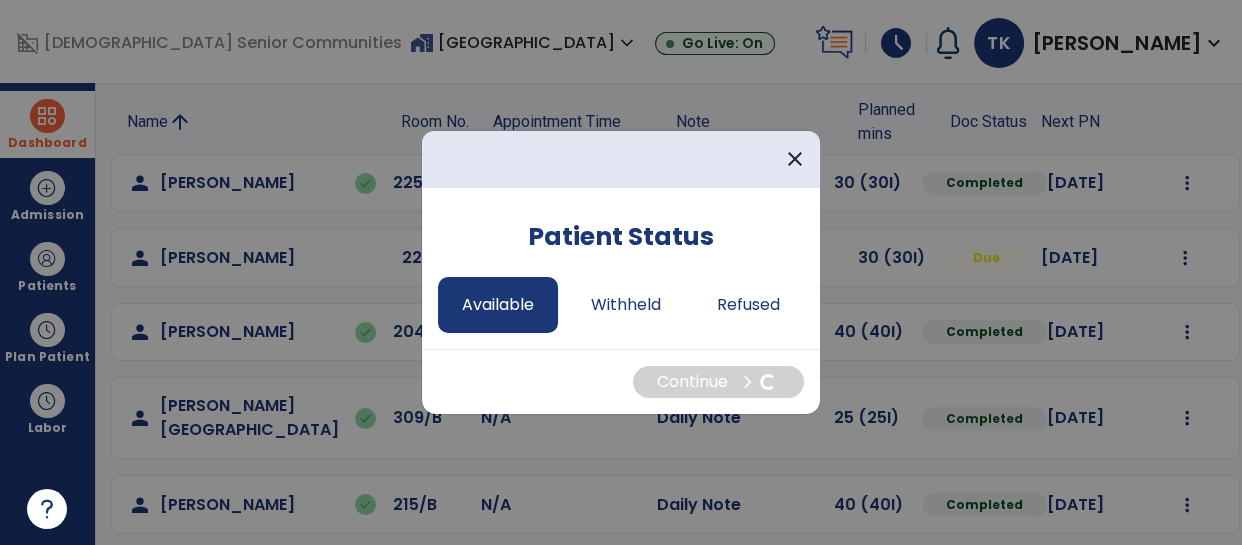 select on "*" 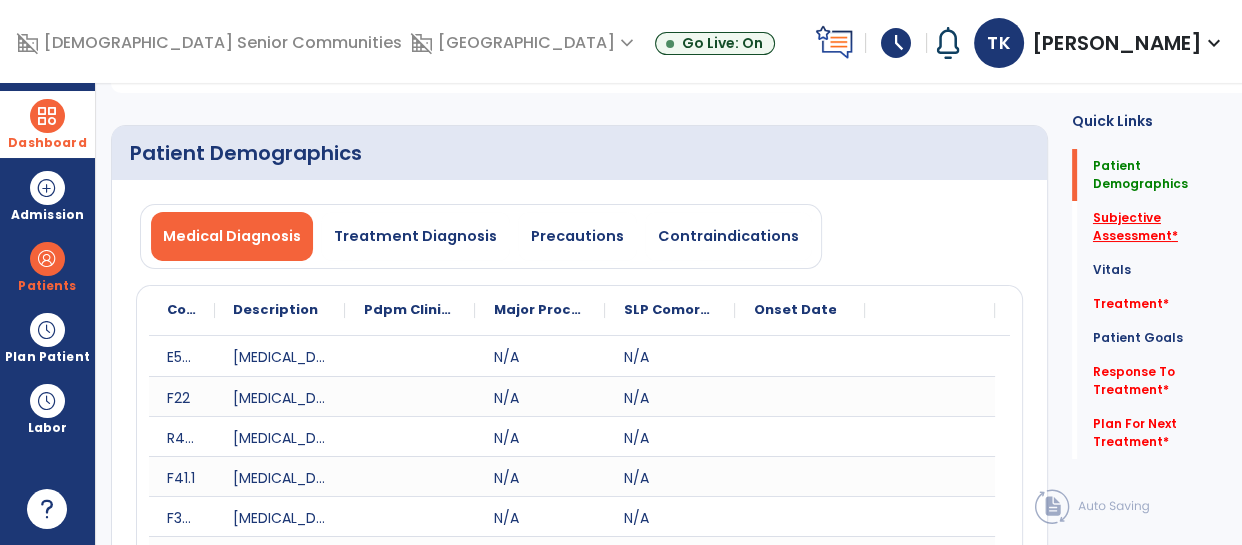 click on "Subjective Assessment   *" 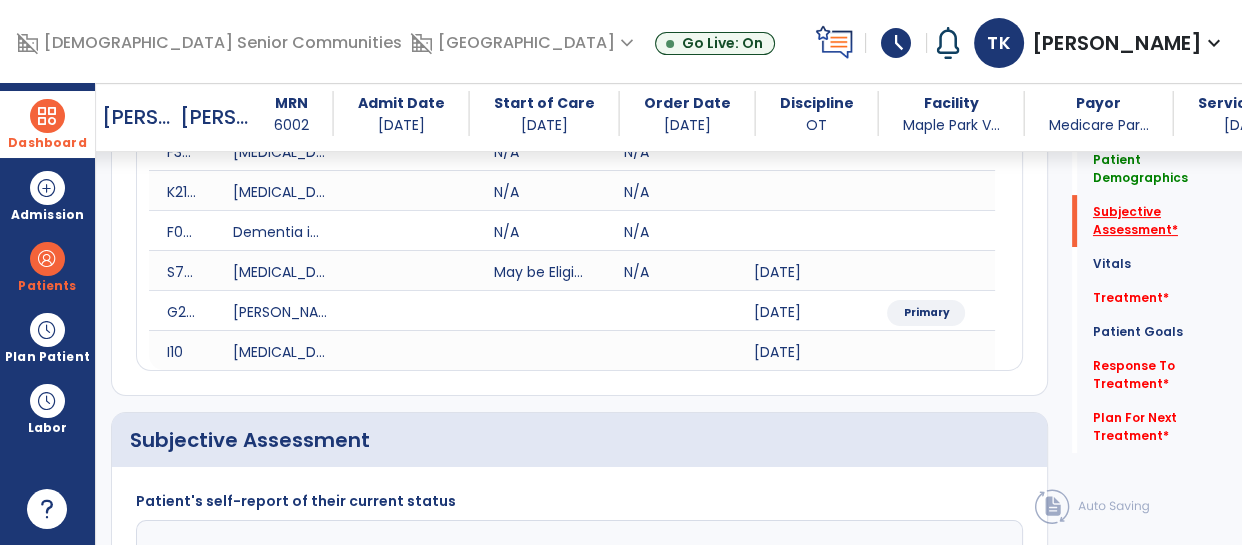 scroll, scrollTop: 733, scrollLeft: 0, axis: vertical 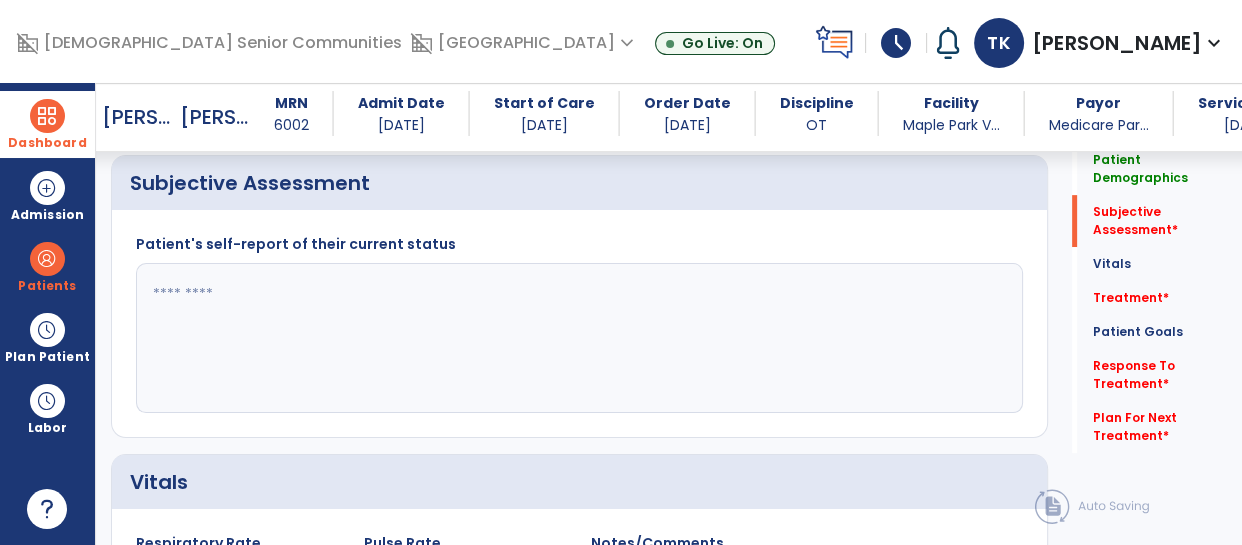 click 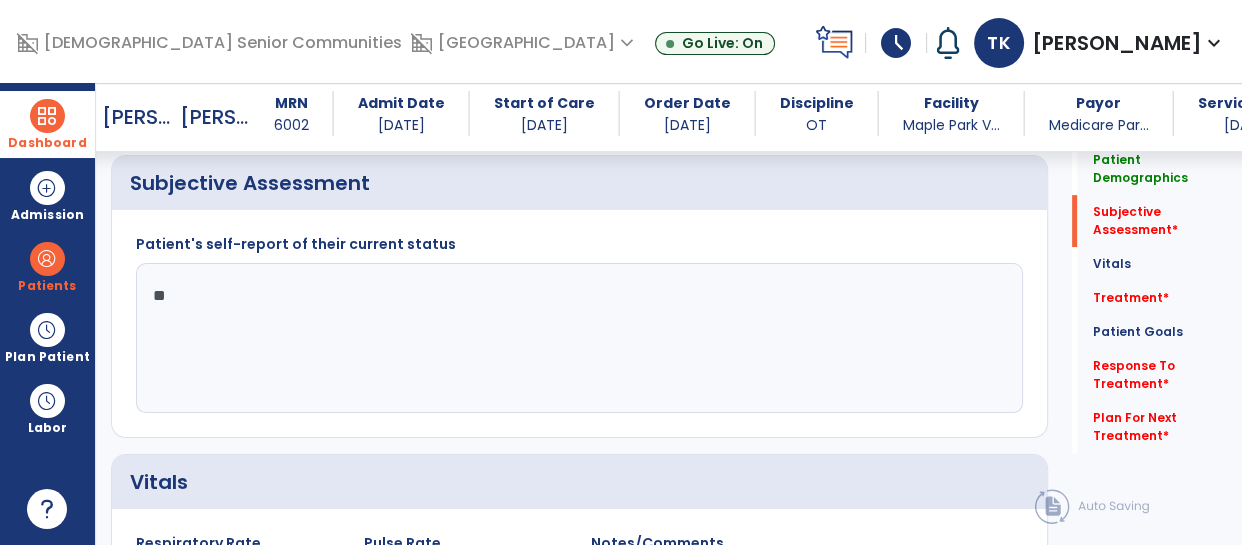 type on "*" 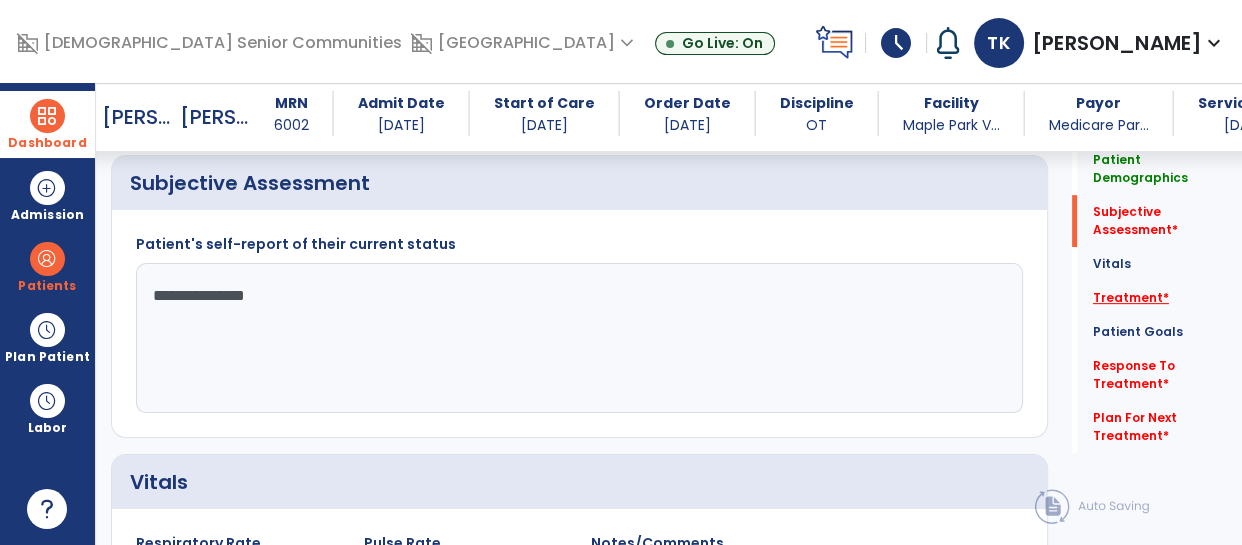 type on "**********" 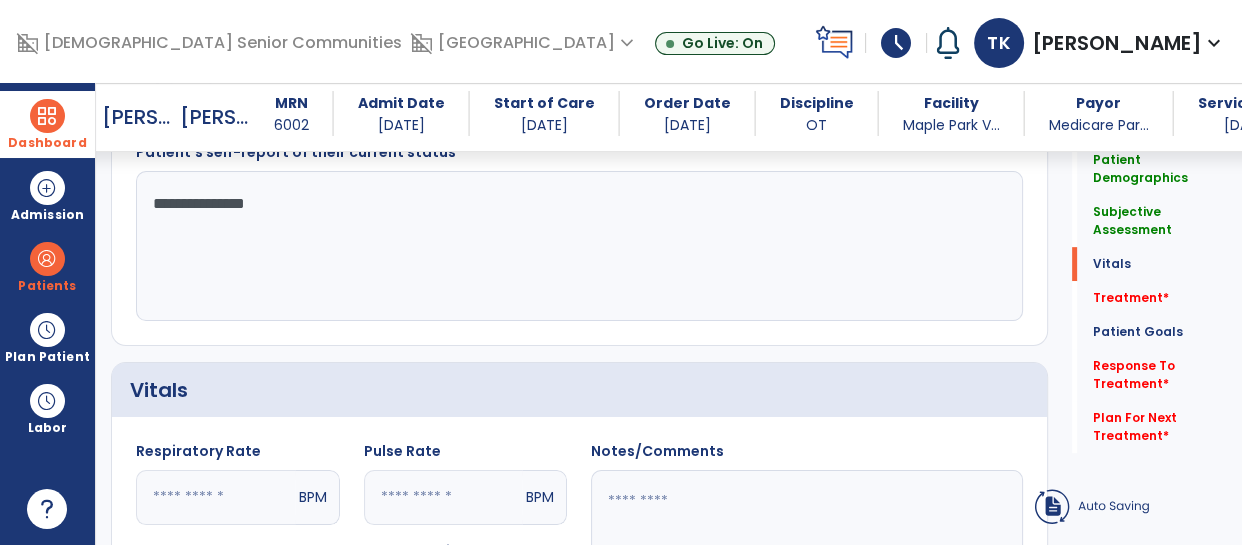 click on "add" 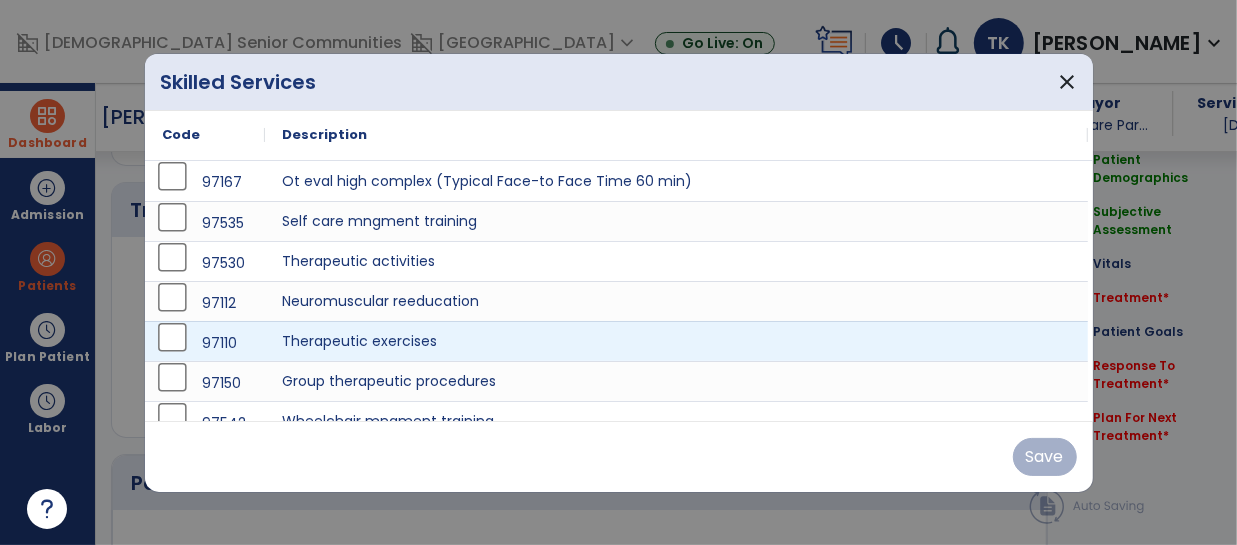 scroll, scrollTop: 1421, scrollLeft: 0, axis: vertical 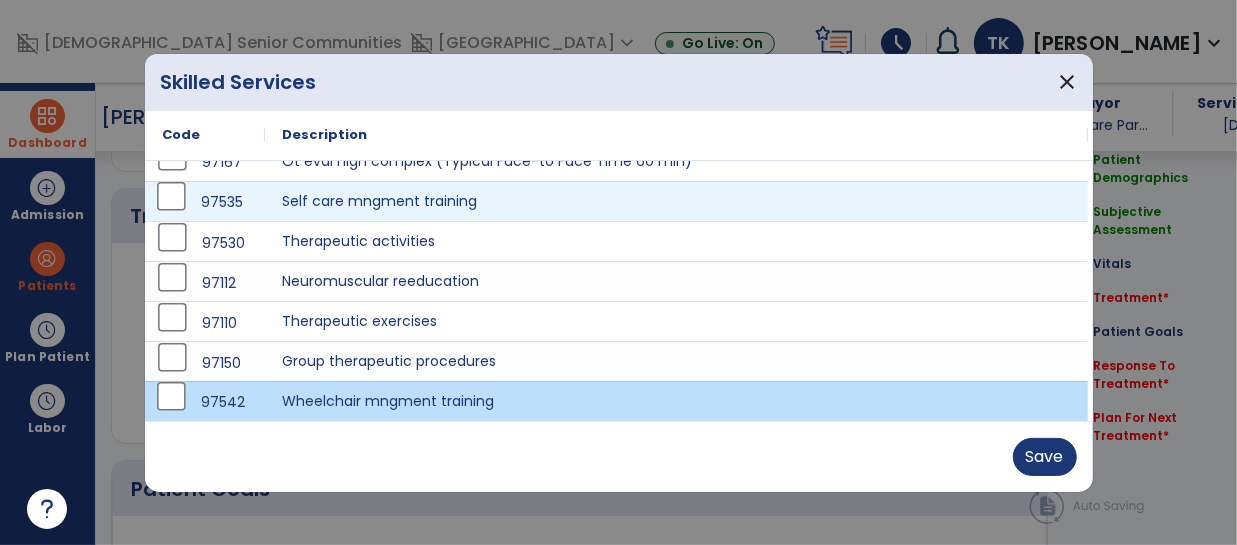 click on "97535" at bounding box center (205, 202) 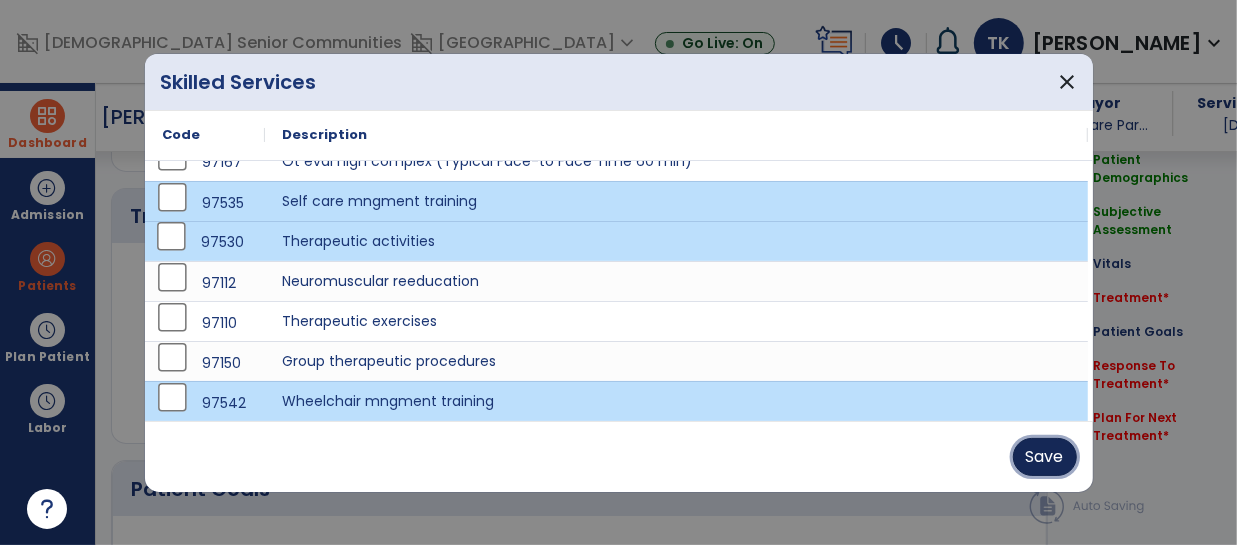 click on "Save" at bounding box center [1045, 457] 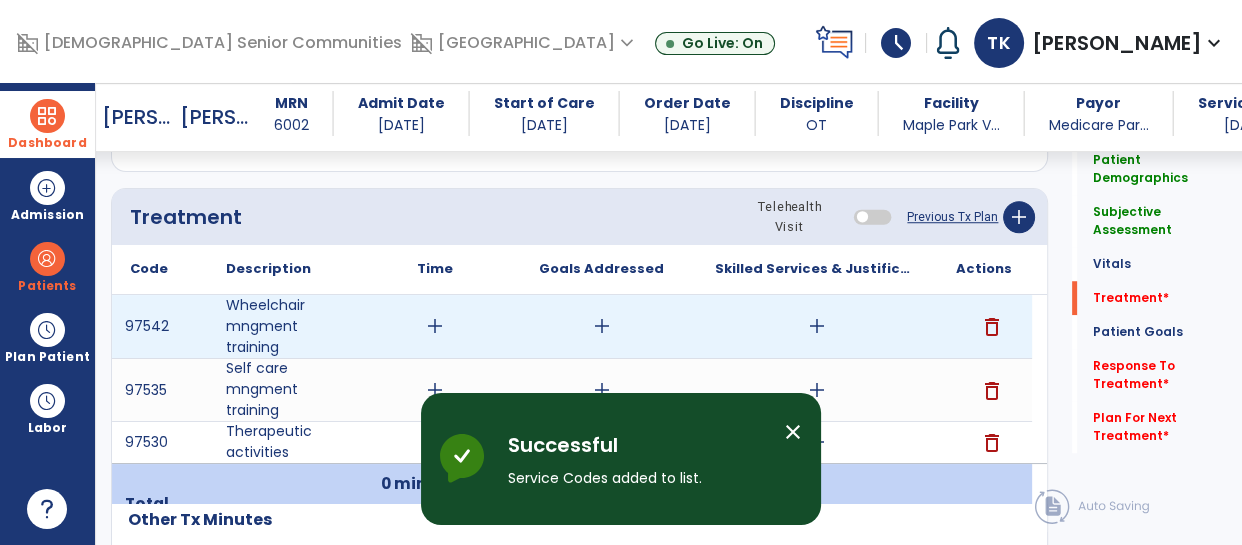 click on "add" at bounding box center [435, 326] 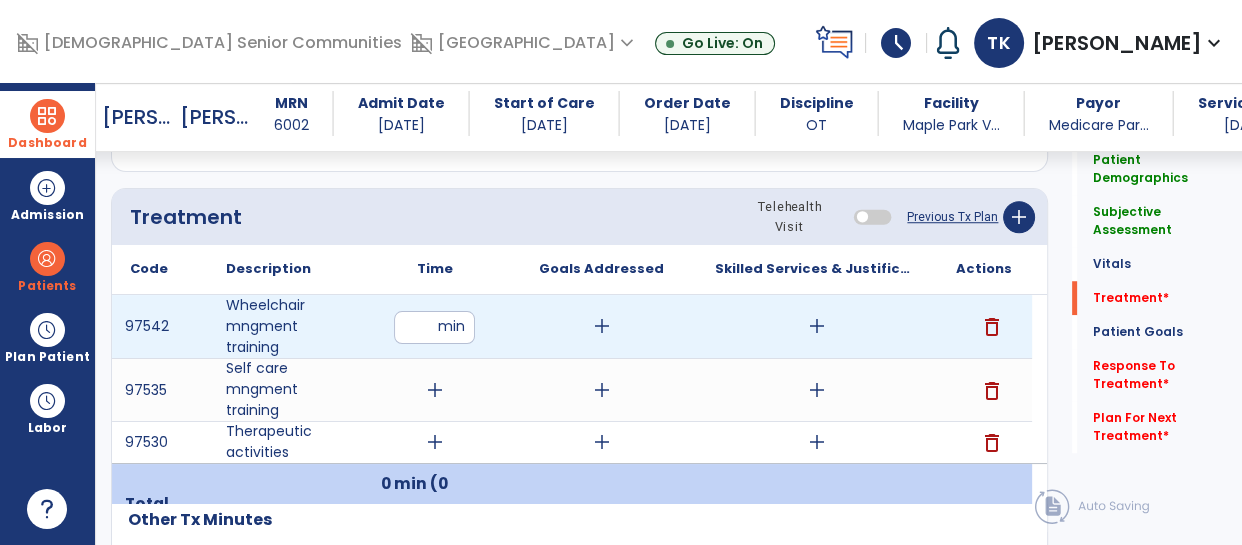 type on "**" 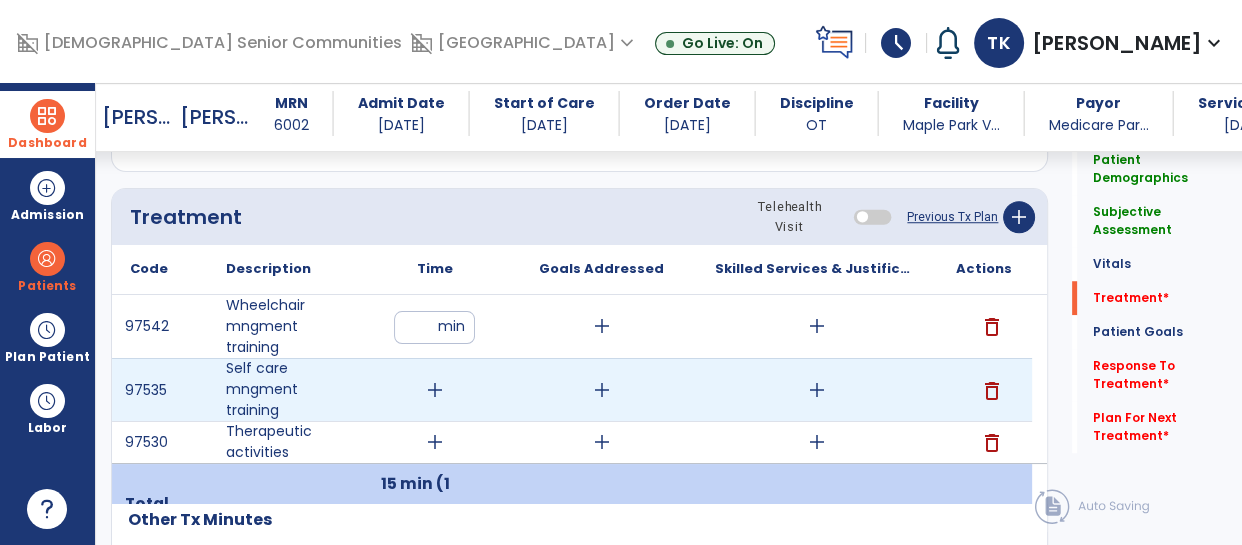 click on "add" at bounding box center (435, 390) 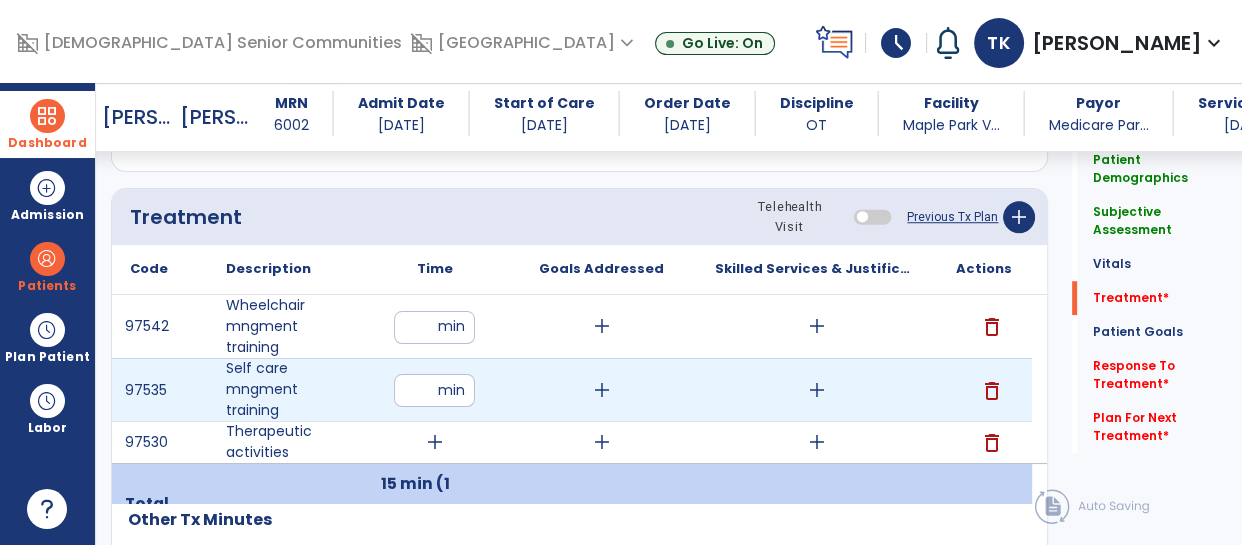 type on "**" 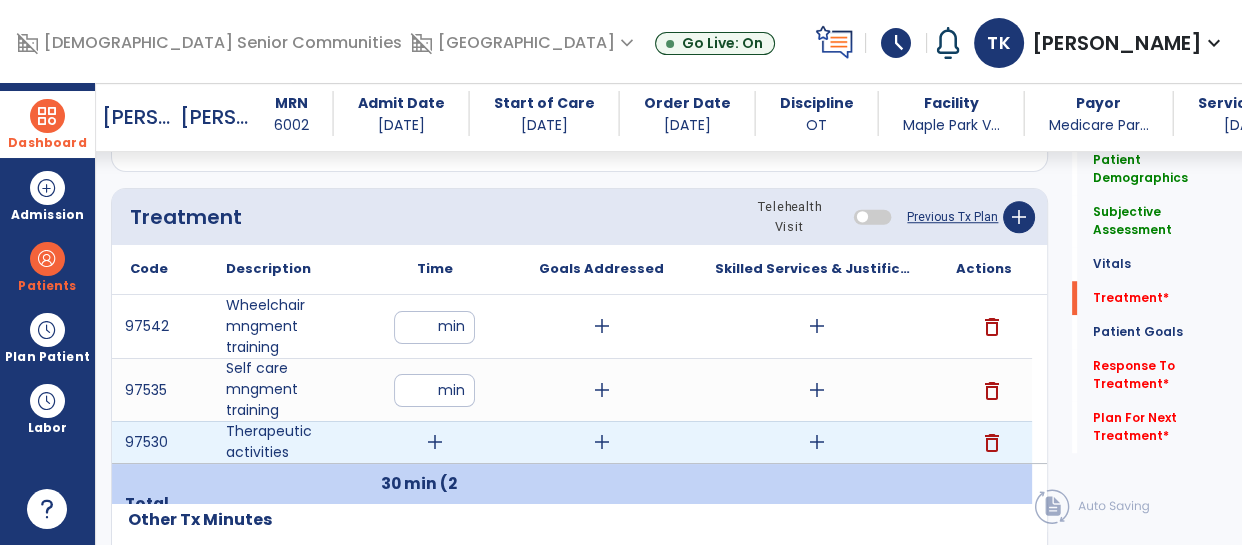 click on "delete" at bounding box center (992, 443) 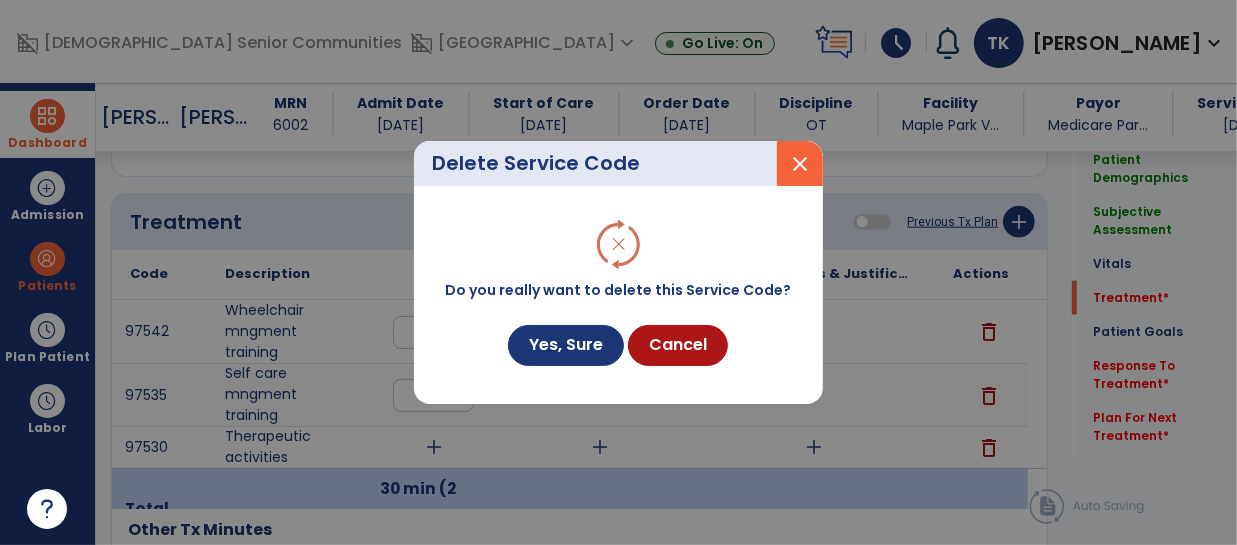 scroll, scrollTop: 1421, scrollLeft: 0, axis: vertical 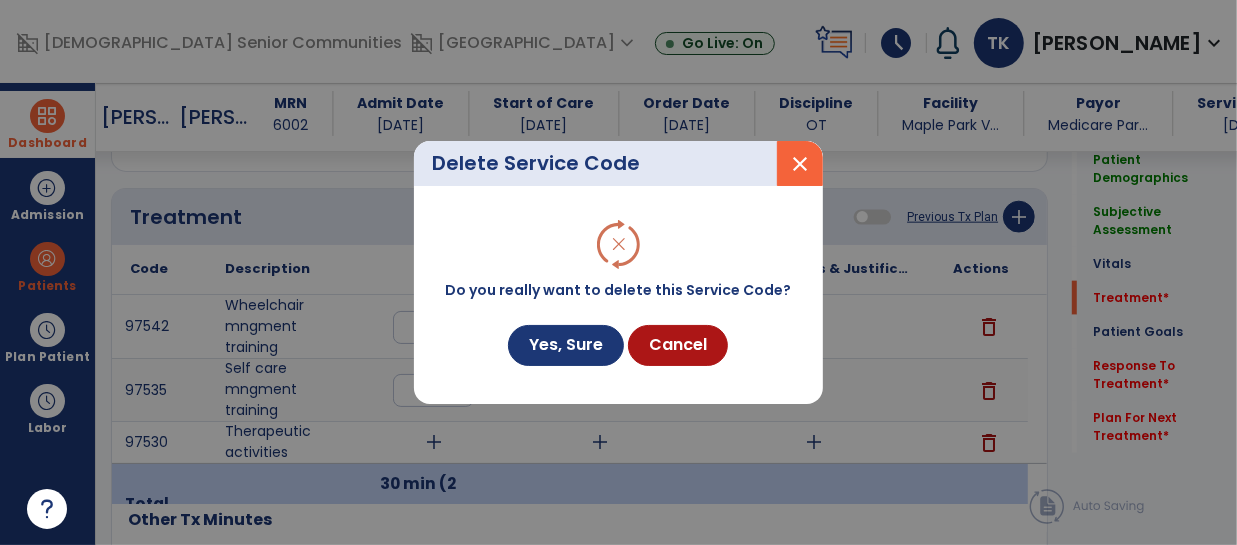 click on "Do you really want to delete this Service Code? Yes, Sure Cancel" at bounding box center (618, 295) 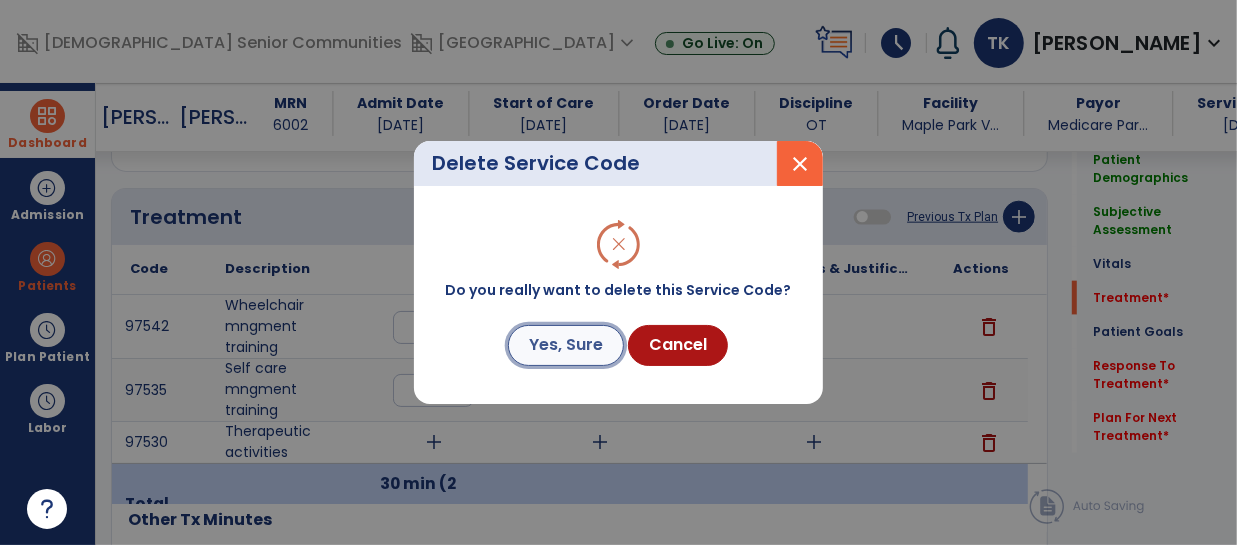 click on "Yes, Sure" at bounding box center [566, 345] 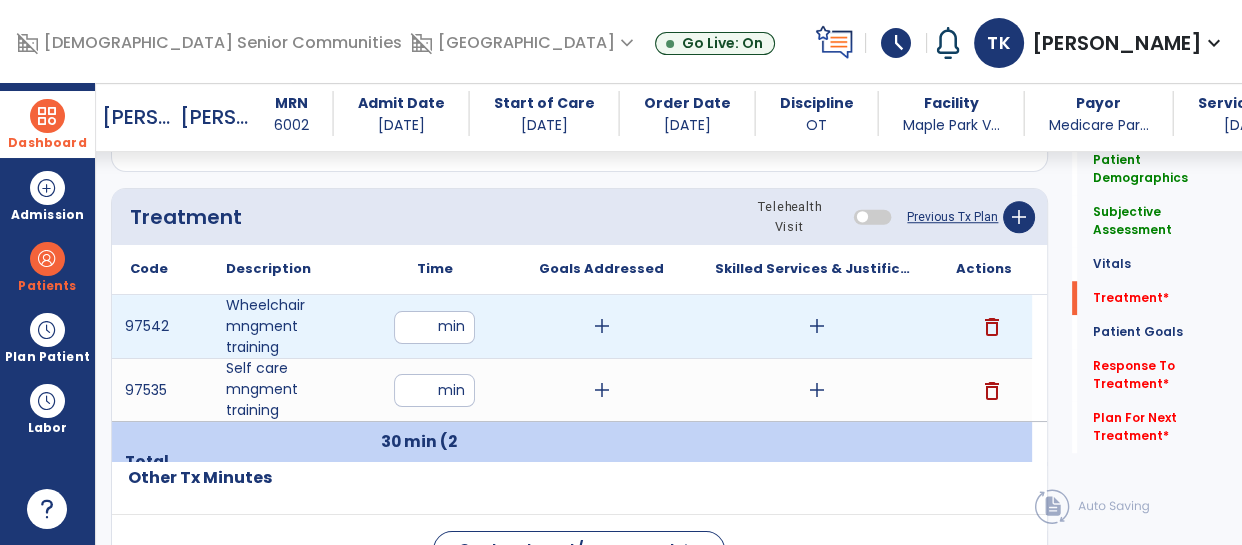 click on "add" at bounding box center [602, 326] 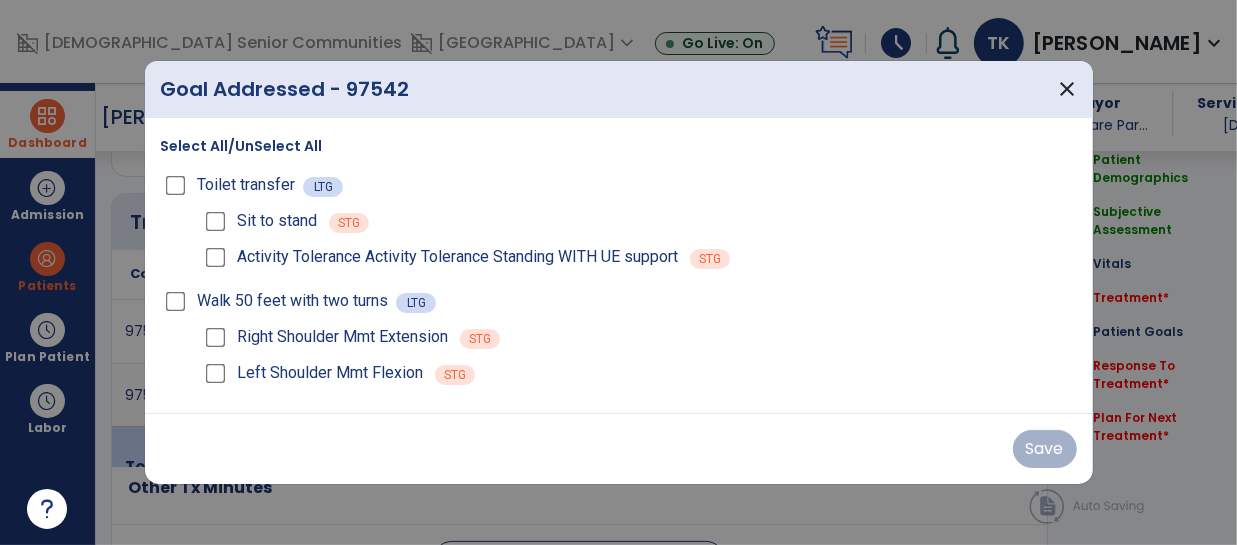 scroll, scrollTop: 1421, scrollLeft: 0, axis: vertical 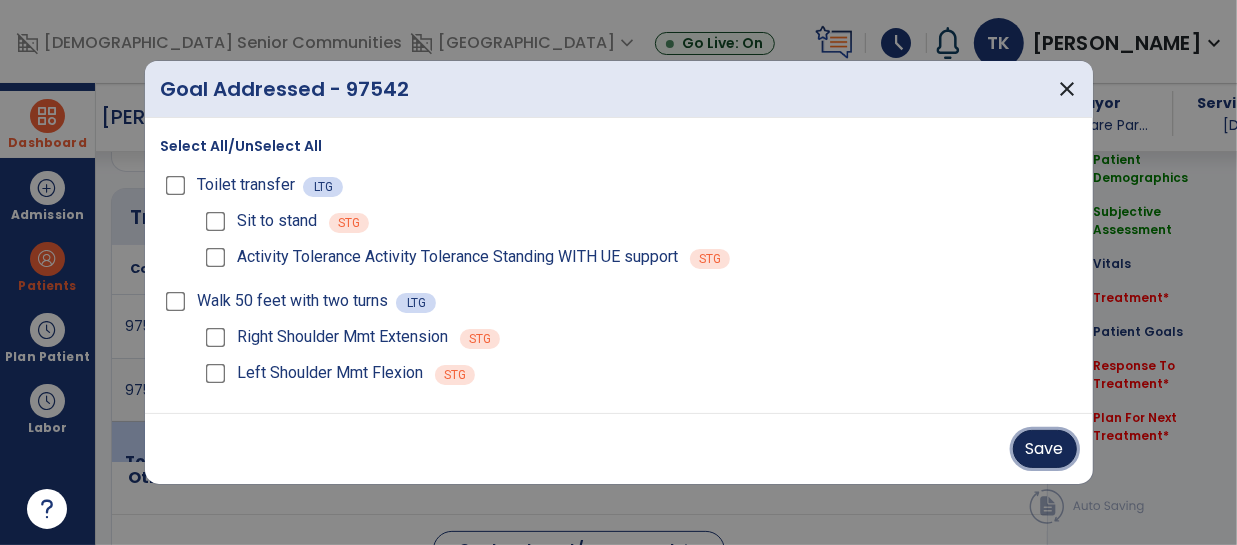 click on "Save" at bounding box center (1045, 449) 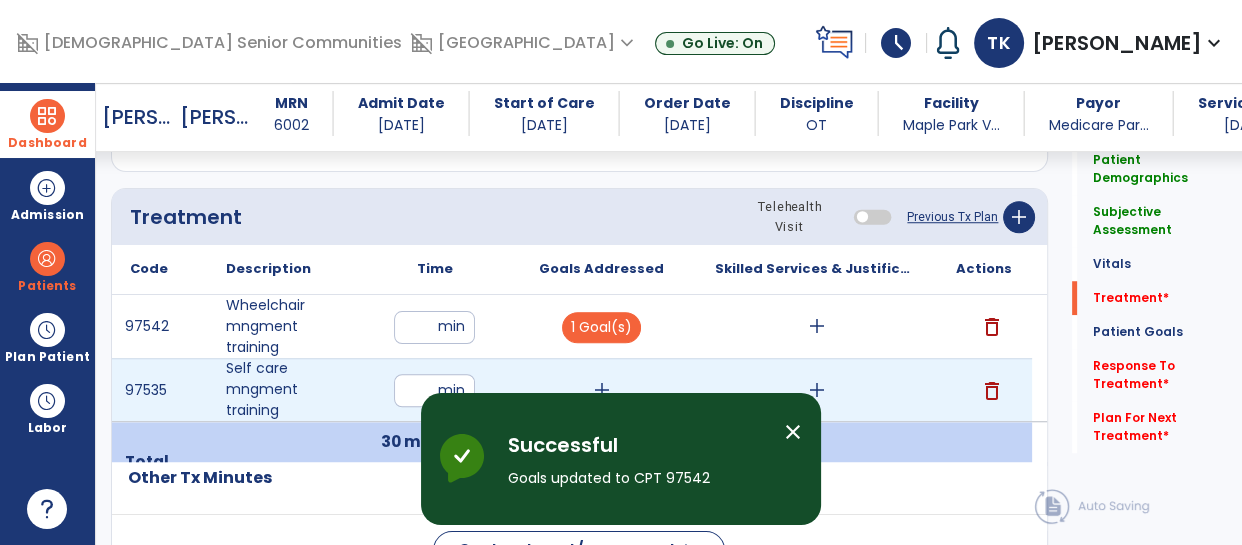 click on "add" at bounding box center (602, 390) 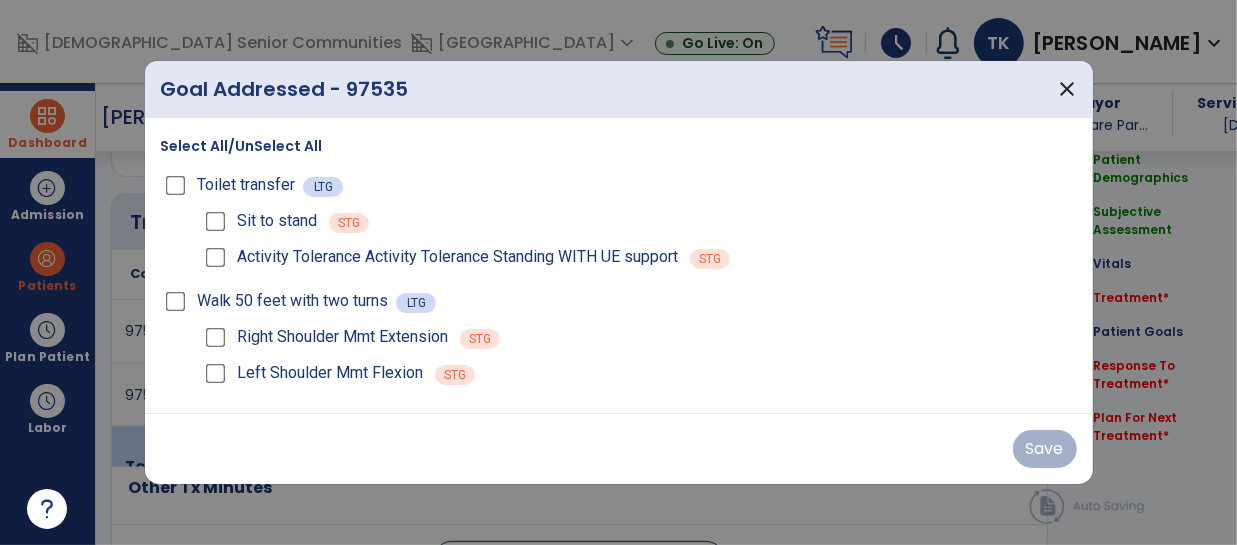 scroll, scrollTop: 1421, scrollLeft: 0, axis: vertical 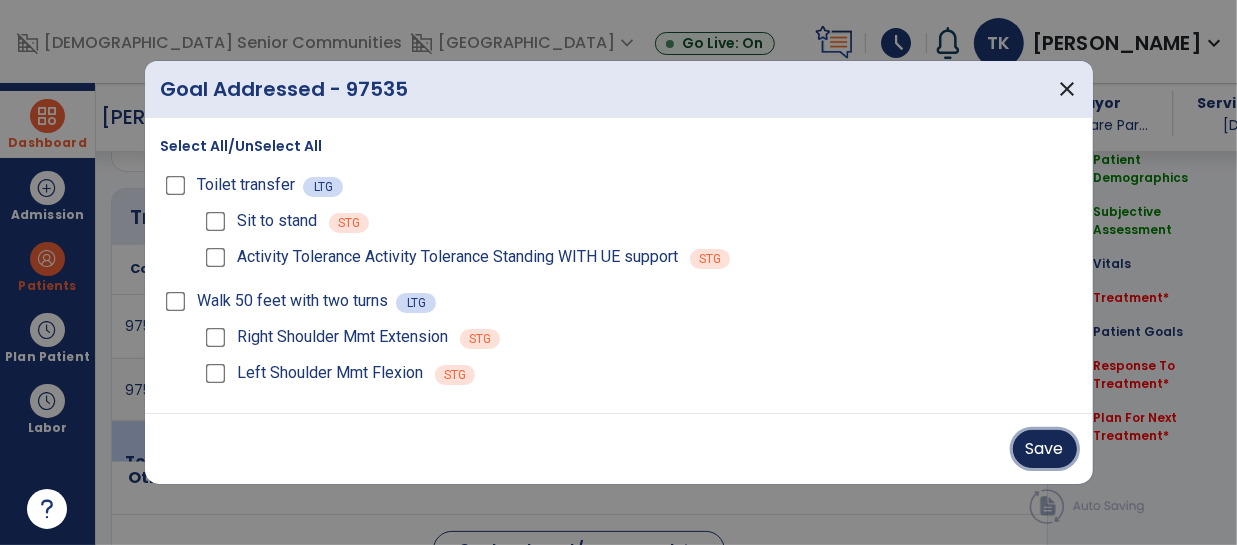 click on "Save" at bounding box center (1045, 449) 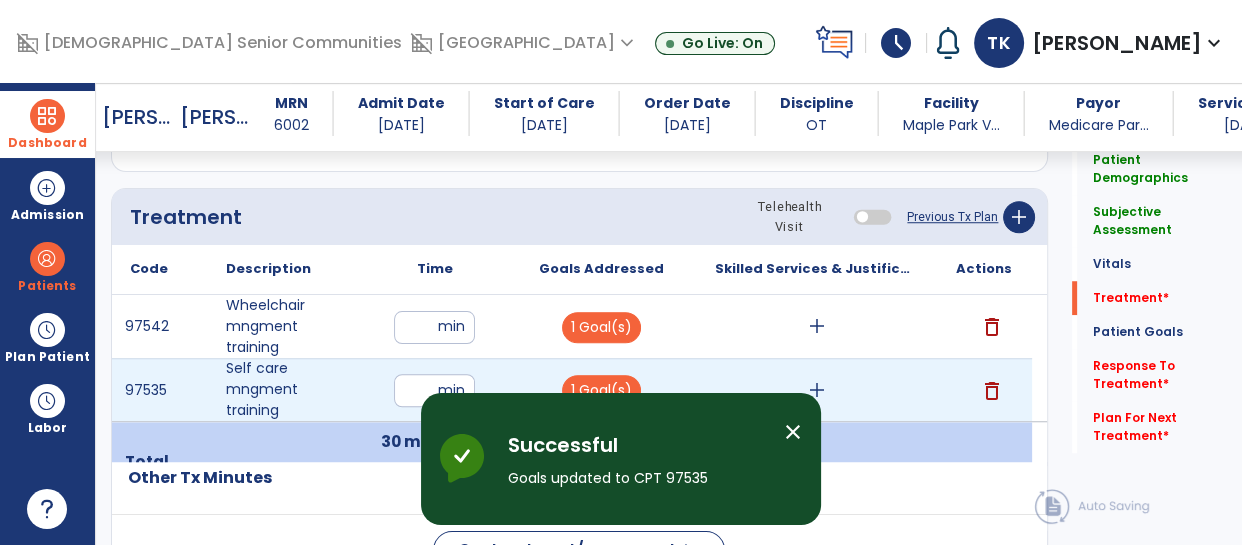 click on "add" at bounding box center (817, 390) 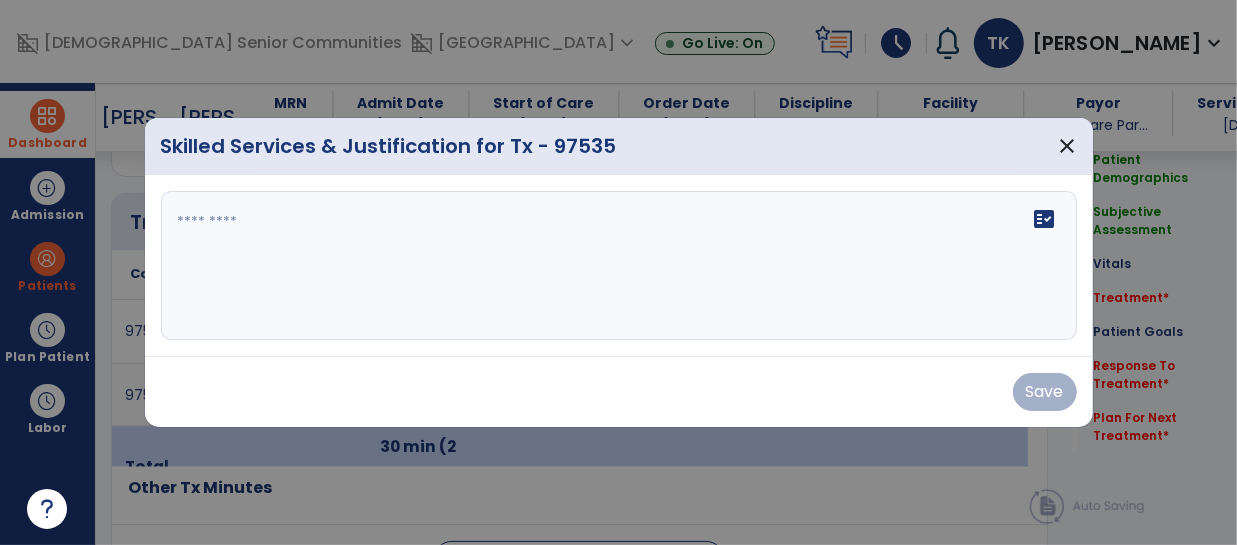 scroll, scrollTop: 1421, scrollLeft: 0, axis: vertical 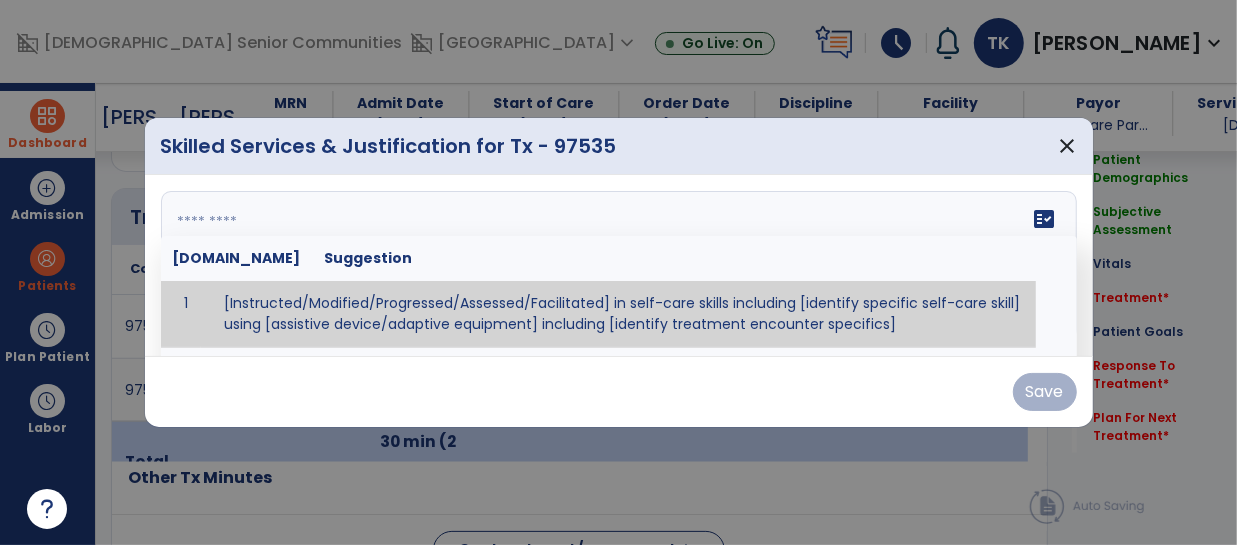 click on "fact_check  [DOMAIN_NAME] Suggestion 1 [Instructed/Modified/Progressed/Assessed/Facilitated] in self-care skills including [identify specific self-care skill] using [assistive device/adaptive equipment] including [identify treatment encounter specifics]" at bounding box center [619, 266] 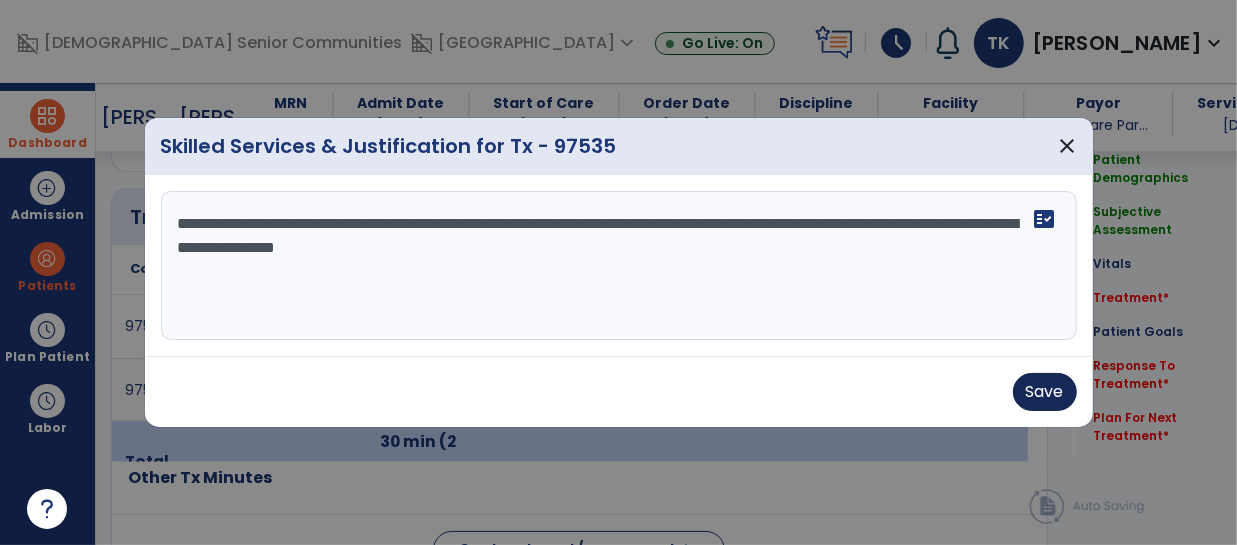 type on "**********" 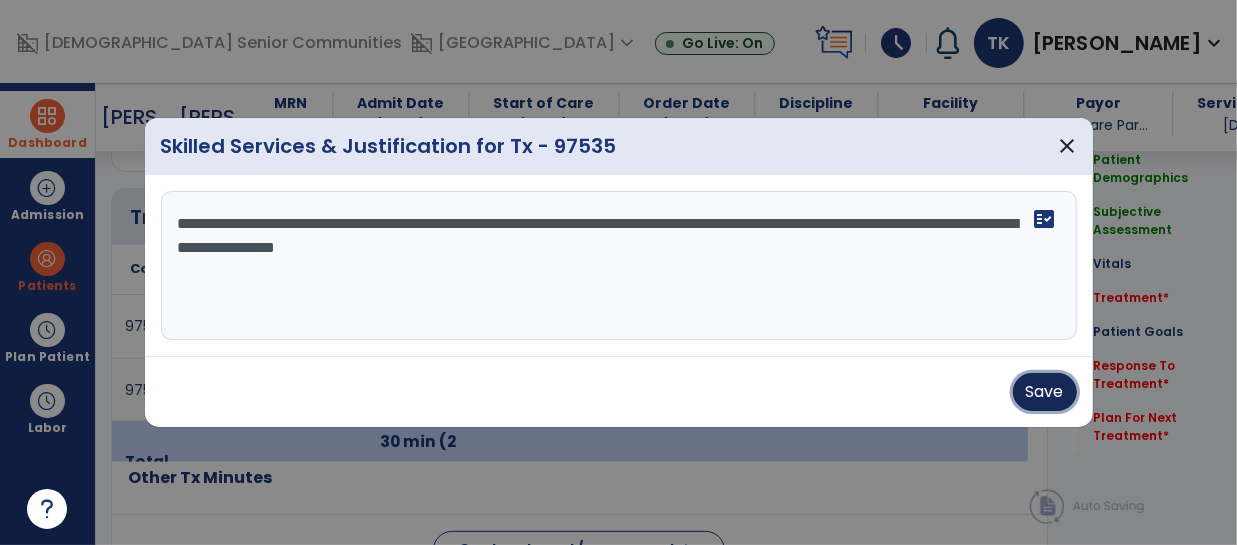 click on "Save" at bounding box center (1045, 392) 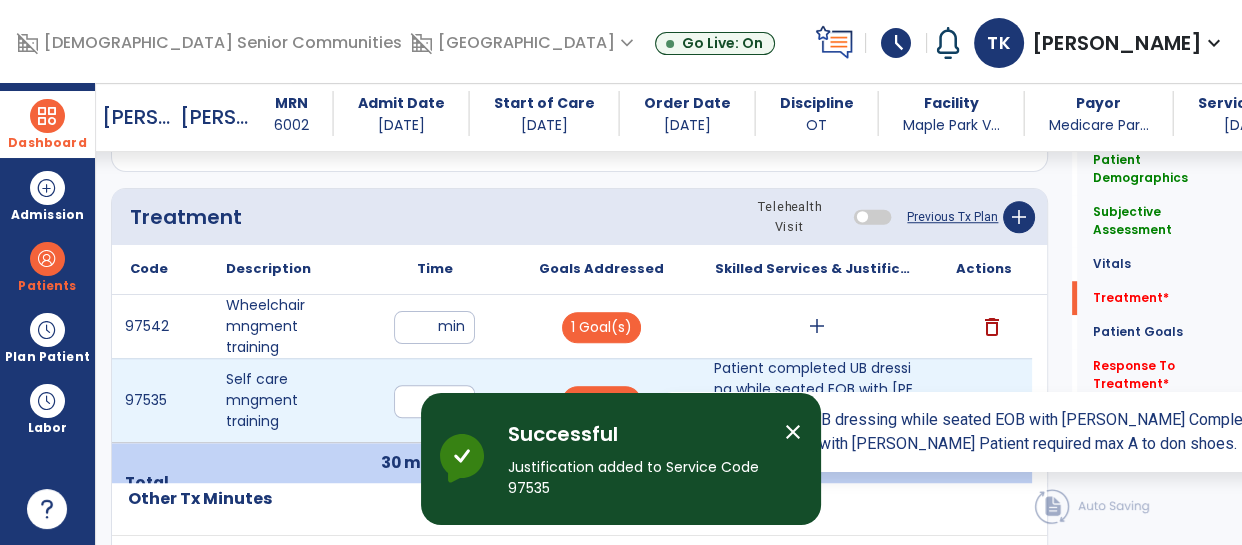 click on "Patient completed UB dressing while seated EOB with [PERSON_NAME] Completed LB dressing while sitting and s..." at bounding box center (816, 400) 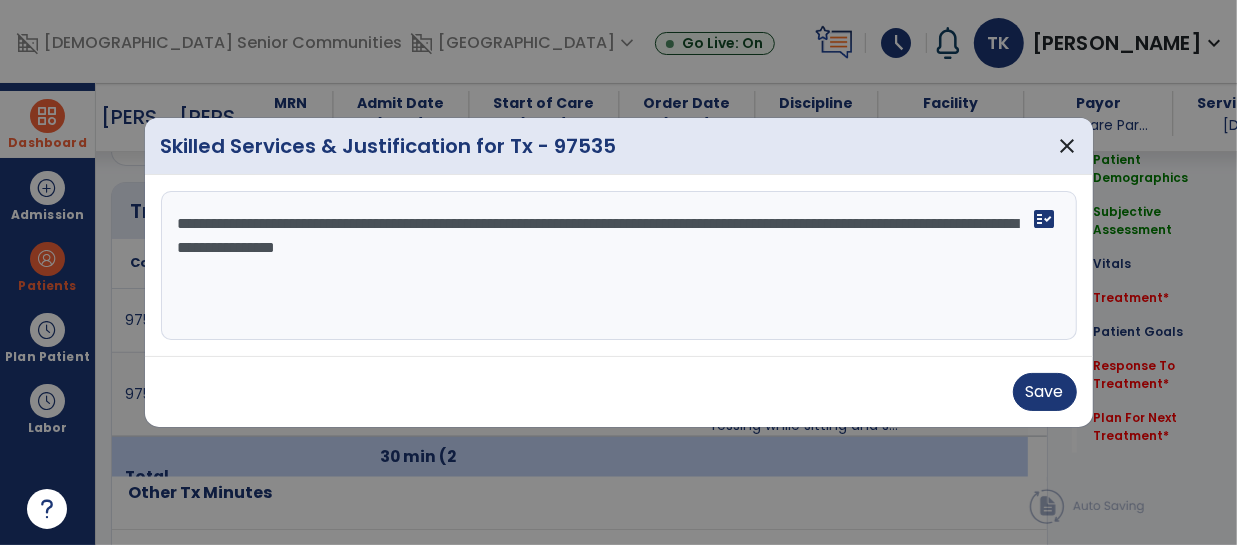 scroll, scrollTop: 1421, scrollLeft: 0, axis: vertical 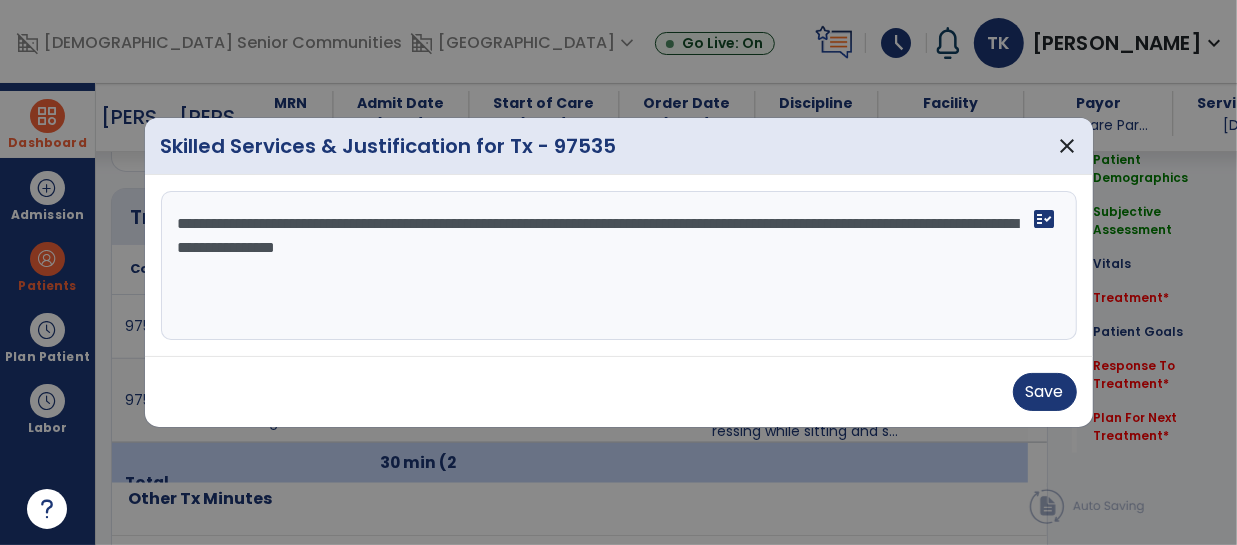 click on "**********" at bounding box center (619, 266) 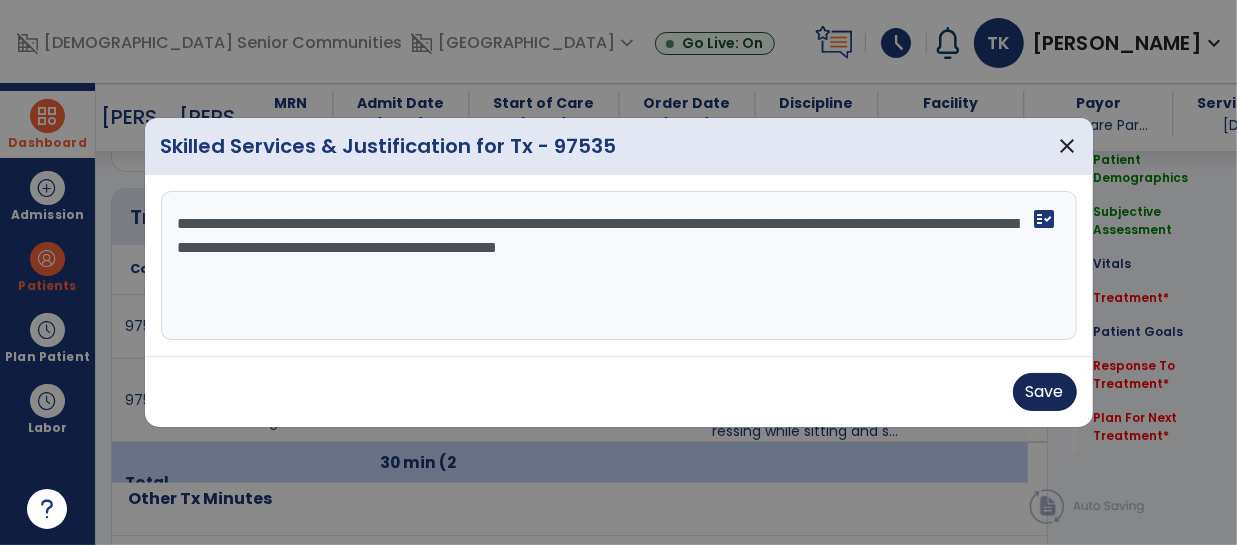 type on "**********" 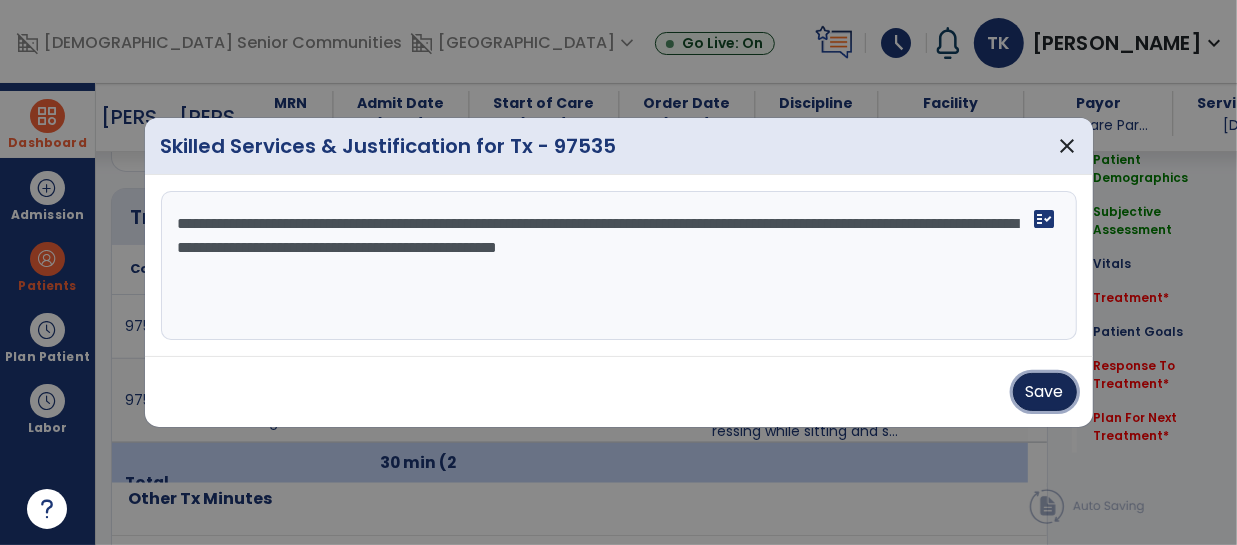 click on "Save" at bounding box center [1045, 392] 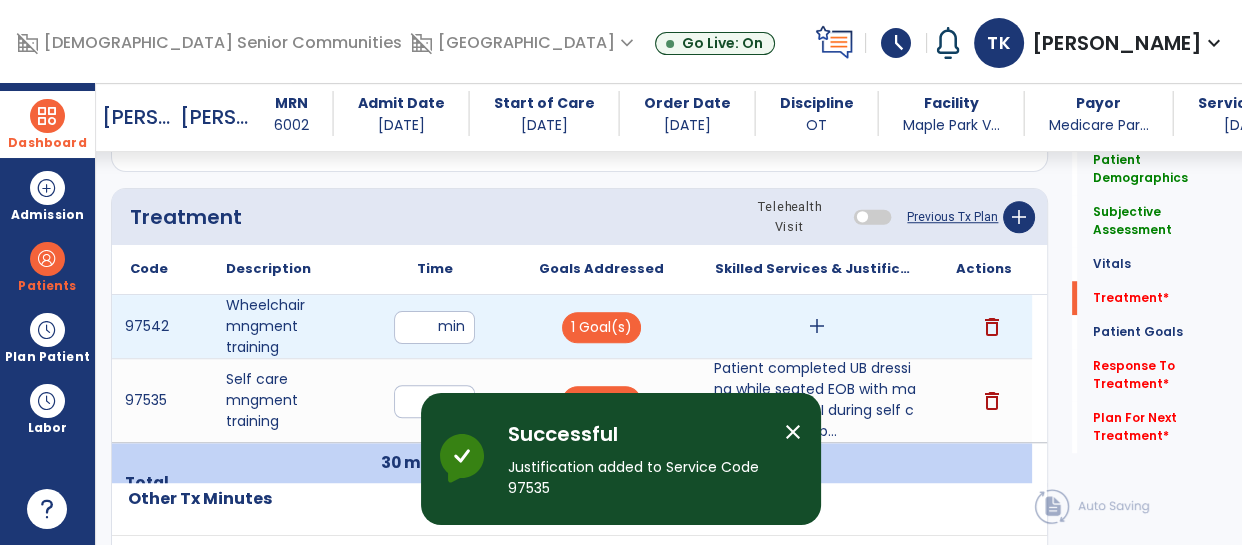 click on "add" at bounding box center (817, 326) 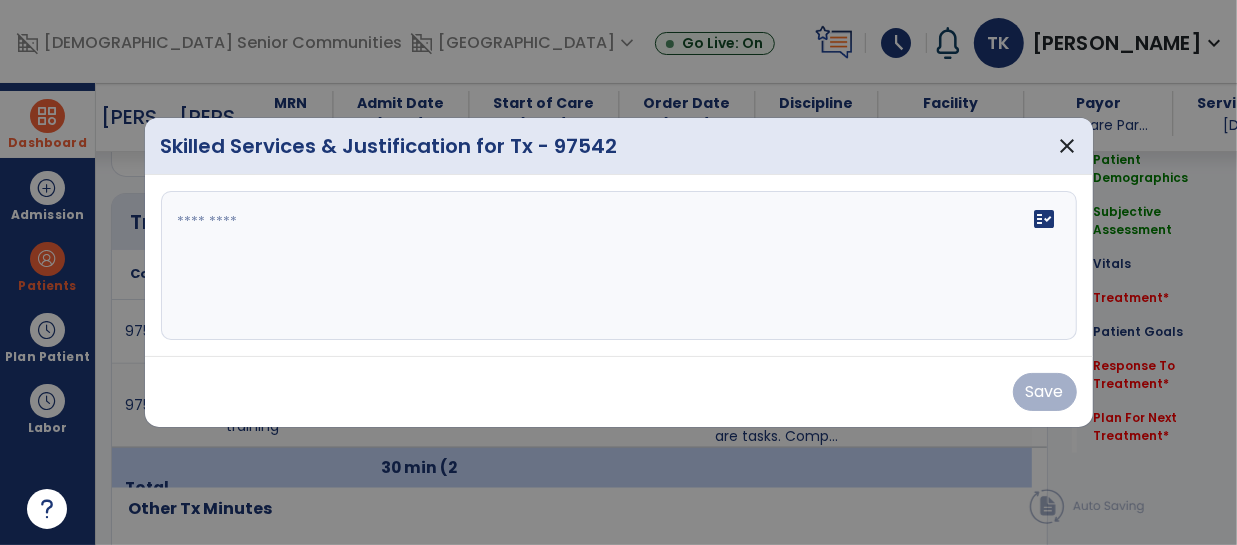 scroll, scrollTop: 1421, scrollLeft: 0, axis: vertical 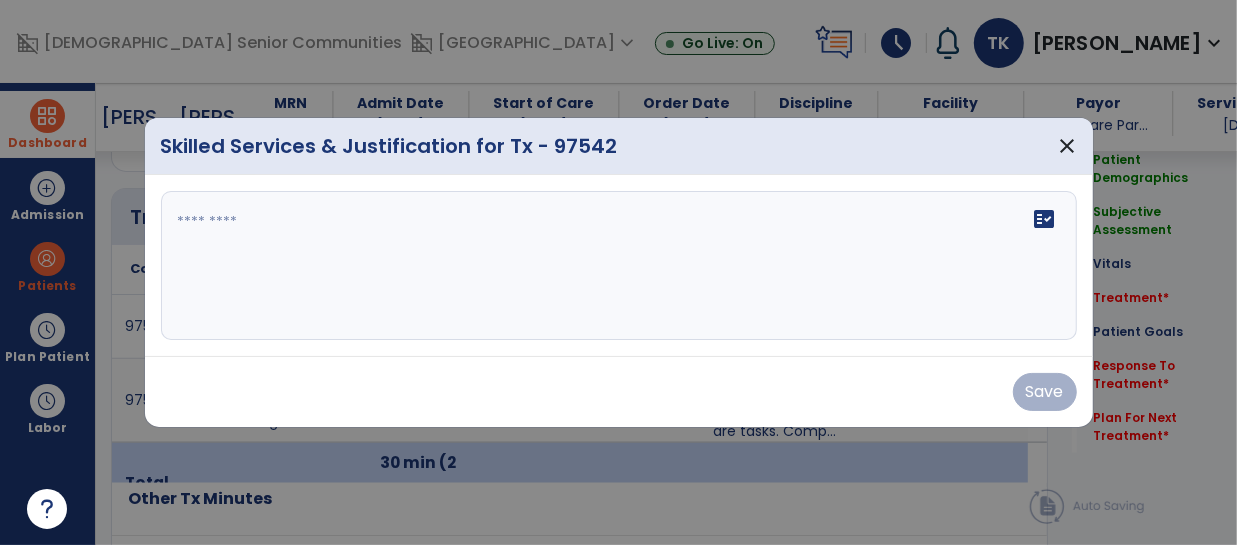 click on "fact_check" at bounding box center [619, 266] 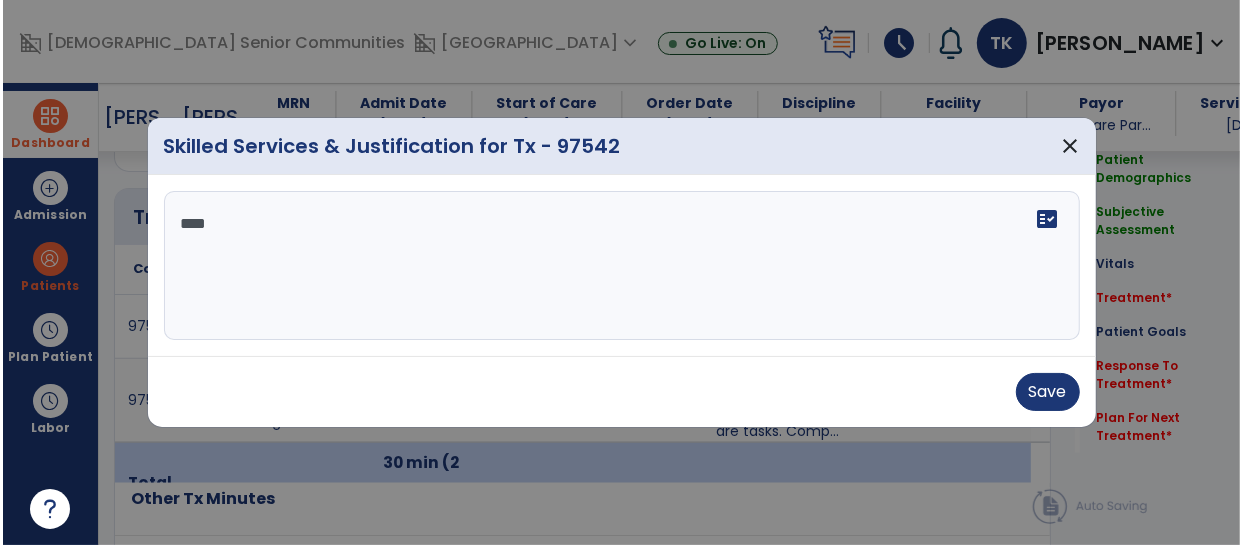 scroll, scrollTop: 0, scrollLeft: 0, axis: both 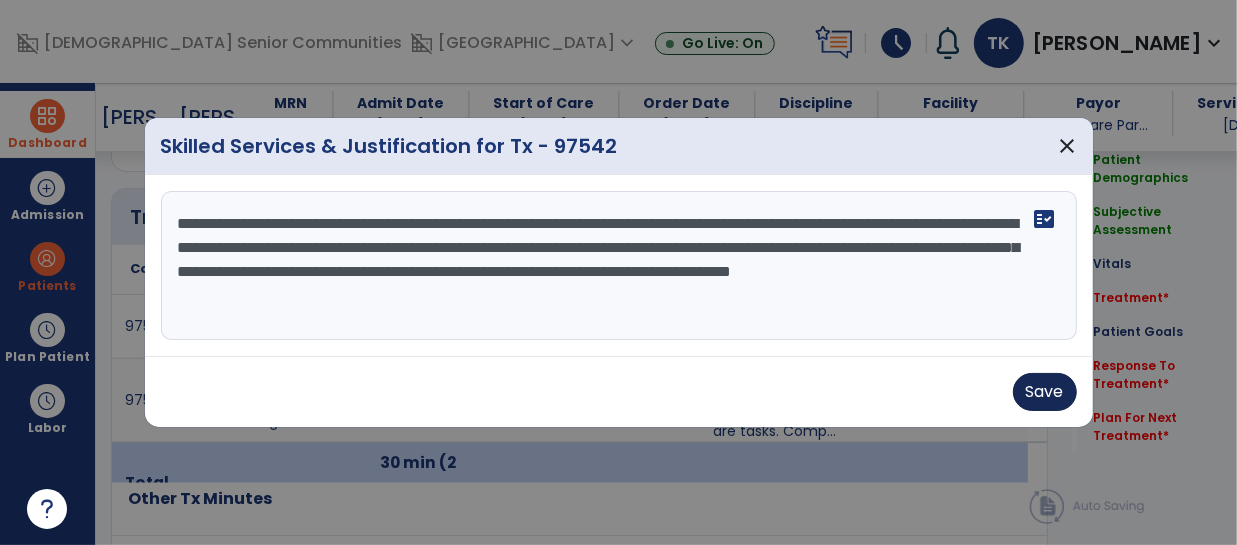 type on "**********" 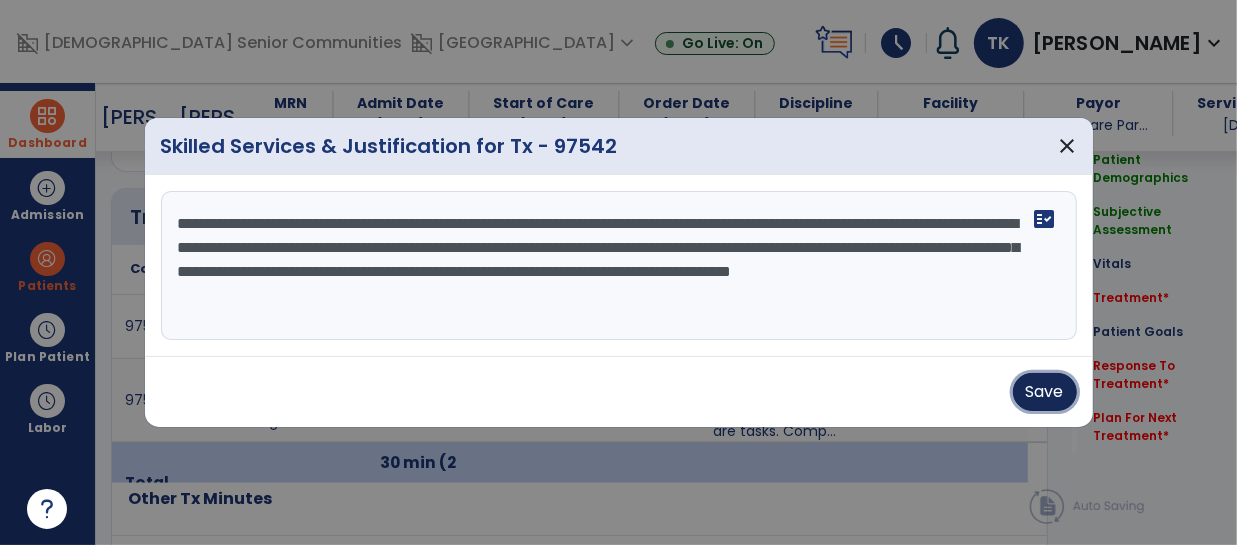 click on "Save" at bounding box center (1045, 392) 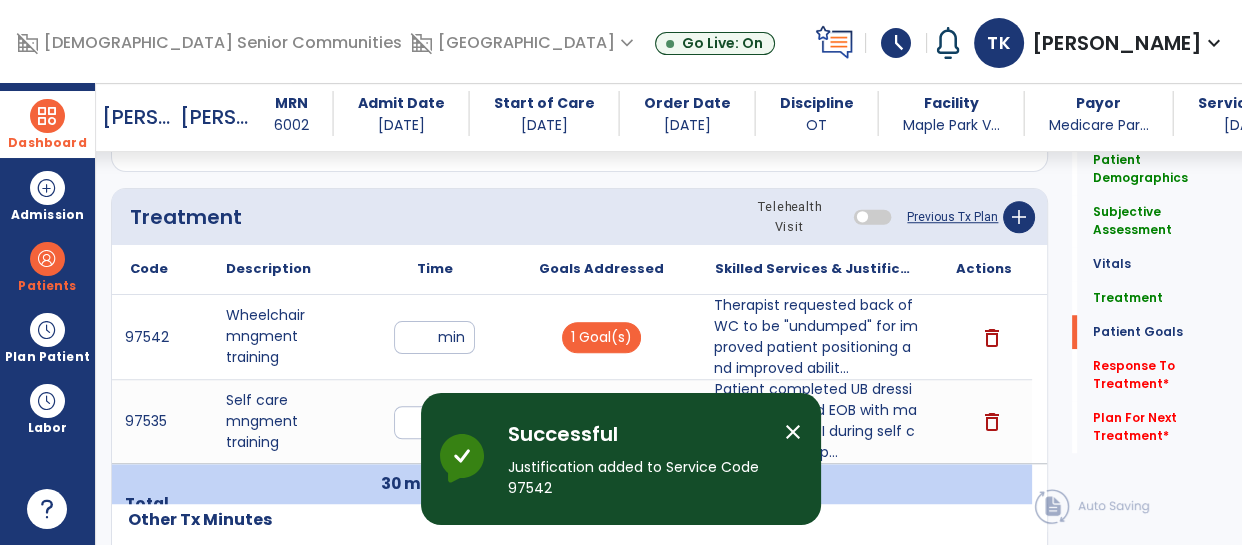 scroll, scrollTop: 2531, scrollLeft: 0, axis: vertical 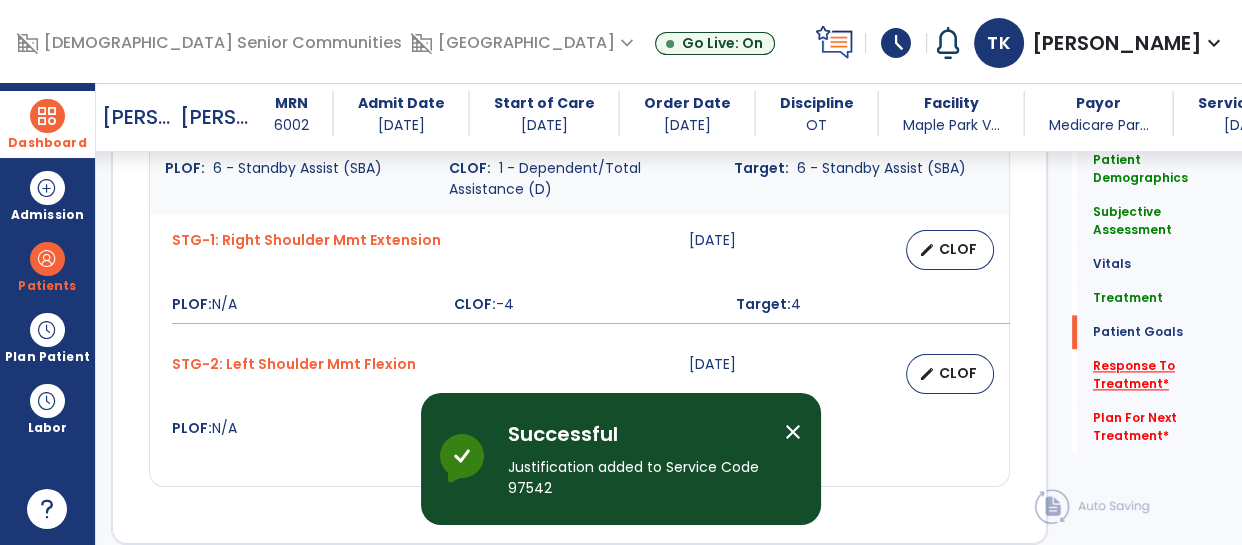 click on "Response To Treatment   *" 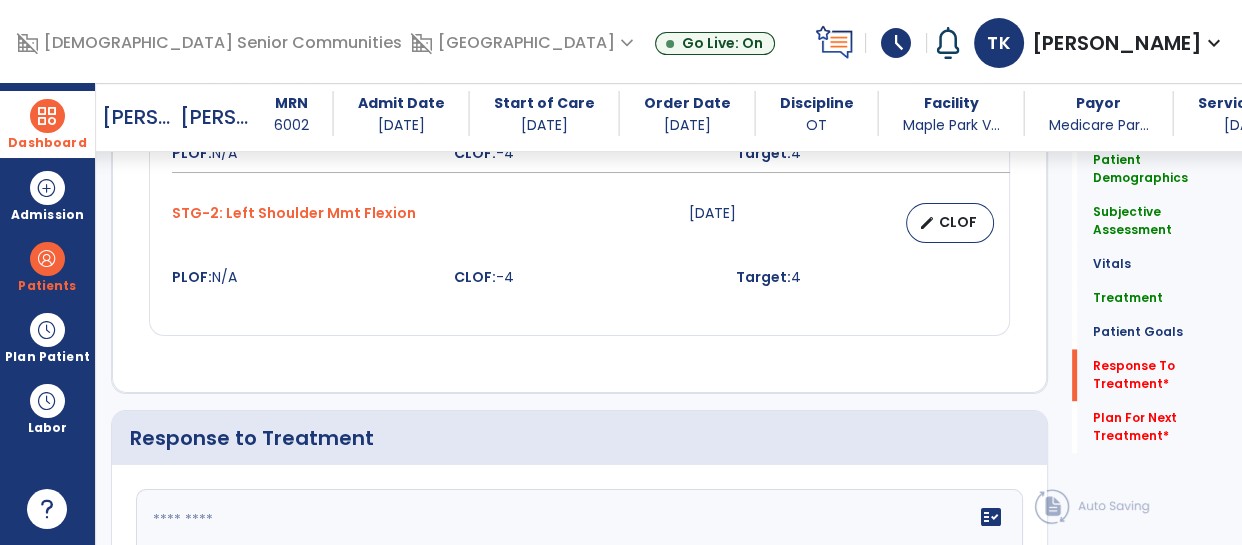 scroll, scrollTop: 2901, scrollLeft: 0, axis: vertical 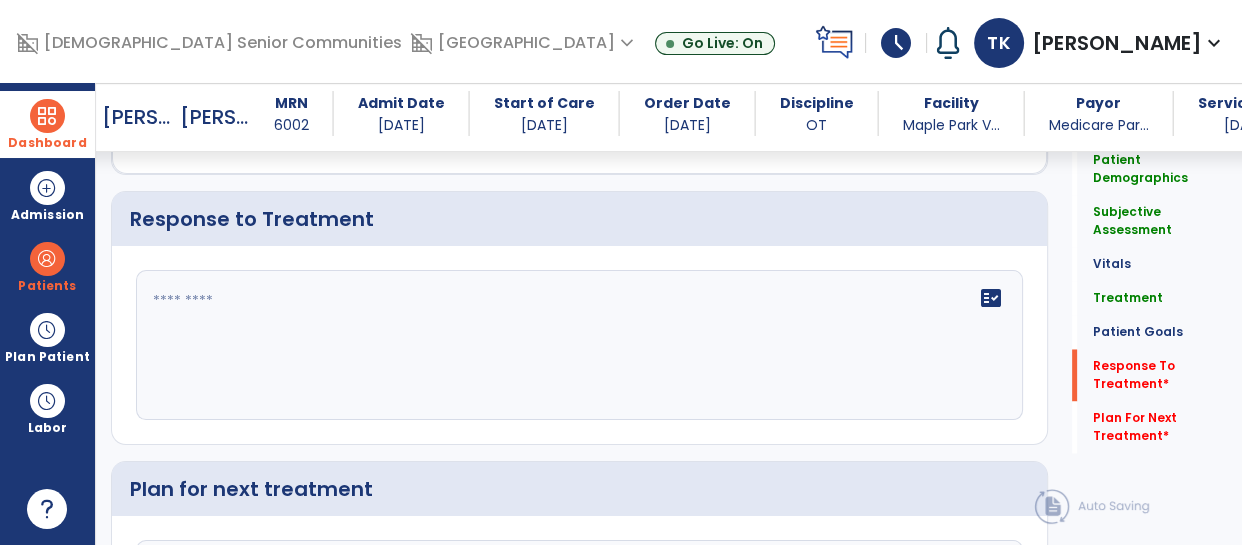 click on "fact_check" 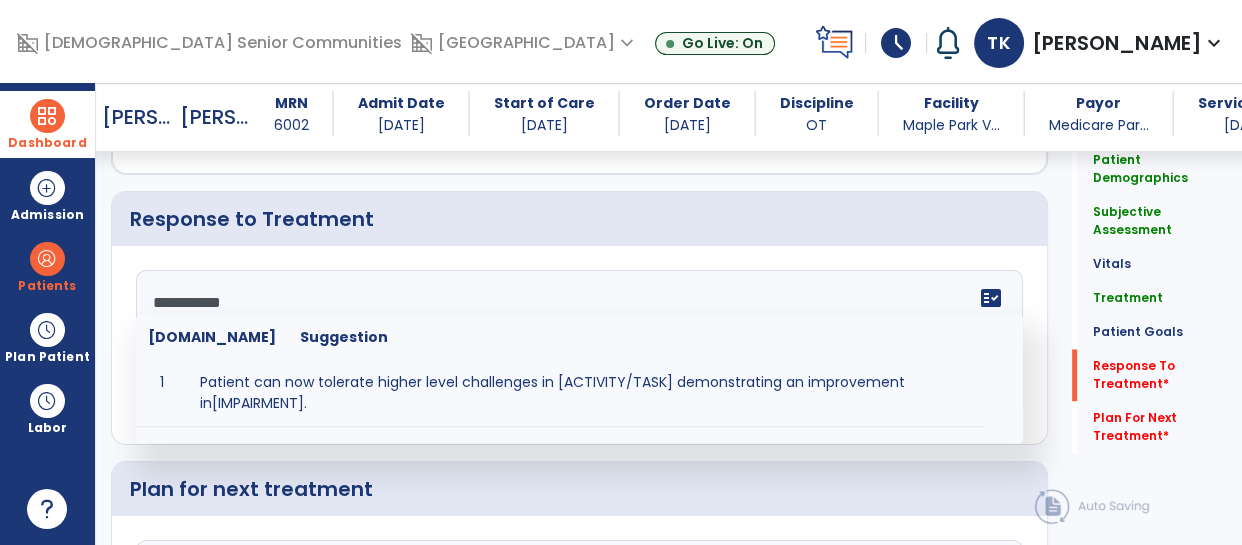 type on "**********" 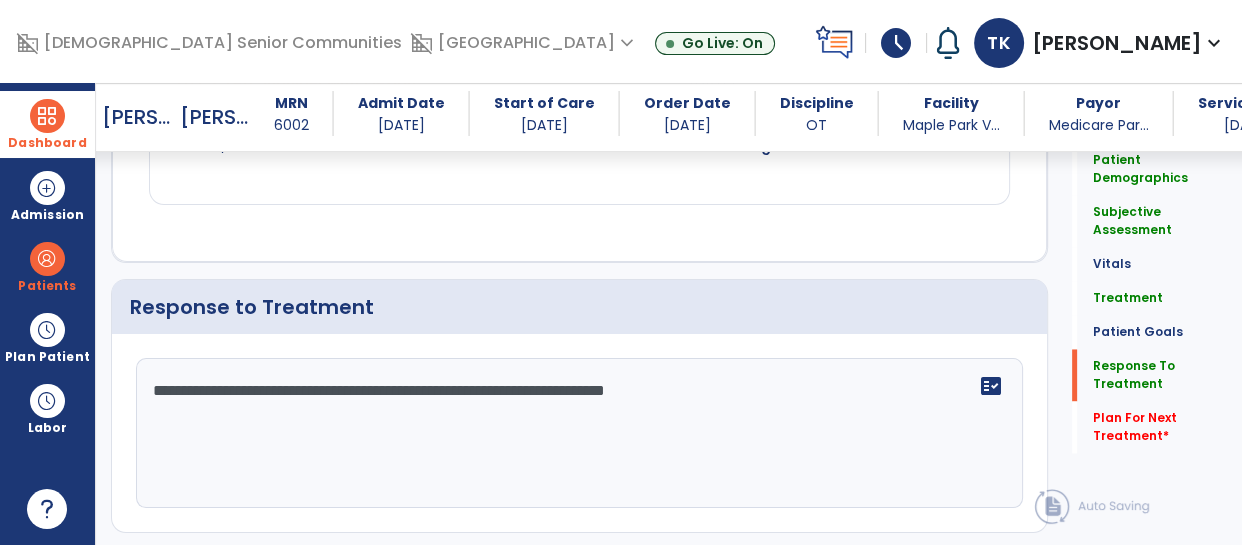 scroll, scrollTop: 2901, scrollLeft: 0, axis: vertical 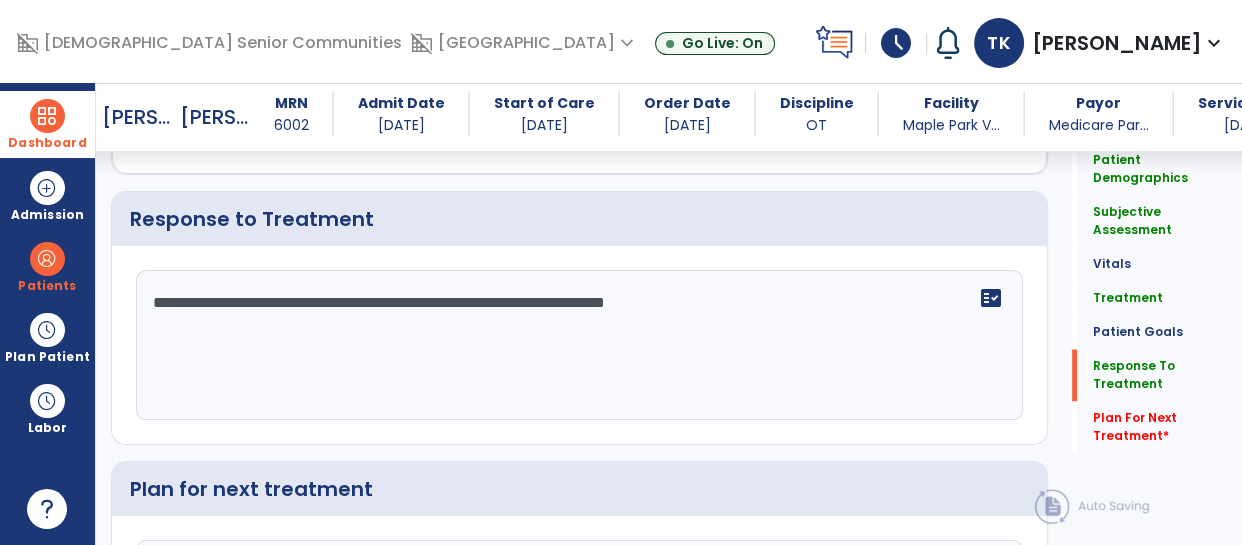 click on "**********" 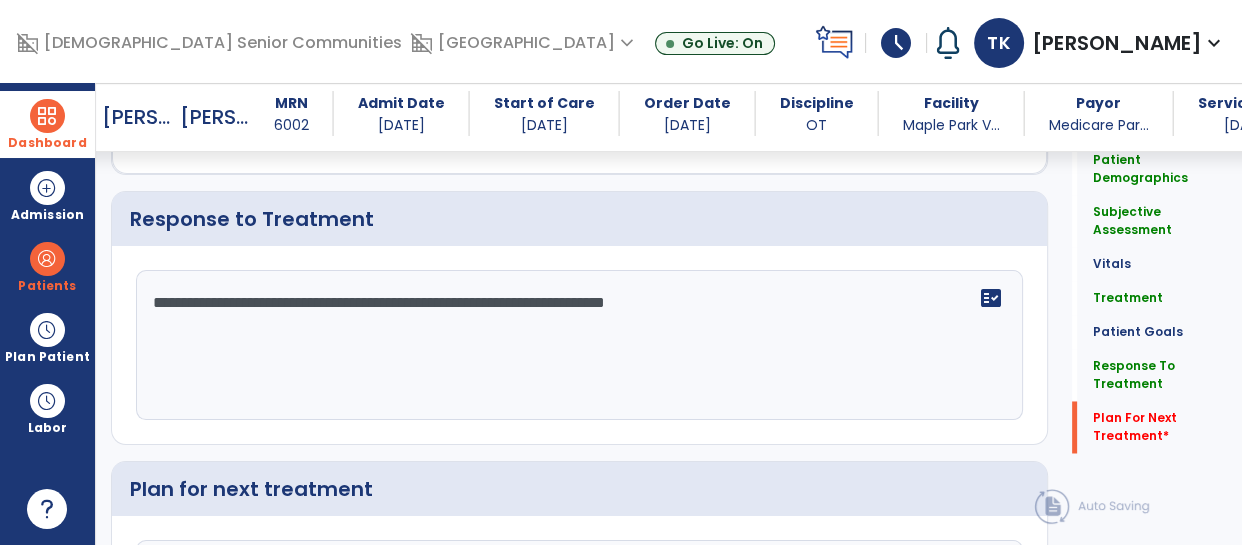 scroll, scrollTop: 3132, scrollLeft: 0, axis: vertical 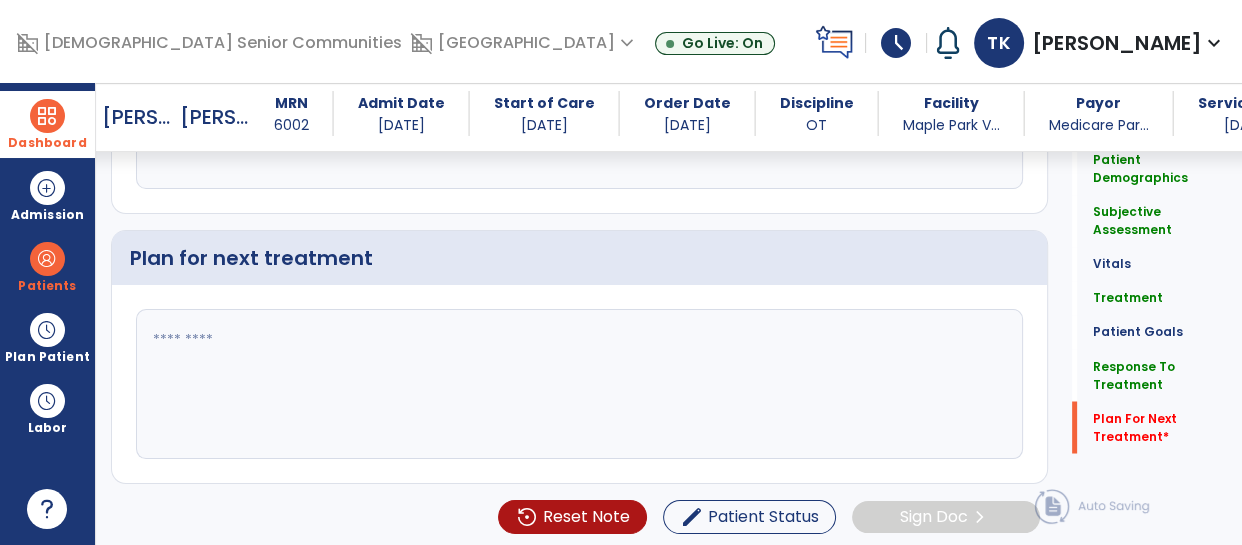 type on "**********" 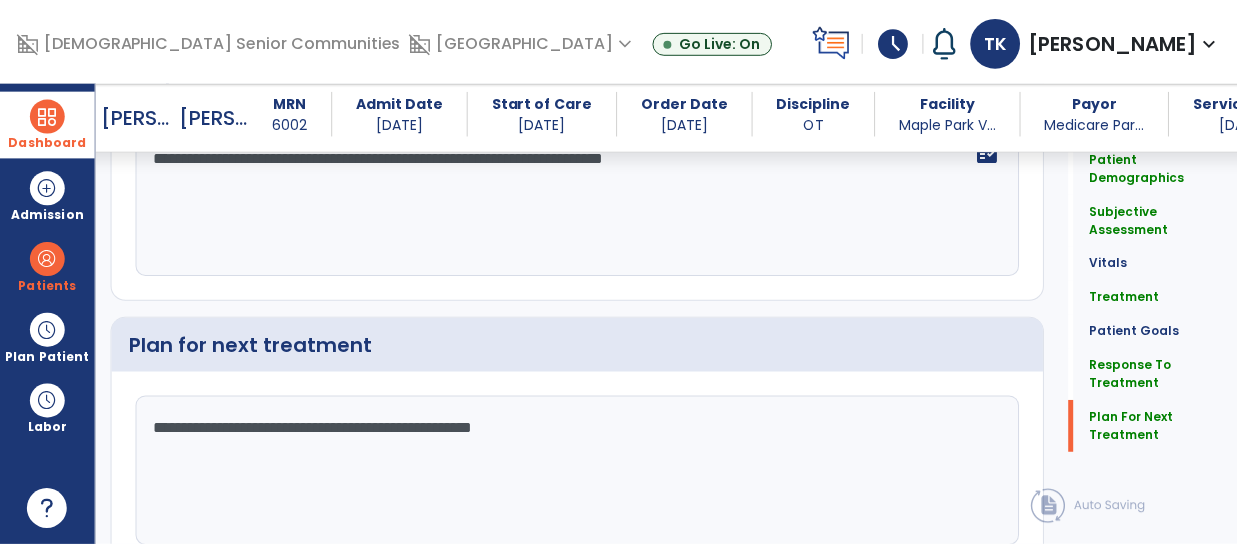 scroll, scrollTop: 3132, scrollLeft: 0, axis: vertical 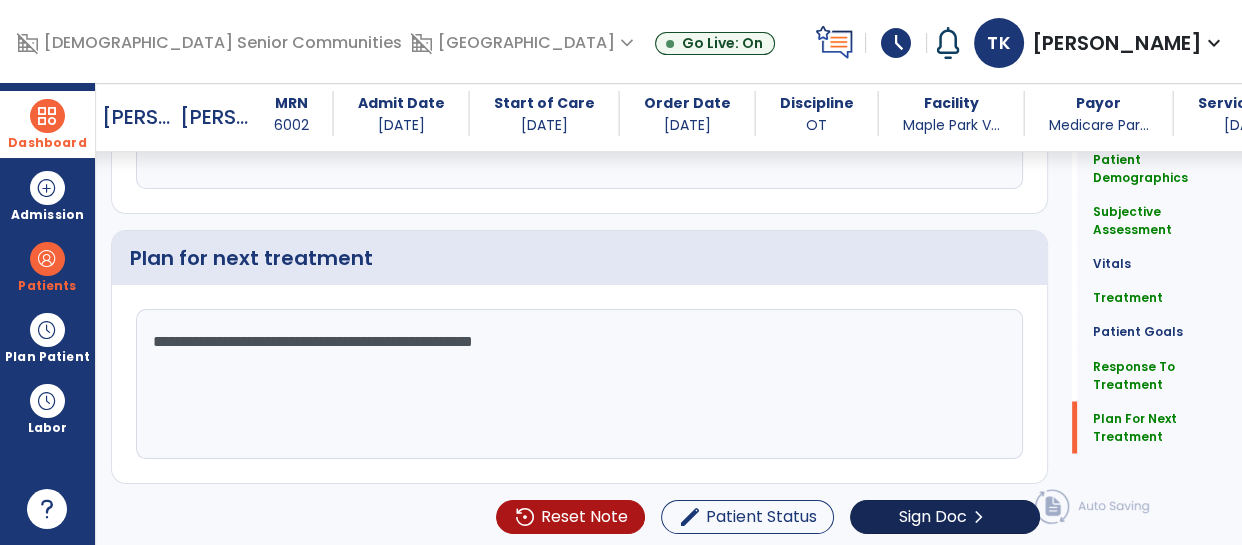 type on "**********" 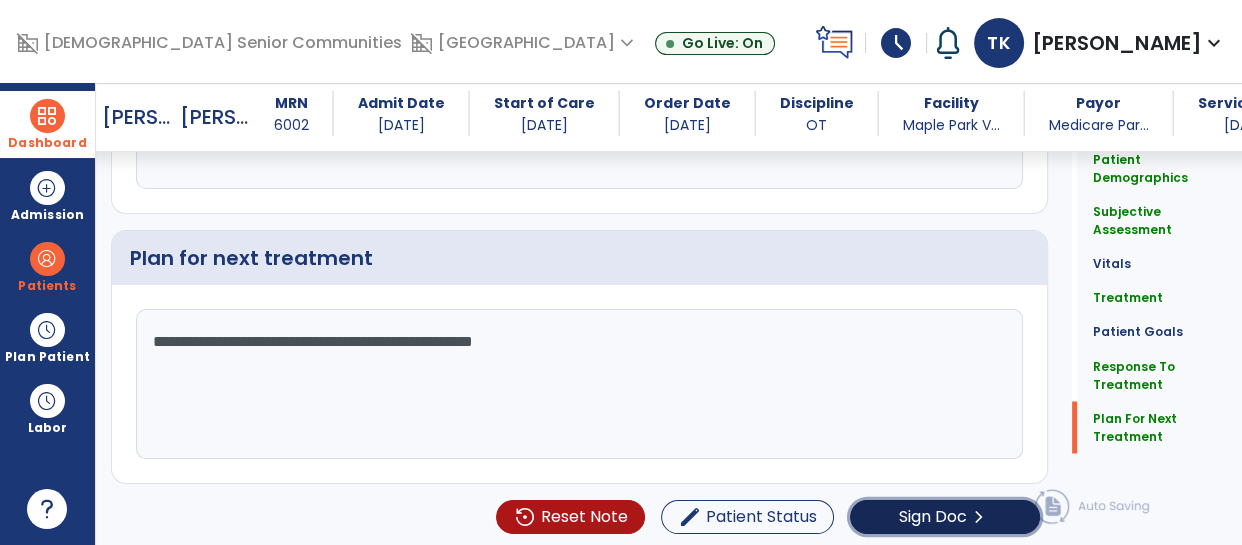 click on "Sign Doc" 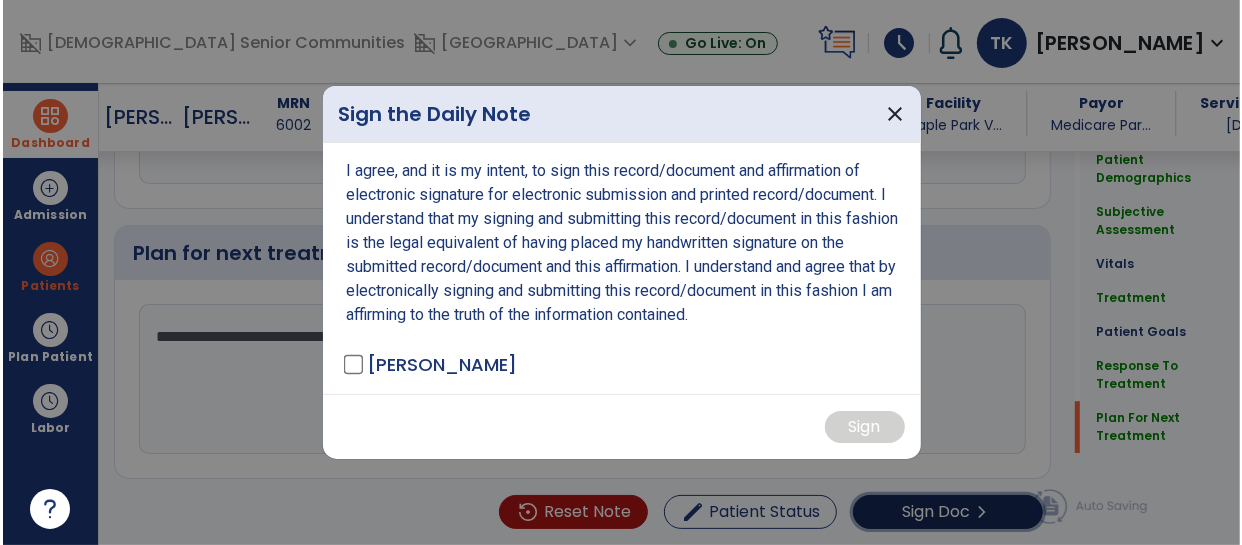 scroll, scrollTop: 3132, scrollLeft: 0, axis: vertical 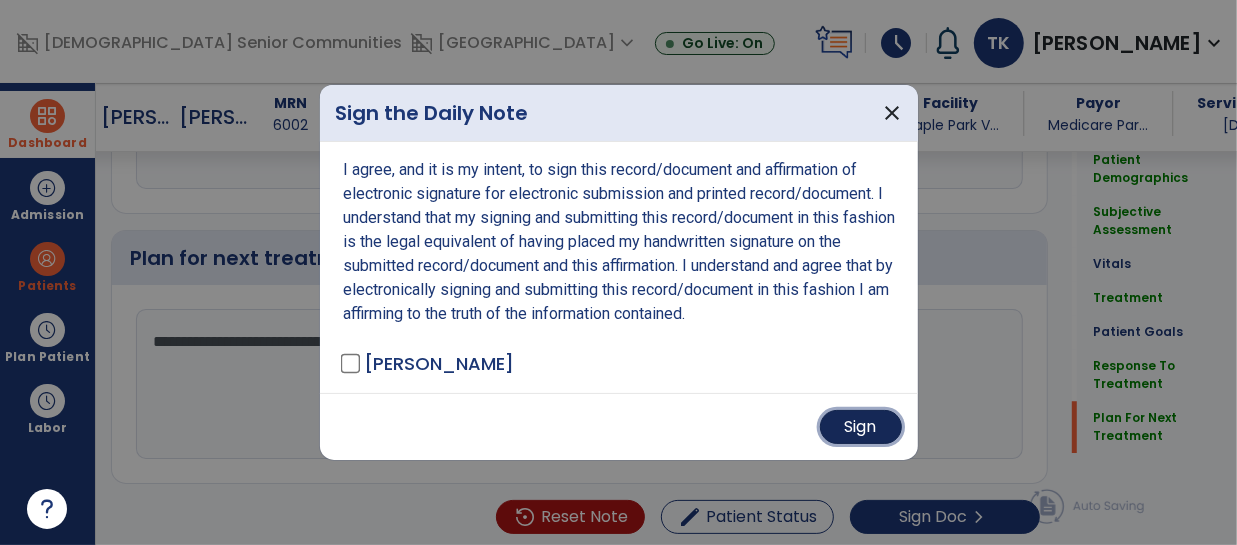 click on "Sign" at bounding box center [861, 427] 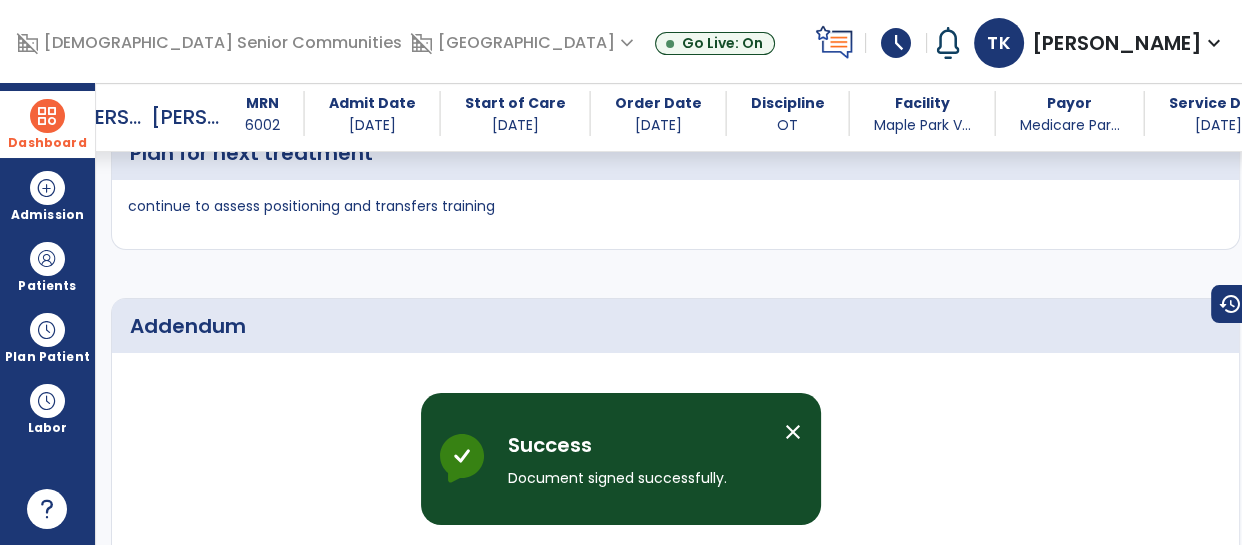 scroll, scrollTop: 4950, scrollLeft: 0, axis: vertical 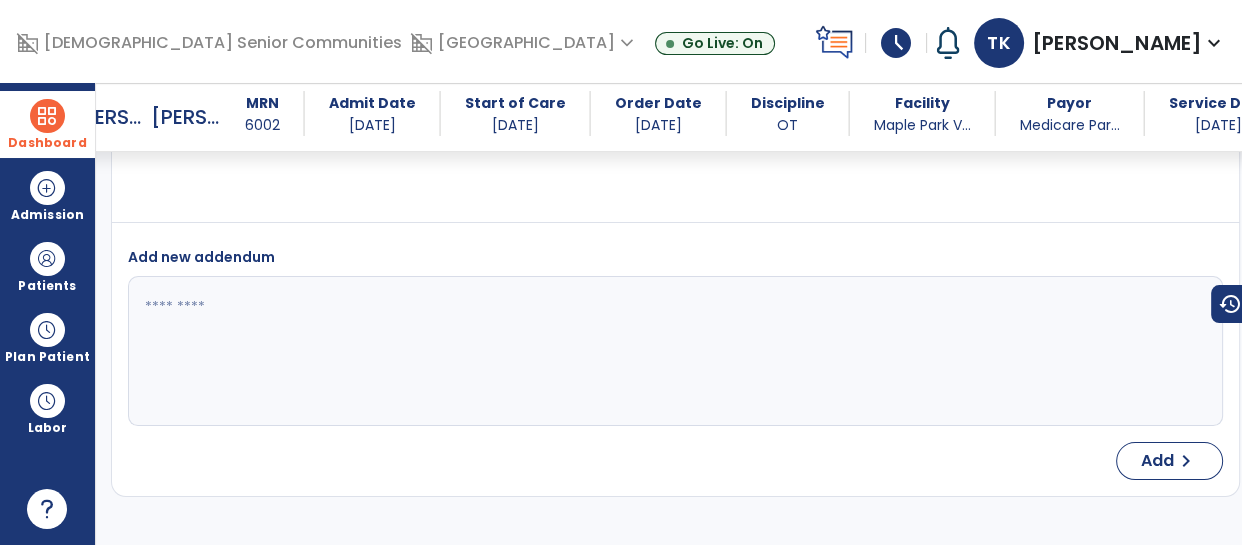 click on "Dashboard" at bounding box center (47, 143) 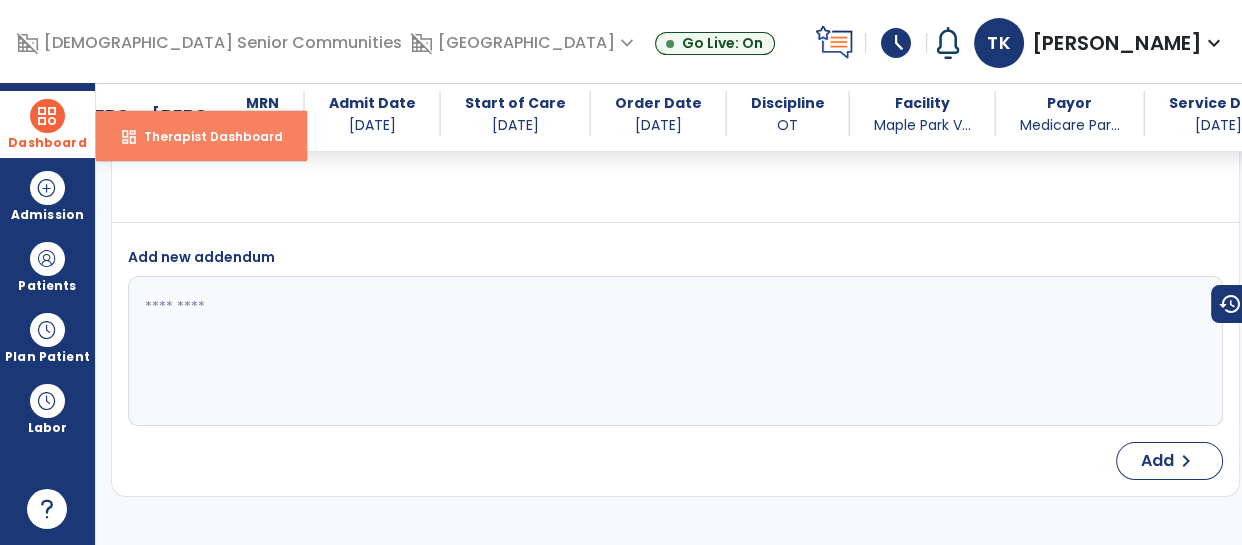 click on "dashboard  Therapist Dashboard" at bounding box center [201, 136] 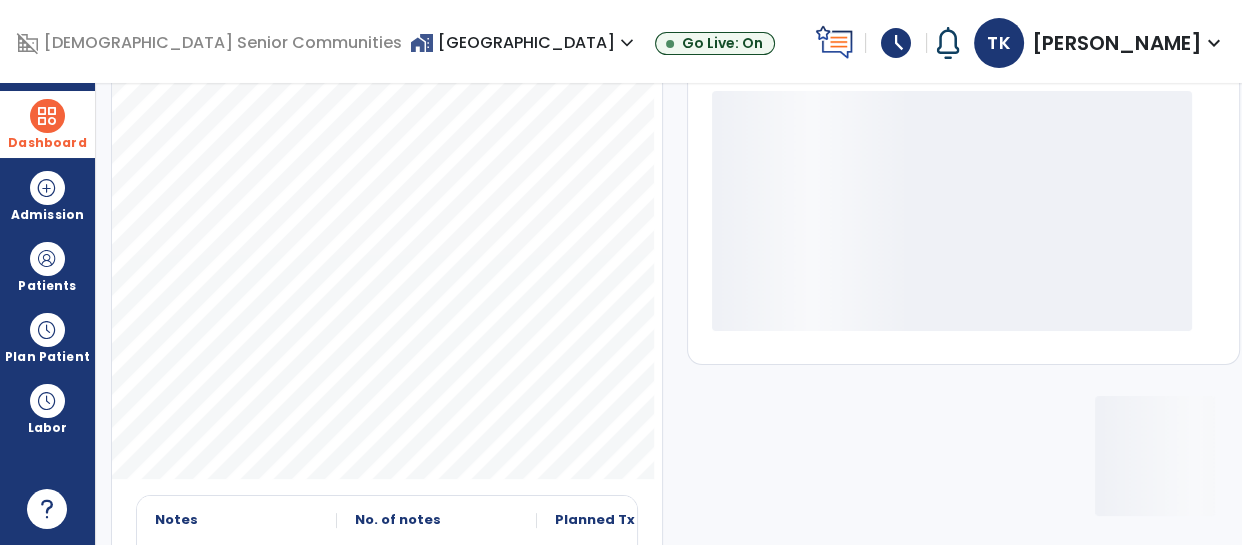 scroll, scrollTop: 407, scrollLeft: 0, axis: vertical 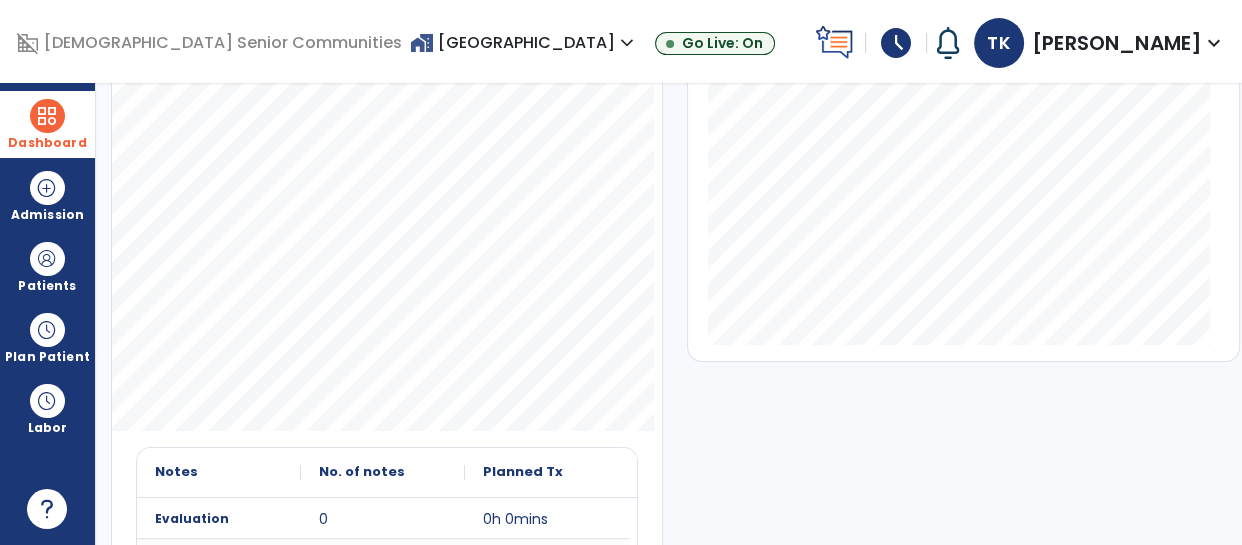 click at bounding box center [47, 116] 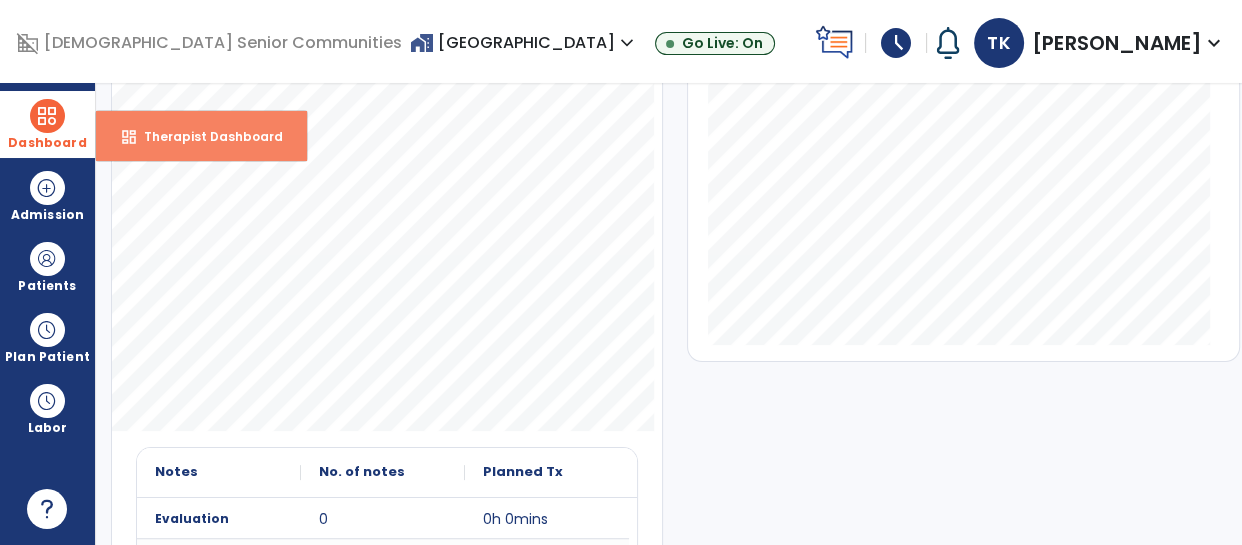 click on "dashboard  Therapist Dashboard" at bounding box center [201, 136] 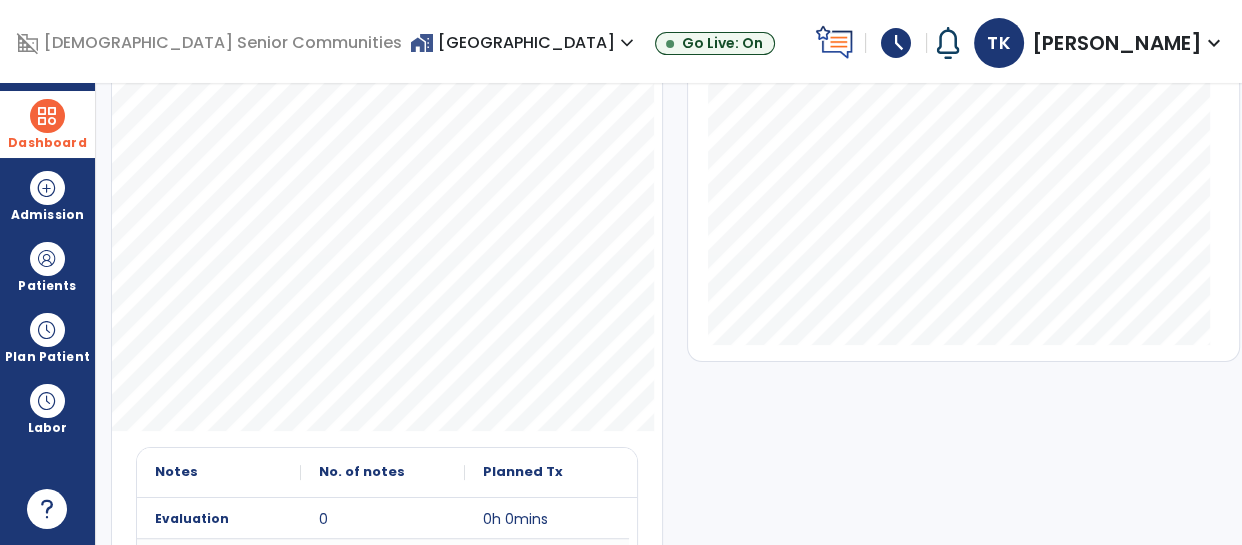 click on "Dashboard" at bounding box center (47, 124) 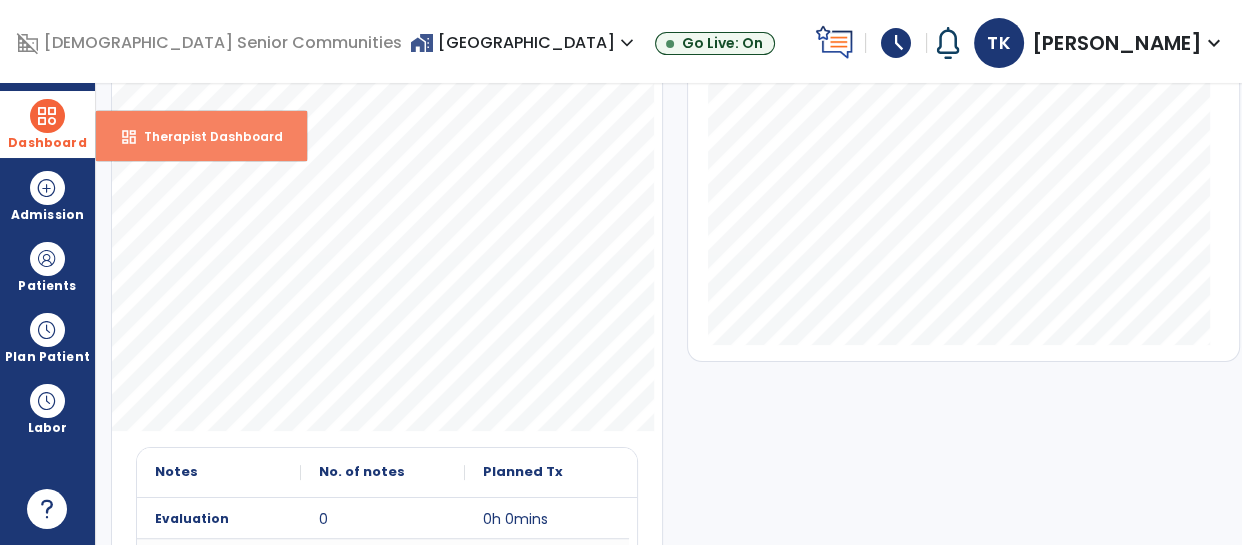 click on "dashboard  Therapist Dashboard" at bounding box center (201, 136) 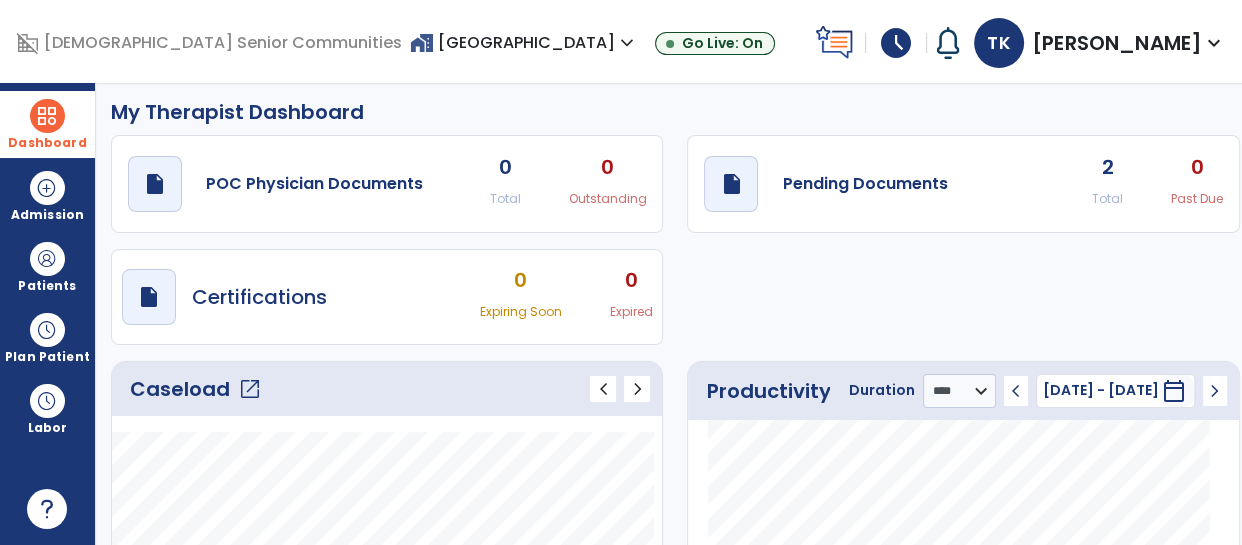 scroll, scrollTop: 120, scrollLeft: 0, axis: vertical 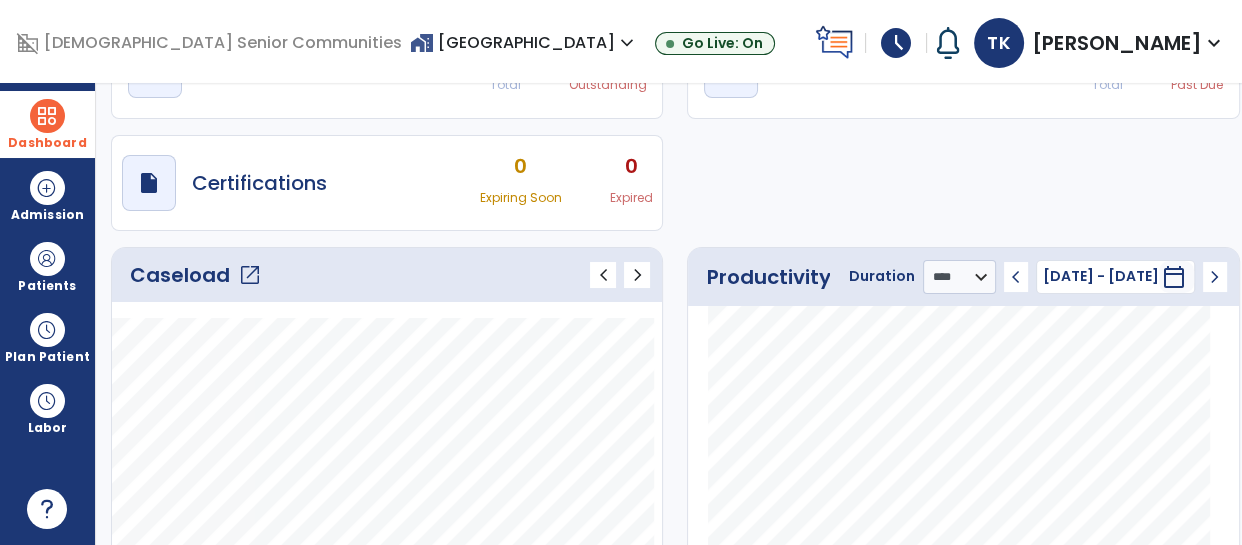 click on "Caseload   open_in_new" 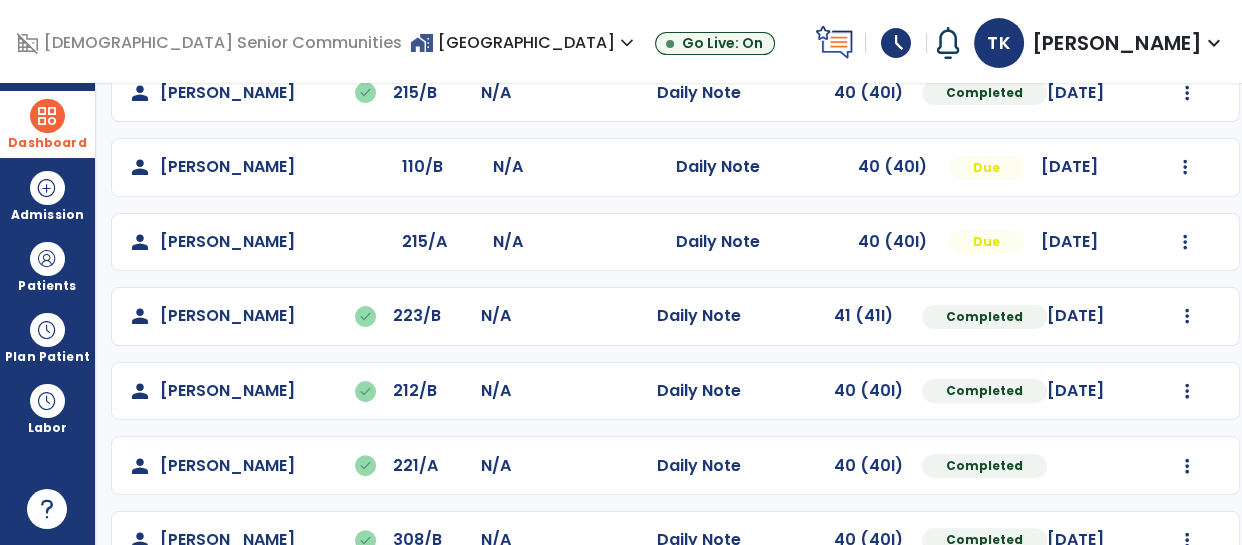 scroll, scrollTop: 534, scrollLeft: 0, axis: vertical 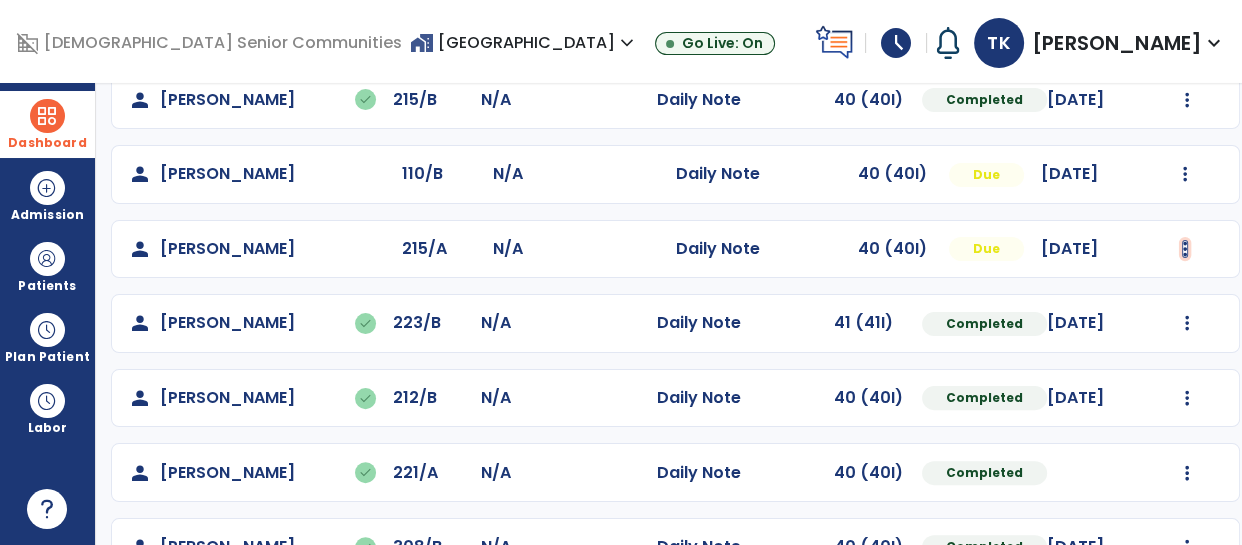 click at bounding box center [1187, -222] 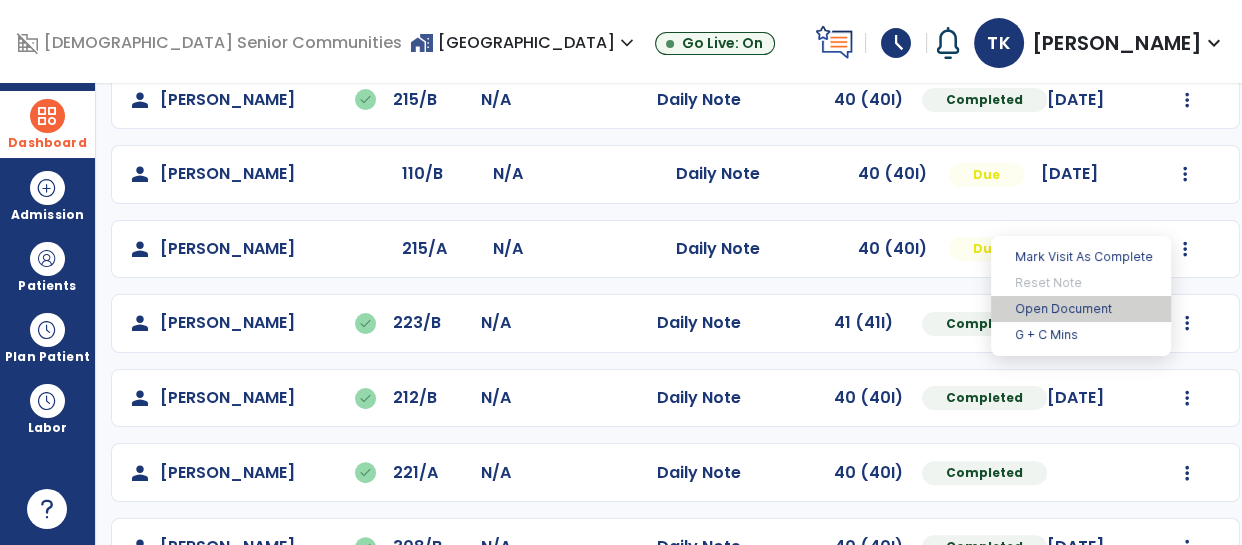 click on "Open Document" at bounding box center [1081, 309] 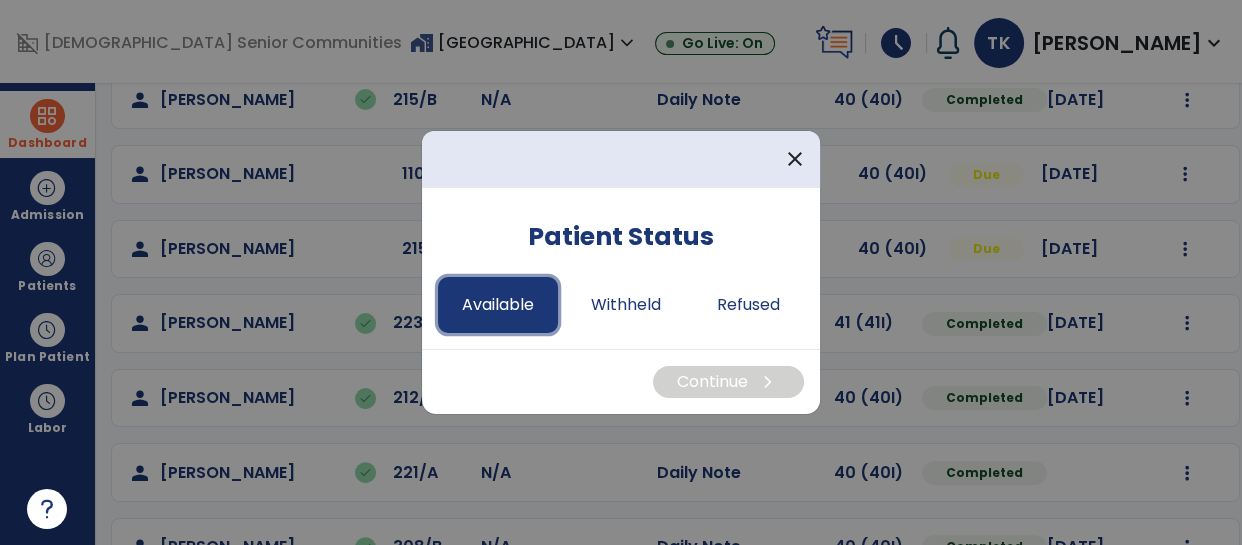 click on "Available" at bounding box center (498, 305) 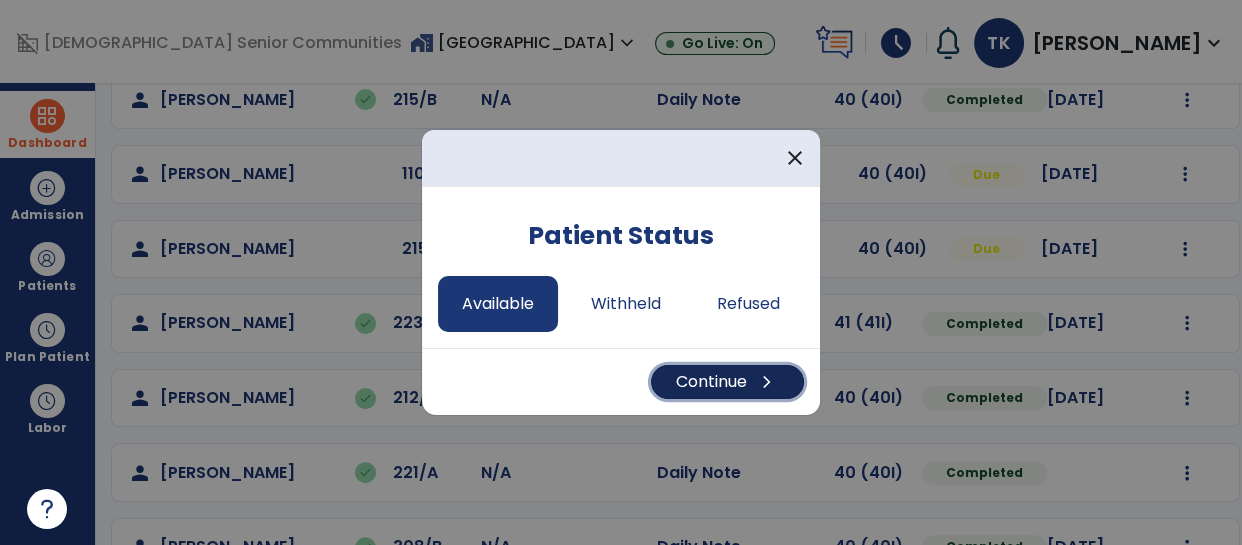 click on "Continue   chevron_right" at bounding box center [727, 382] 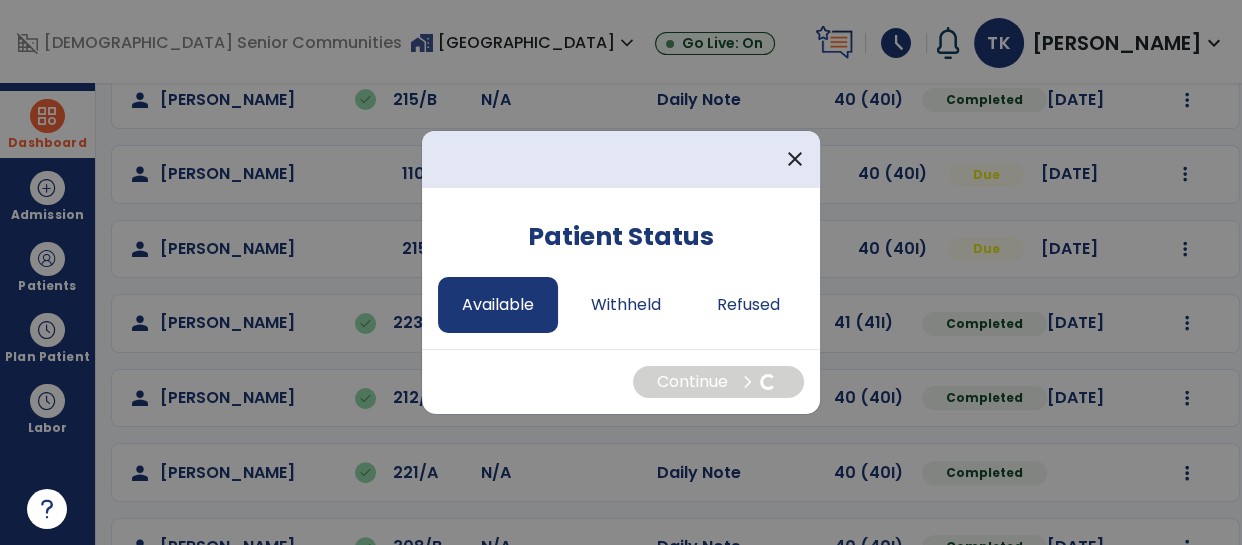 select on "*" 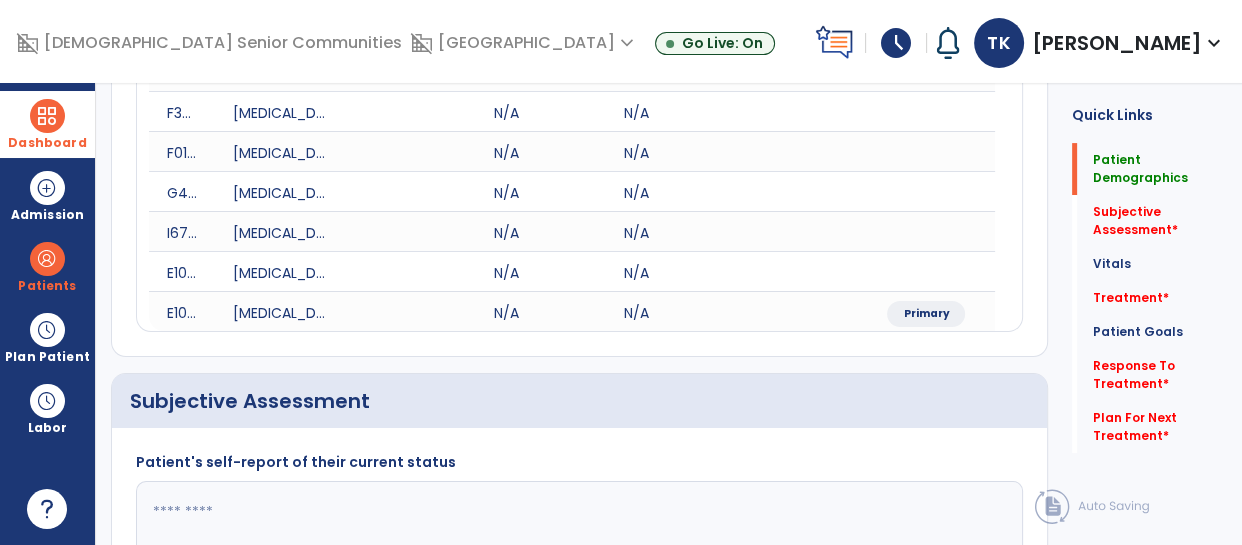 scroll, scrollTop: 0, scrollLeft: 0, axis: both 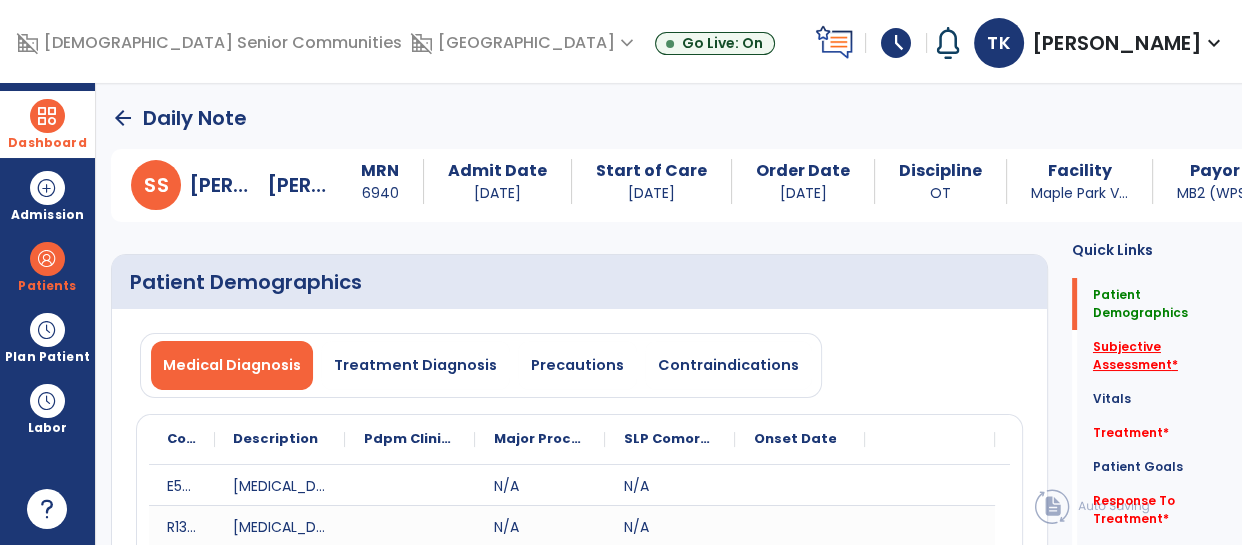 click on "Subjective Assessment   *" 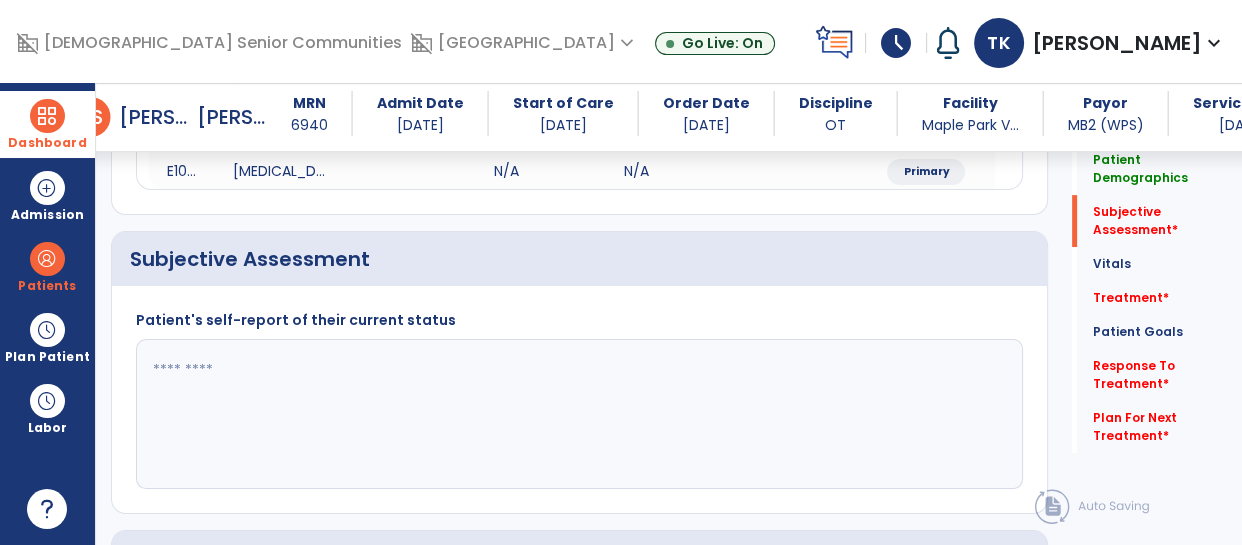 scroll, scrollTop: 733, scrollLeft: 0, axis: vertical 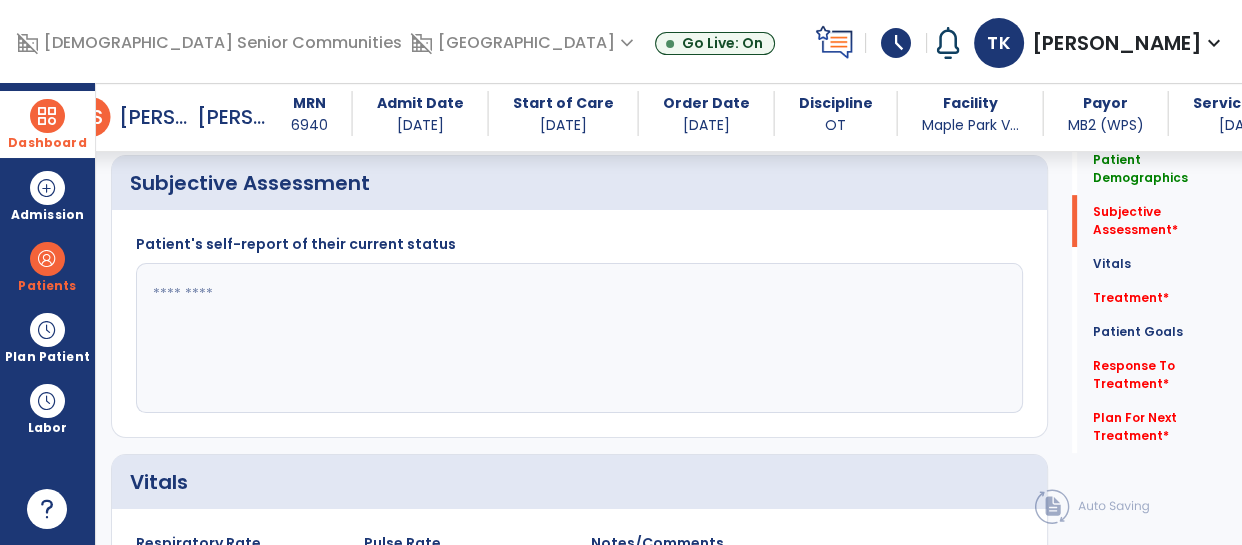 click 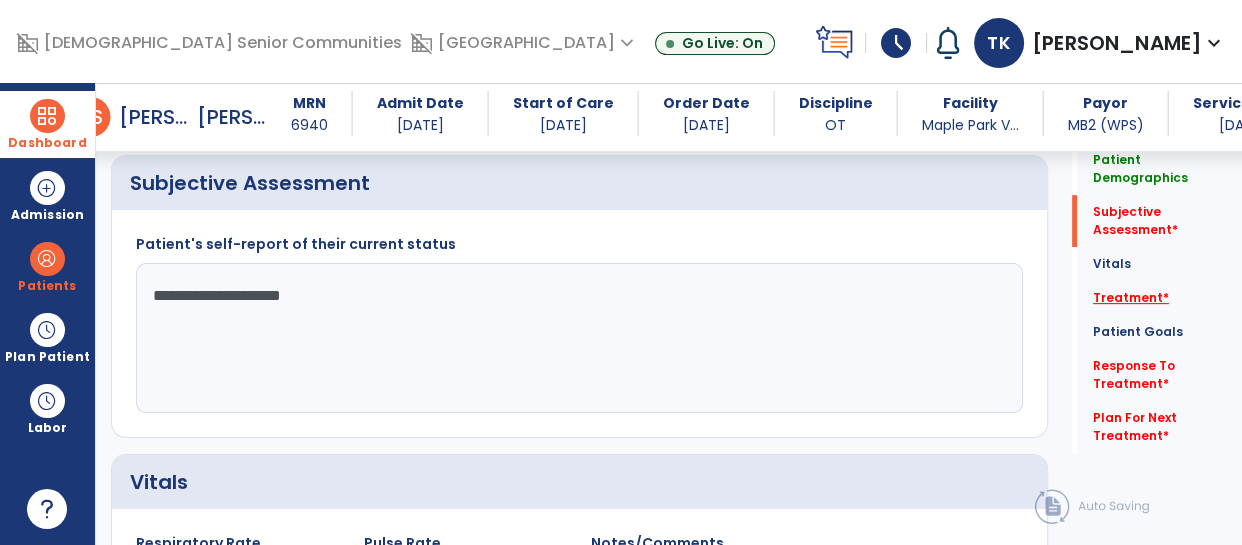 type on "**********" 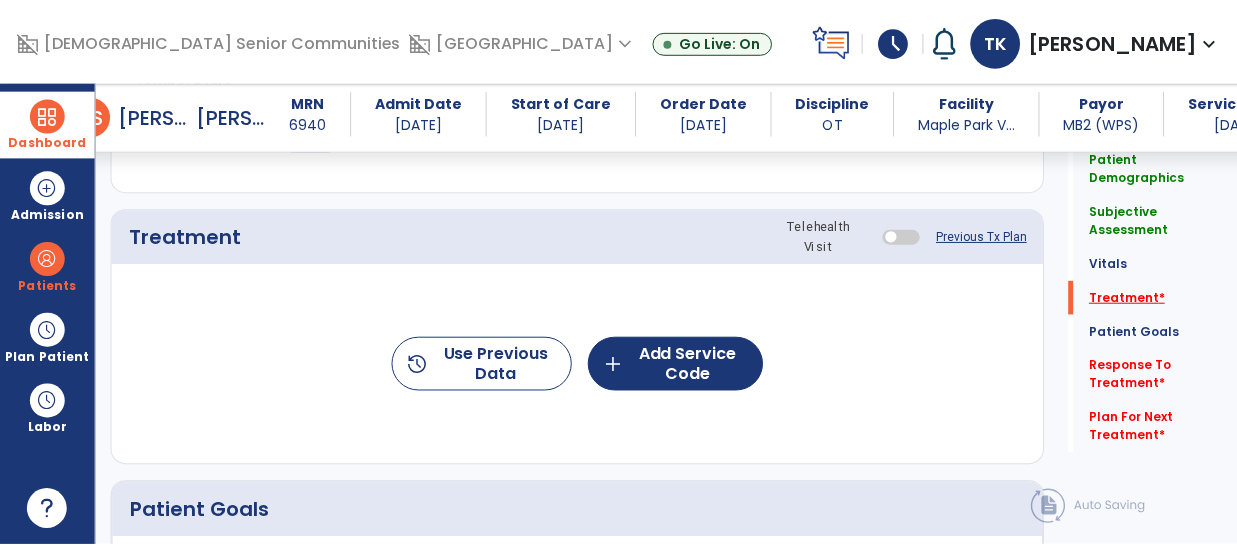scroll, scrollTop: 1421, scrollLeft: 0, axis: vertical 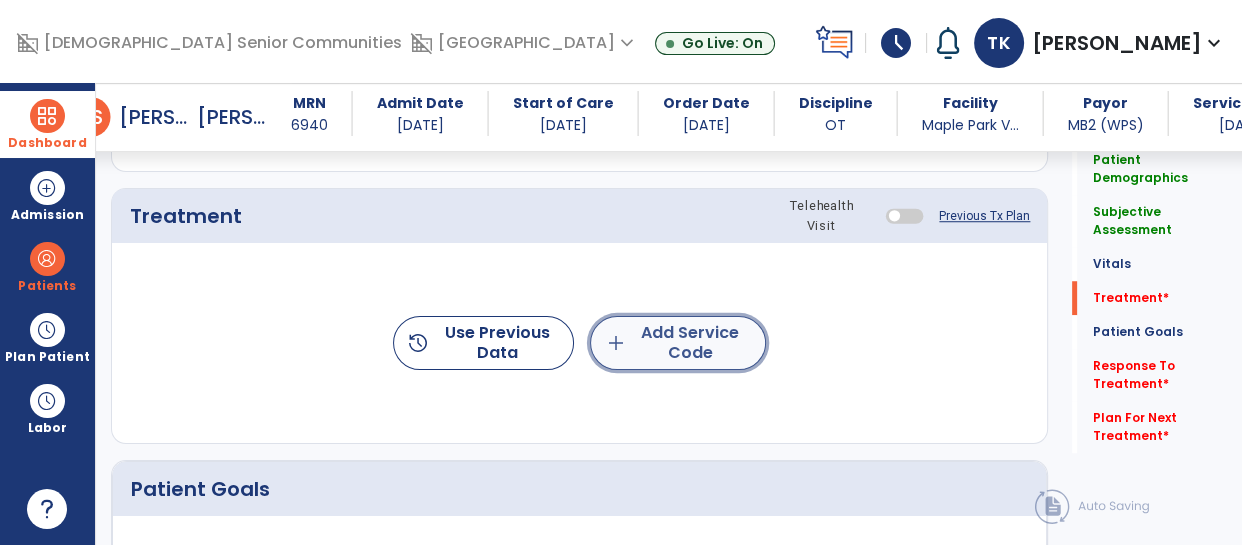 click on "add" 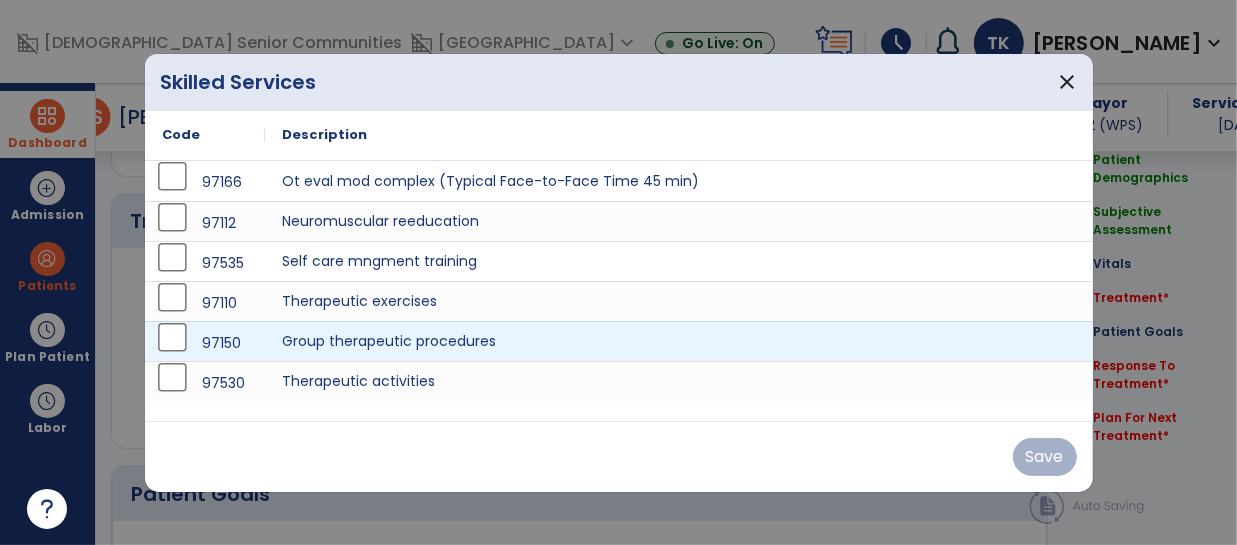 scroll, scrollTop: 1421, scrollLeft: 0, axis: vertical 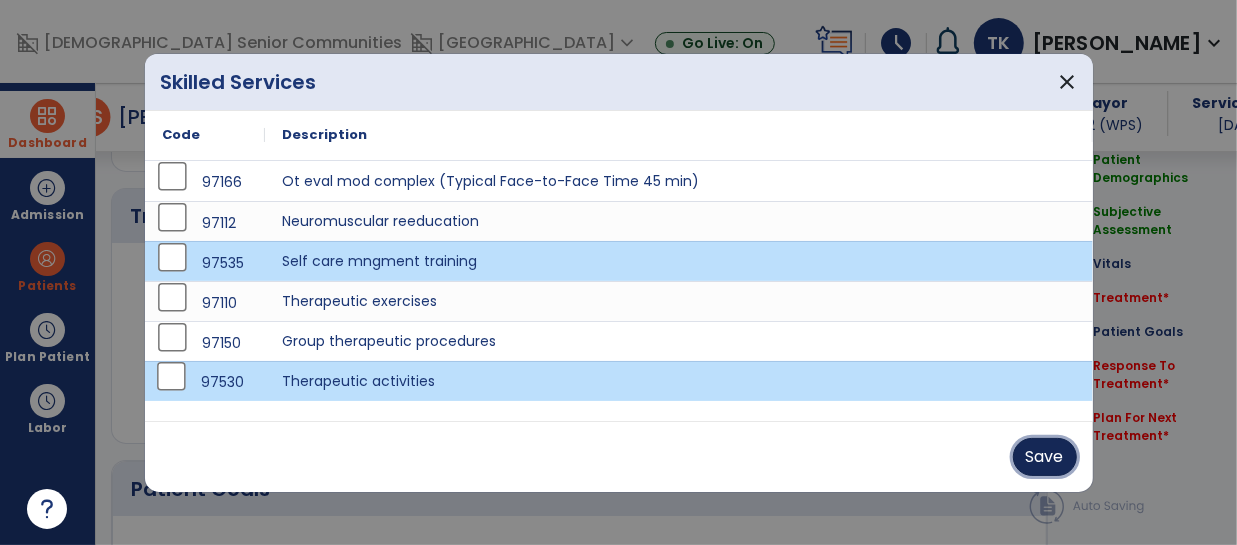 click on "Save" at bounding box center [1045, 457] 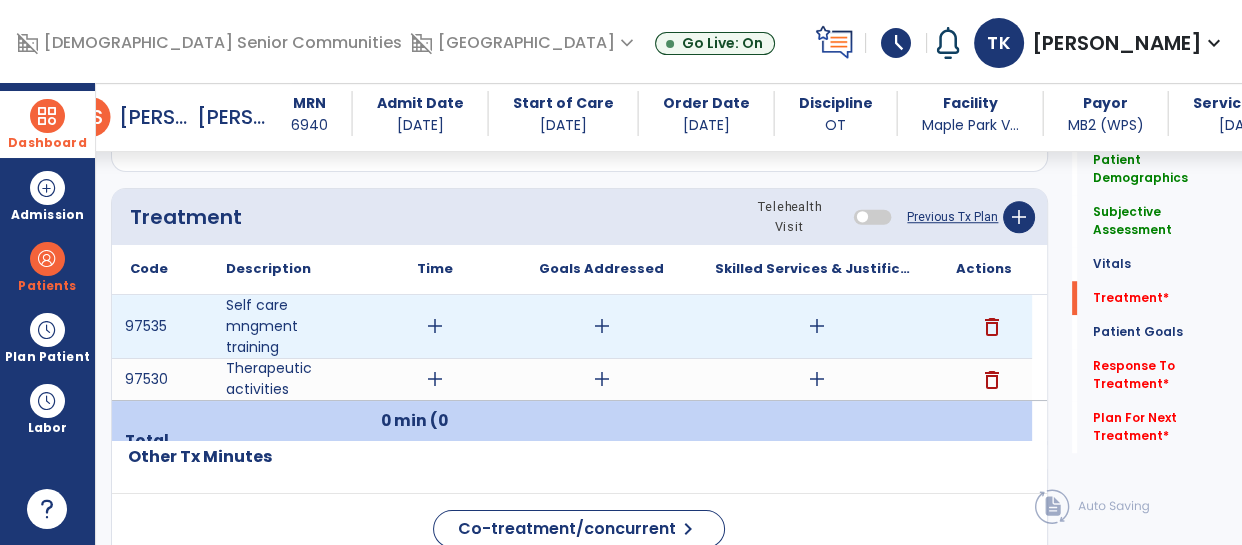 click on "add" at bounding box center [435, 326] 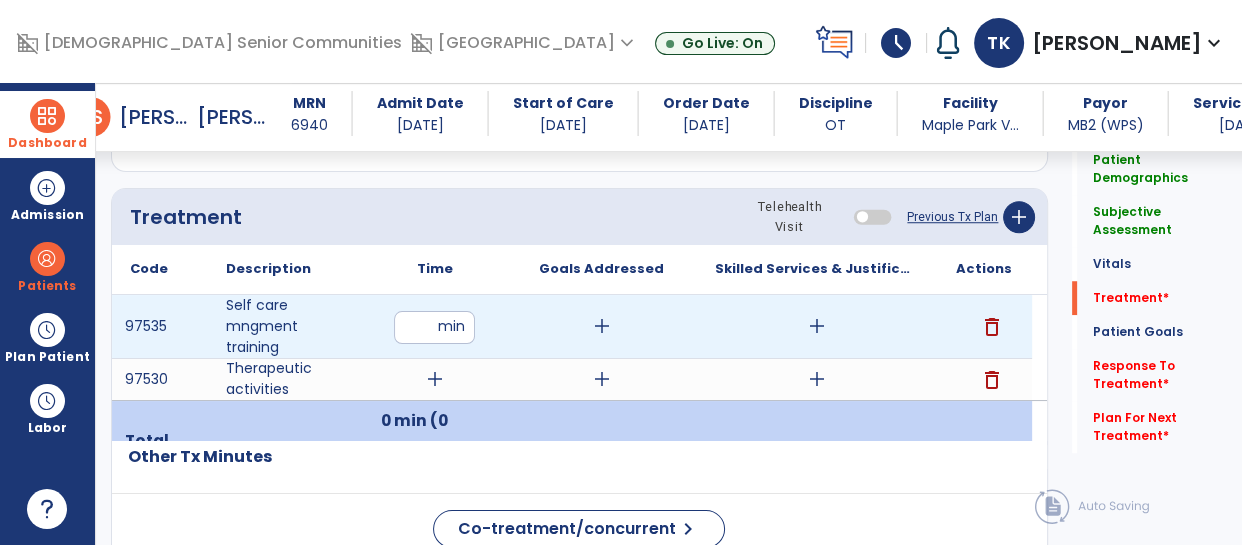 type on "**" 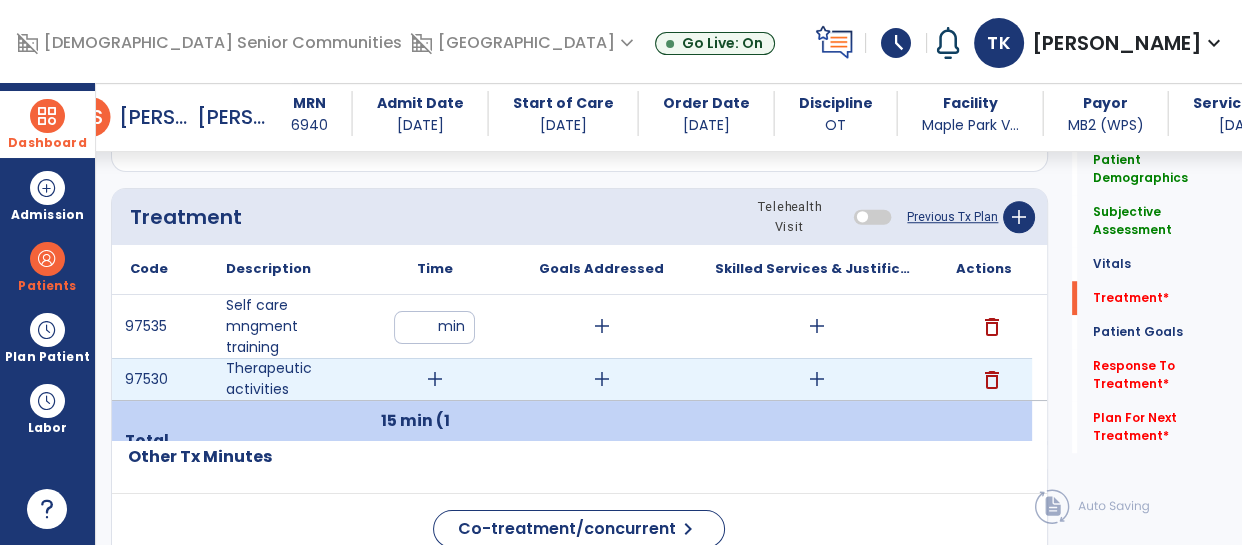 click on "add" at bounding box center (434, 379) 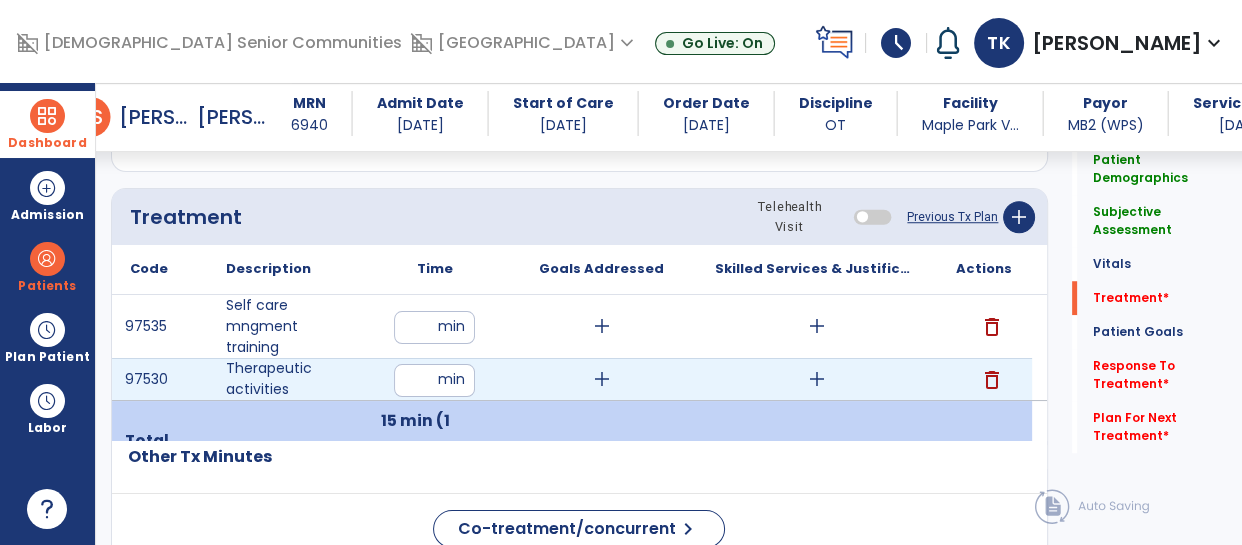 type on "**" 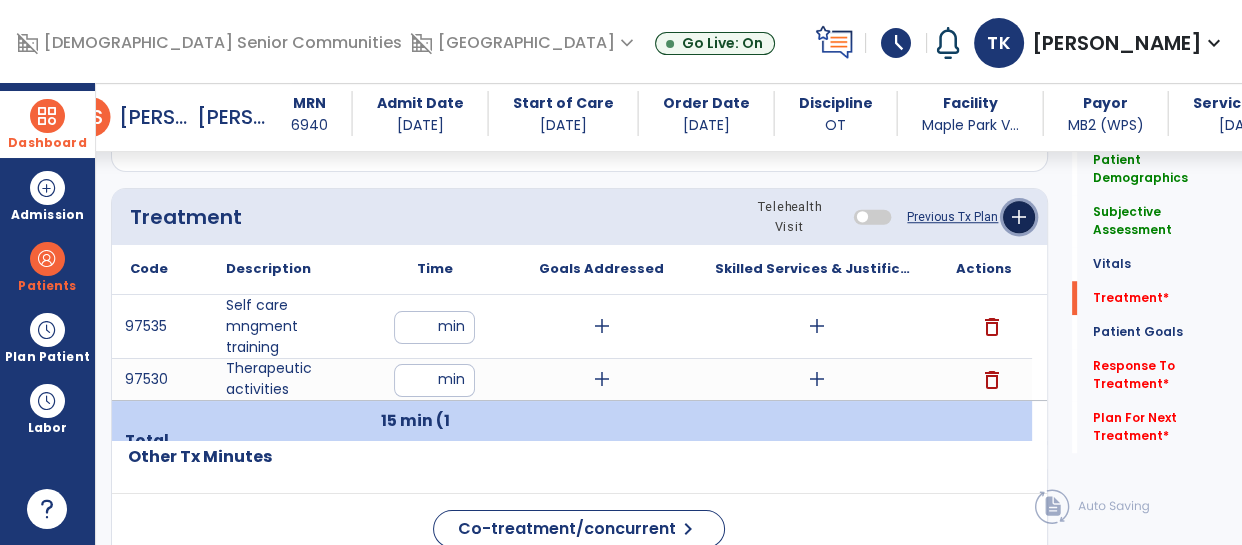 click on "add" 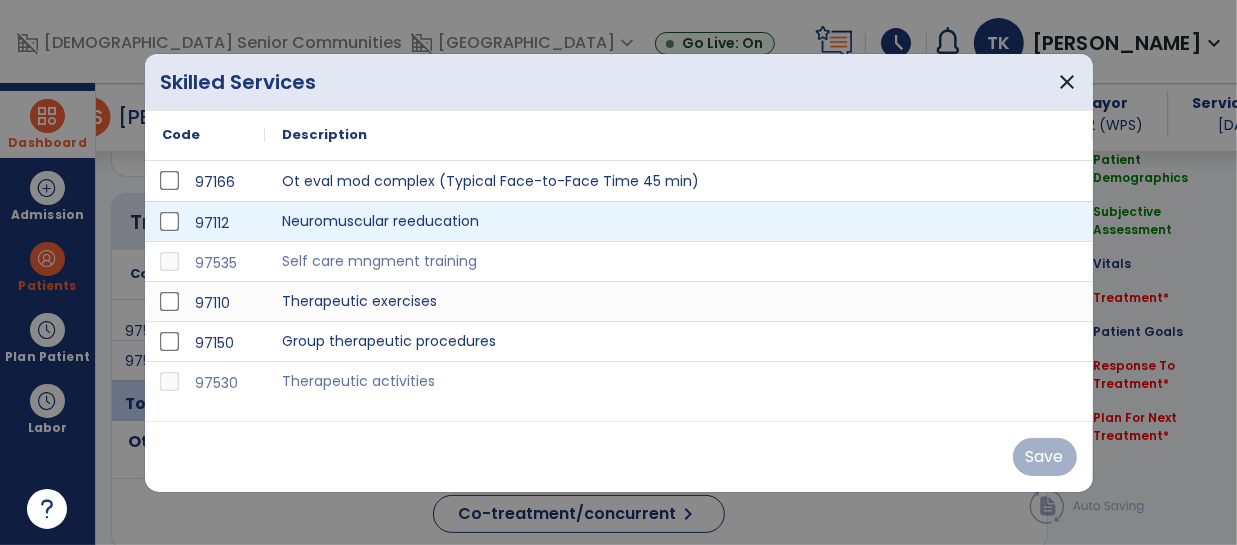 scroll, scrollTop: 1421, scrollLeft: 0, axis: vertical 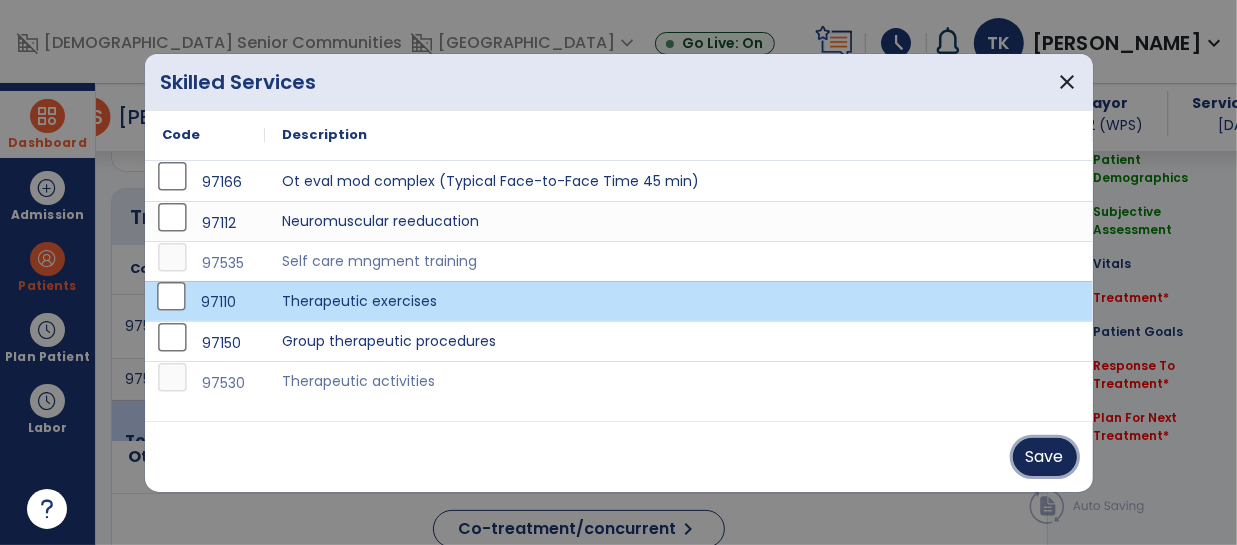 click on "Save" at bounding box center (1045, 457) 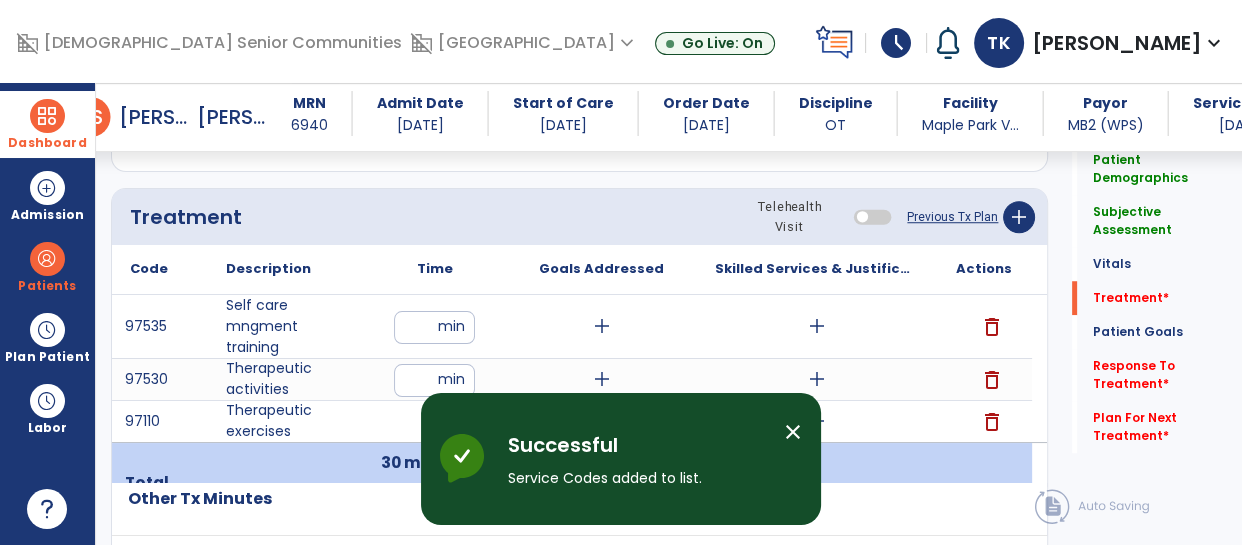 click on "close" at bounding box center [793, 432] 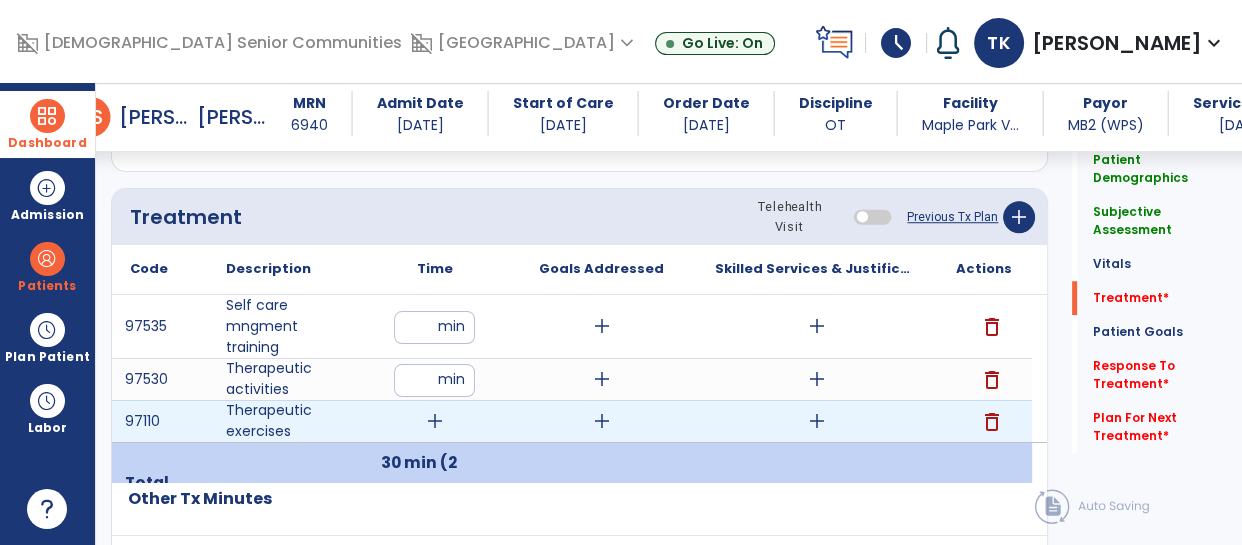 click on "add" at bounding box center [435, 421] 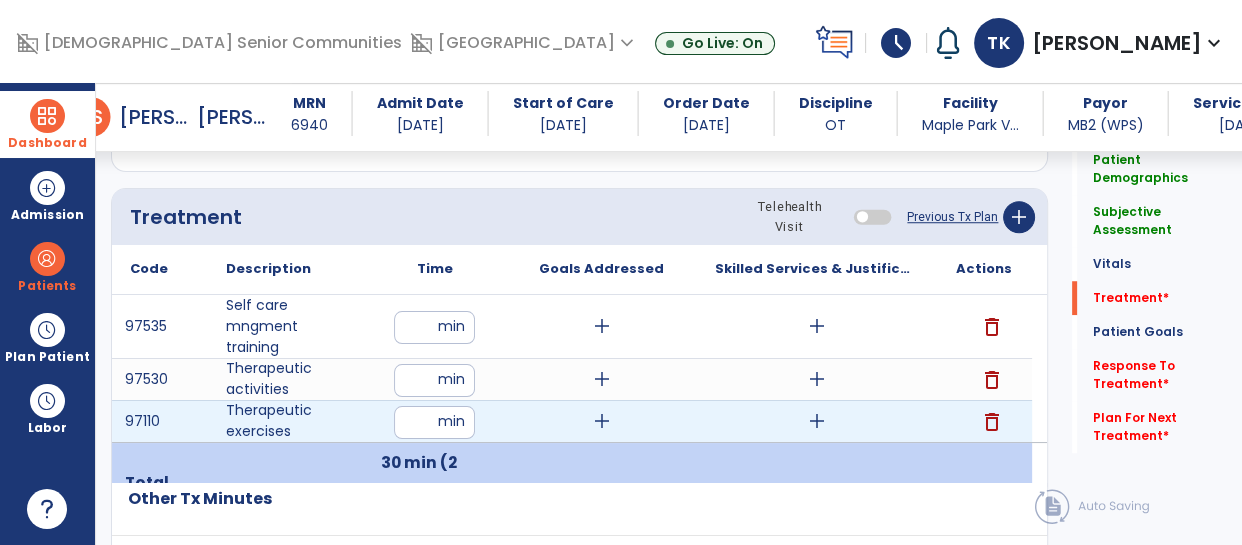 type on "**" 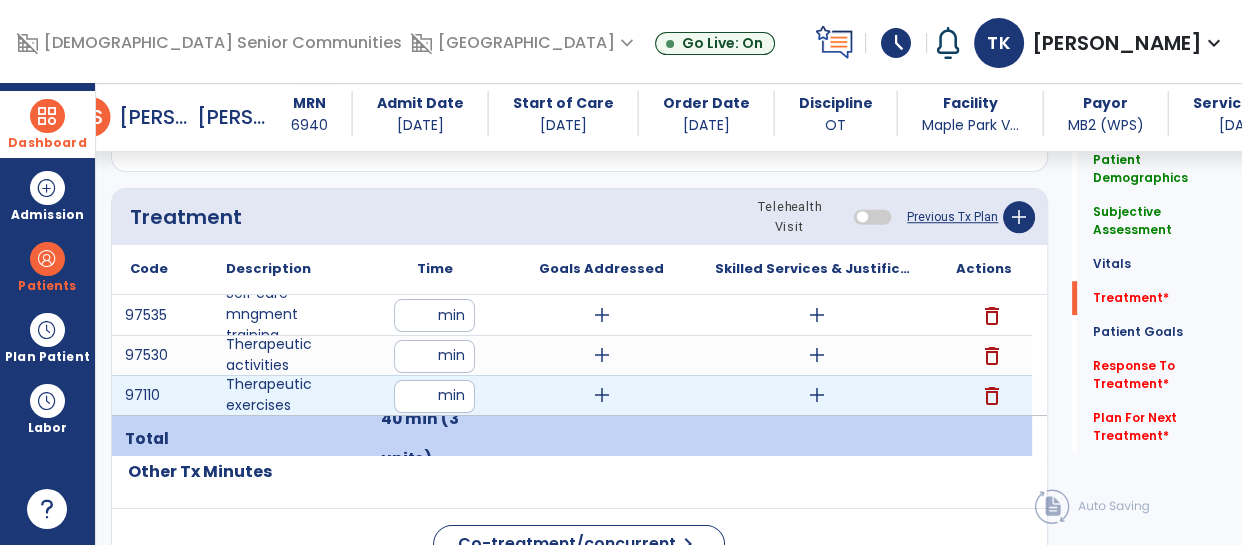 click on "add" at bounding box center (601, 395) 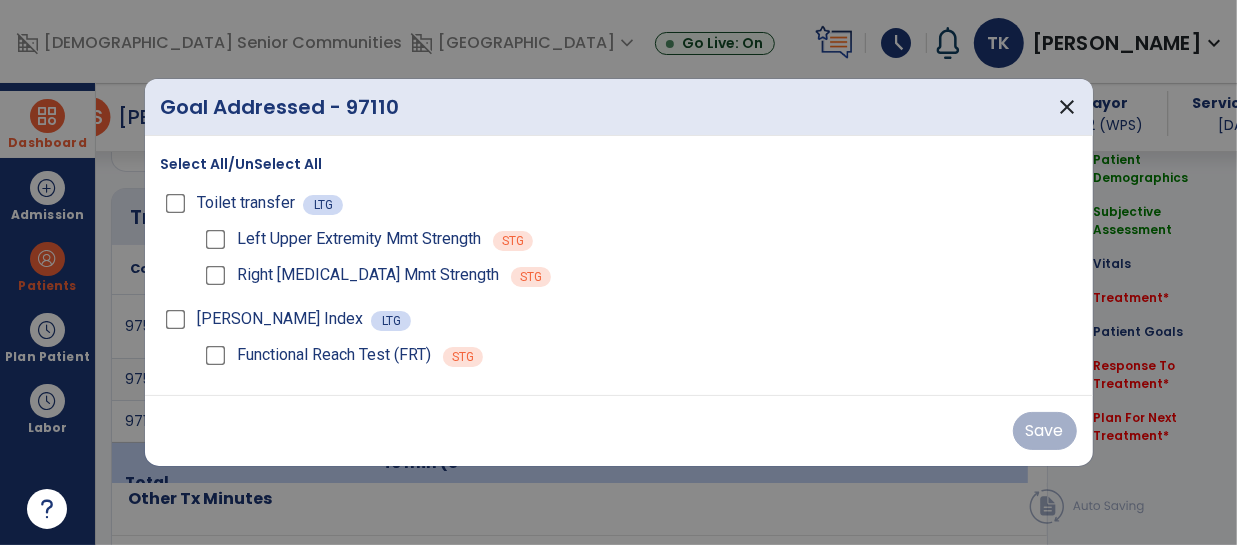 scroll, scrollTop: 1421, scrollLeft: 0, axis: vertical 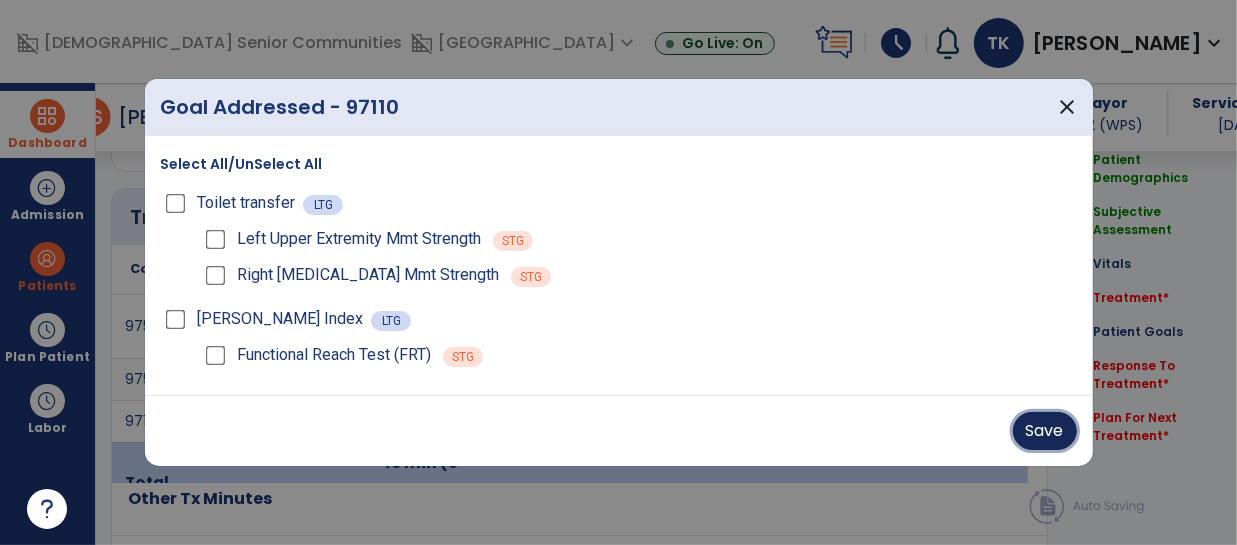 click on "Save" at bounding box center (1045, 431) 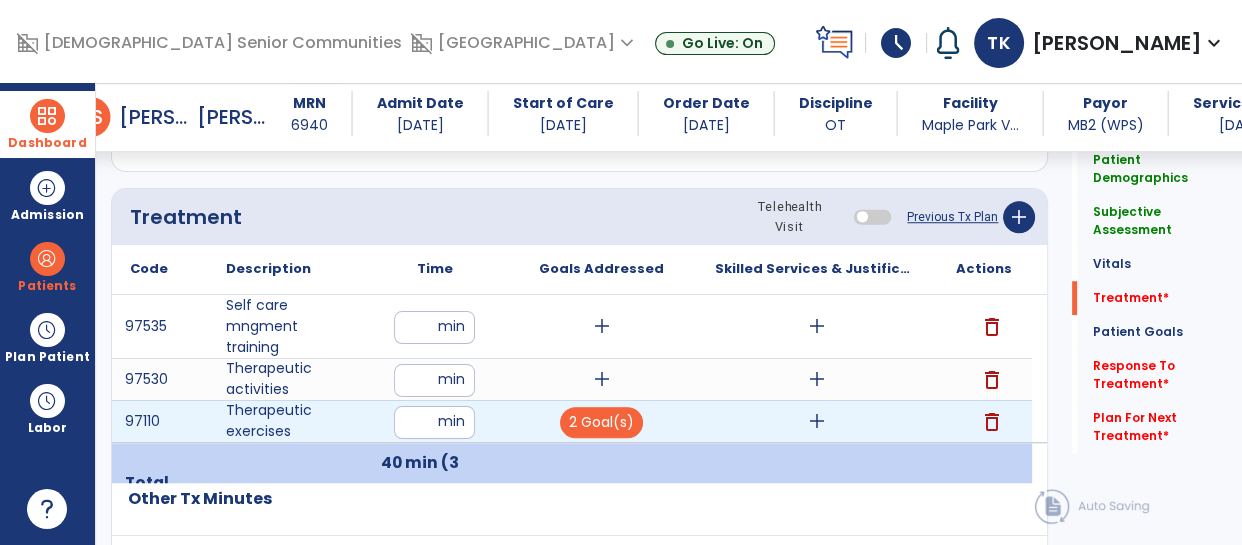 click on "add" at bounding box center [817, 421] 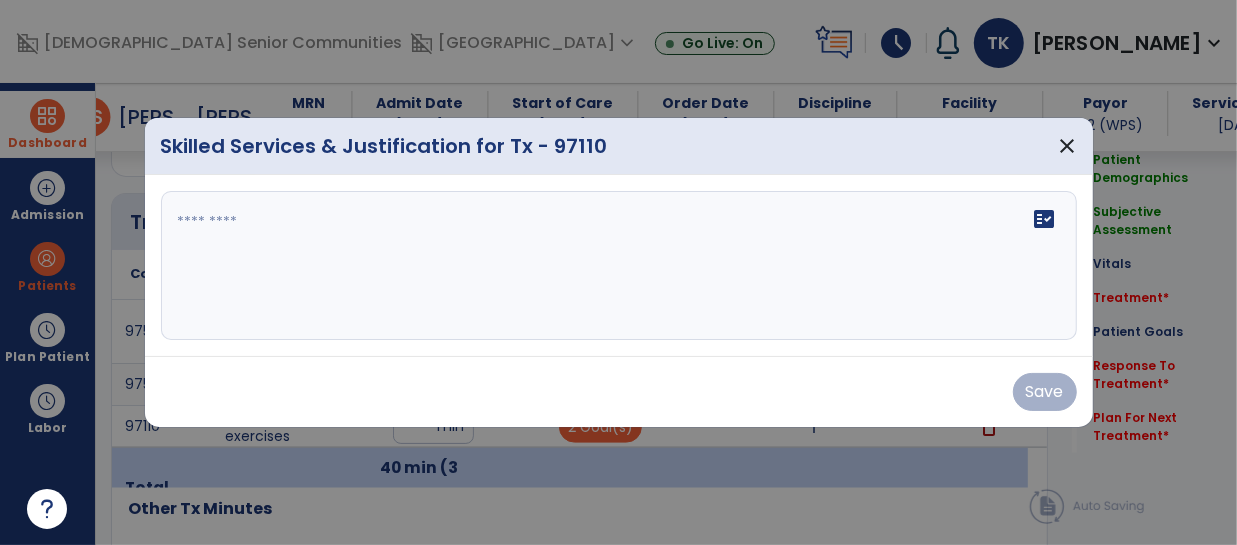 scroll, scrollTop: 1421, scrollLeft: 0, axis: vertical 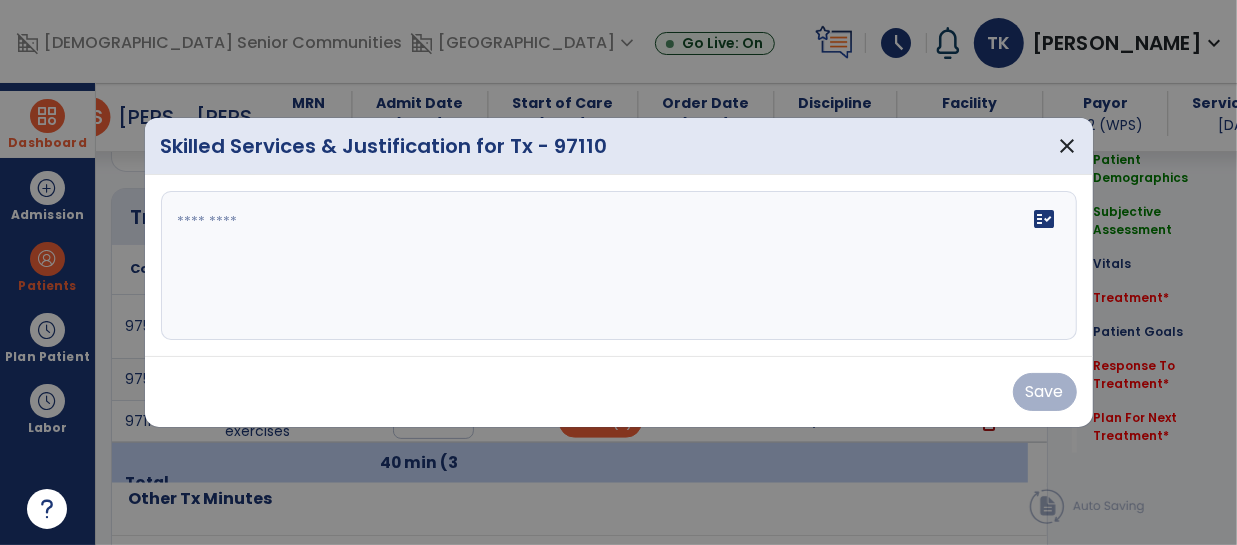 click on "fact_check" at bounding box center [619, 266] 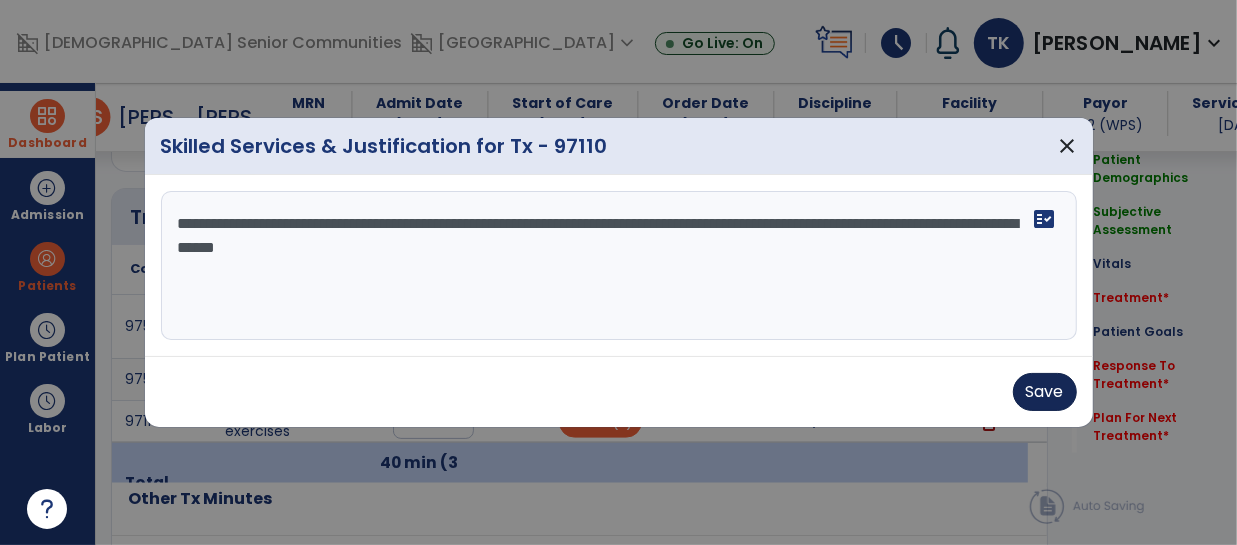 type on "**********" 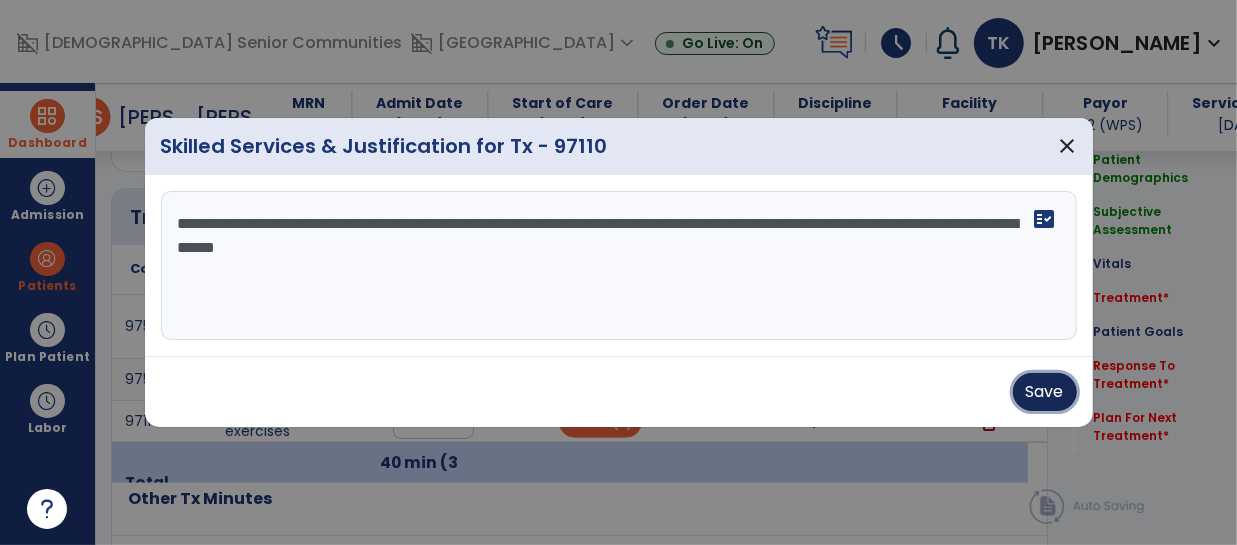 click on "Save" at bounding box center (1045, 392) 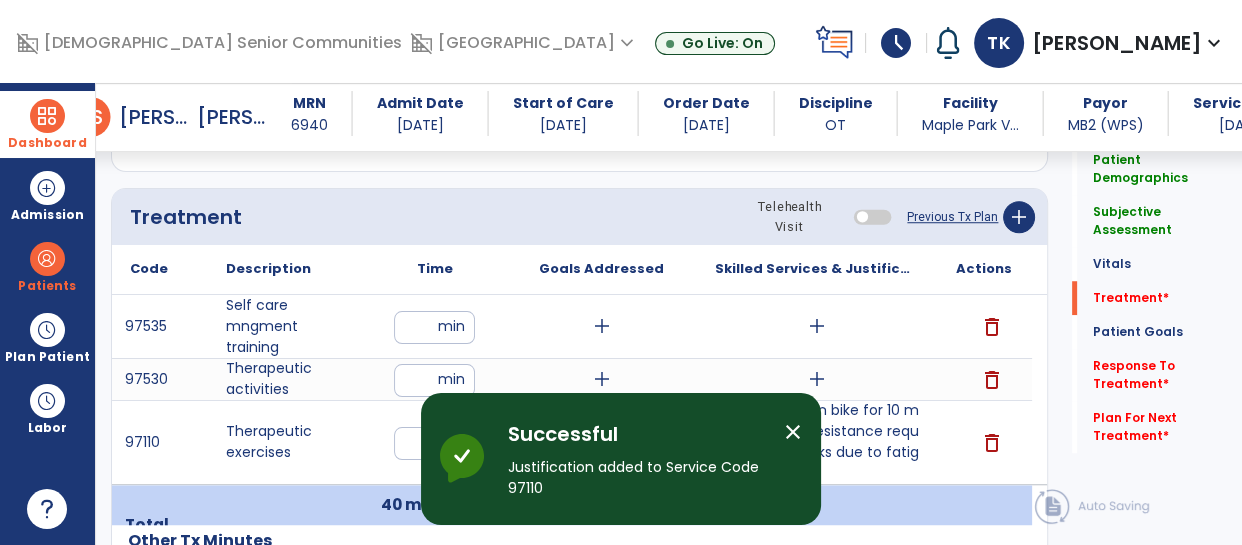 click on "close" at bounding box center (793, 432) 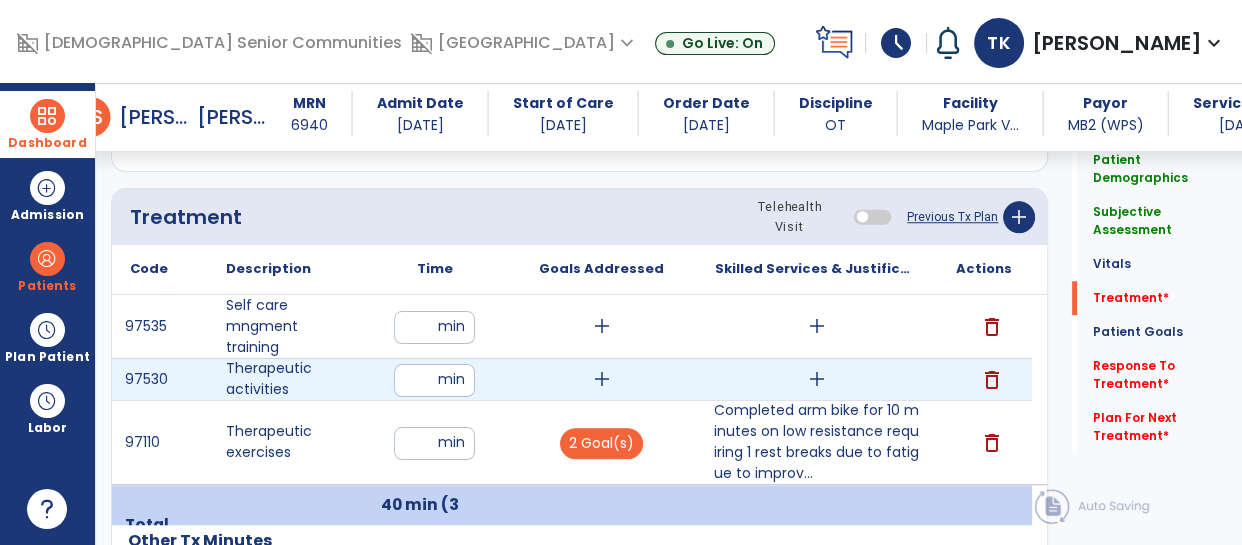 click on "add" at bounding box center [602, 379] 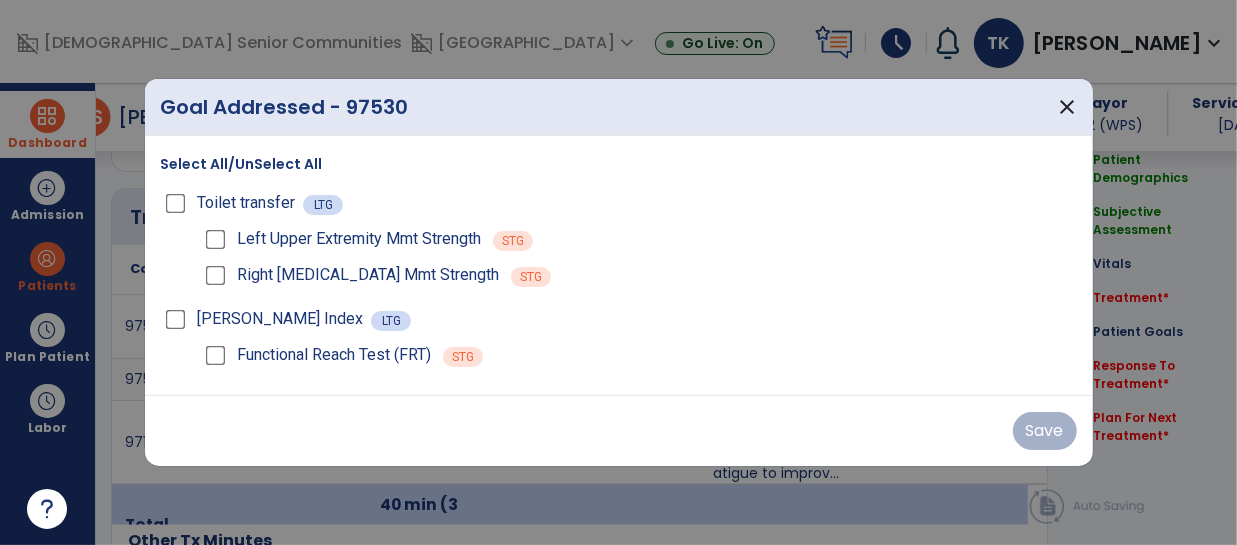 scroll, scrollTop: 1421, scrollLeft: 0, axis: vertical 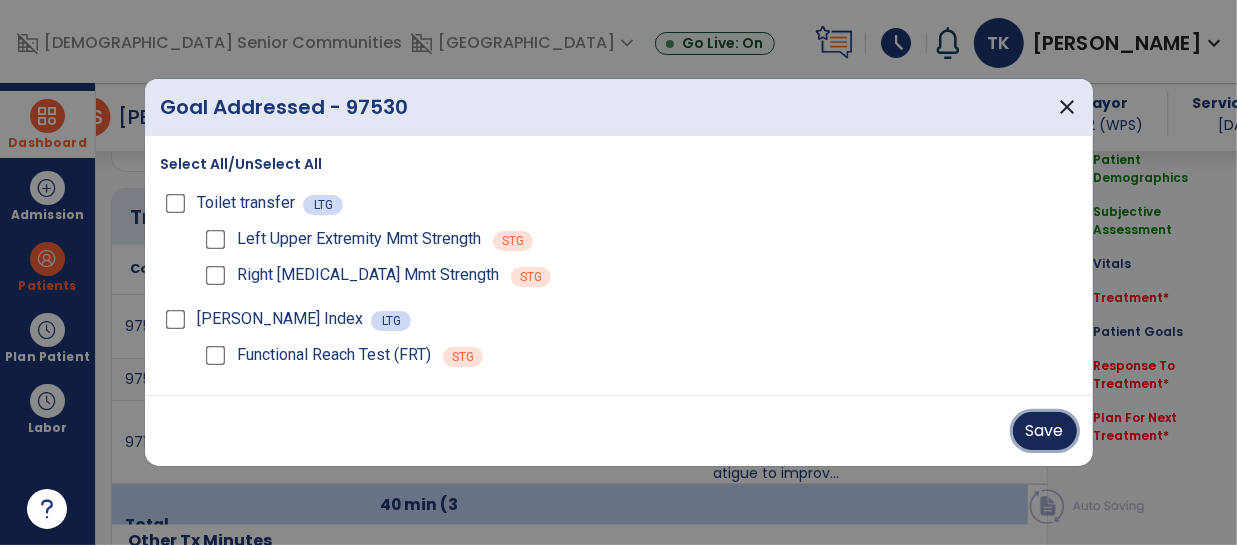 click on "Save" at bounding box center (1045, 431) 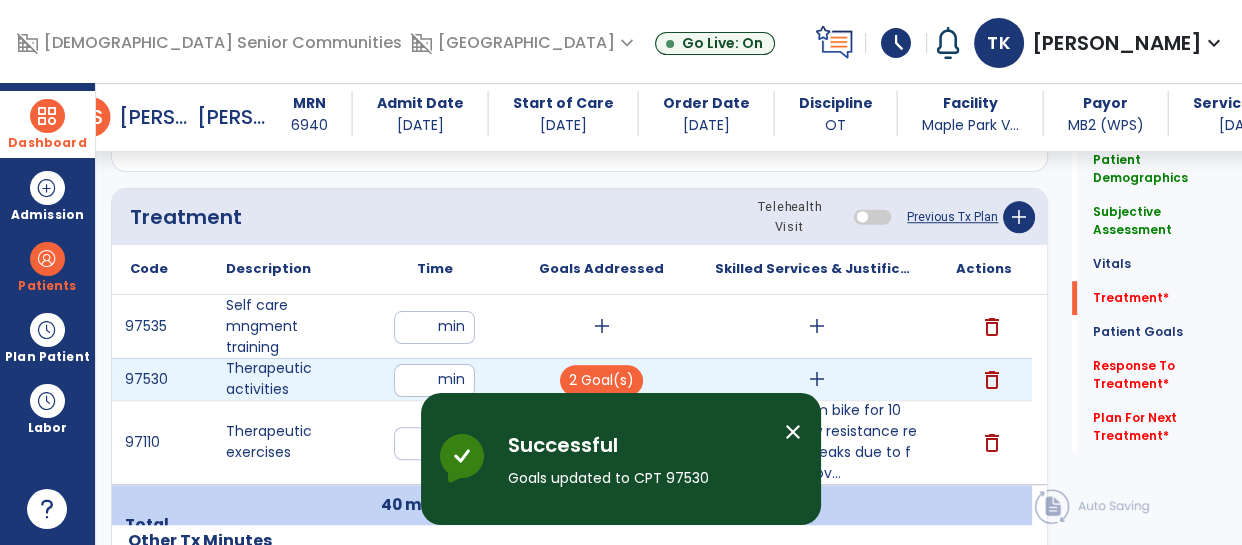 click on "add" at bounding box center (817, 379) 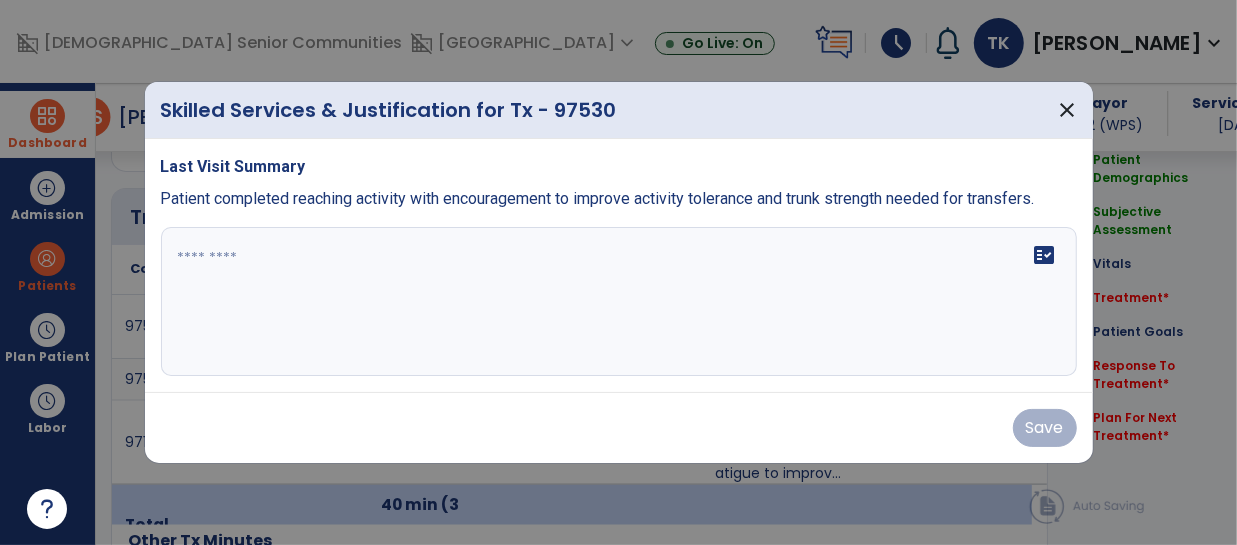 scroll, scrollTop: 1421, scrollLeft: 0, axis: vertical 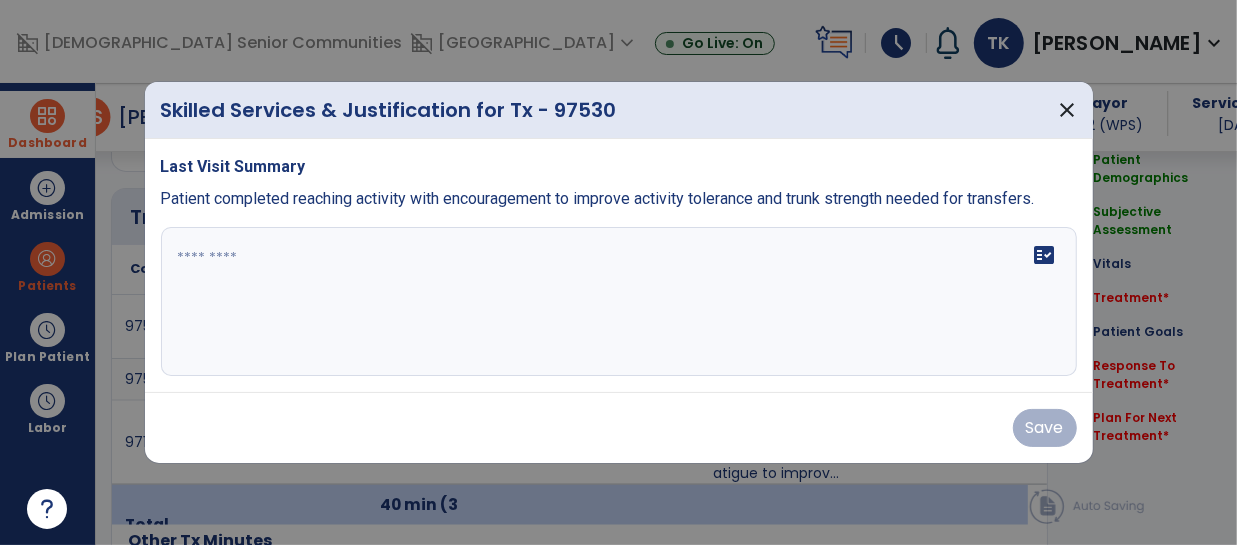 click on "fact_check" at bounding box center [619, 302] 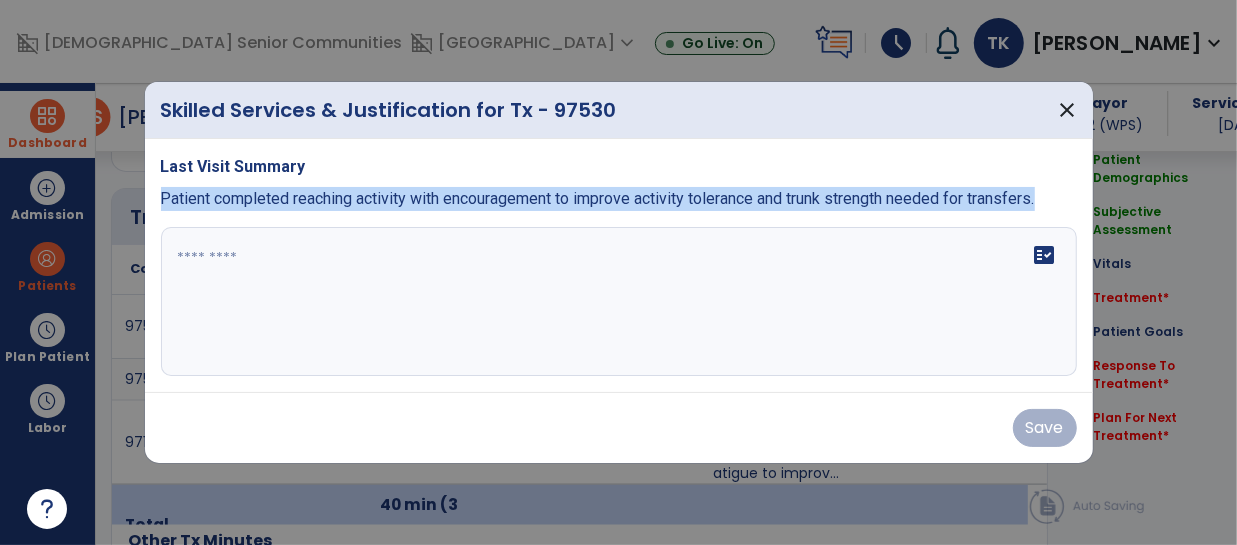 drag, startPoint x: 161, startPoint y: 196, endPoint x: 1064, endPoint y: 223, distance: 903.40356 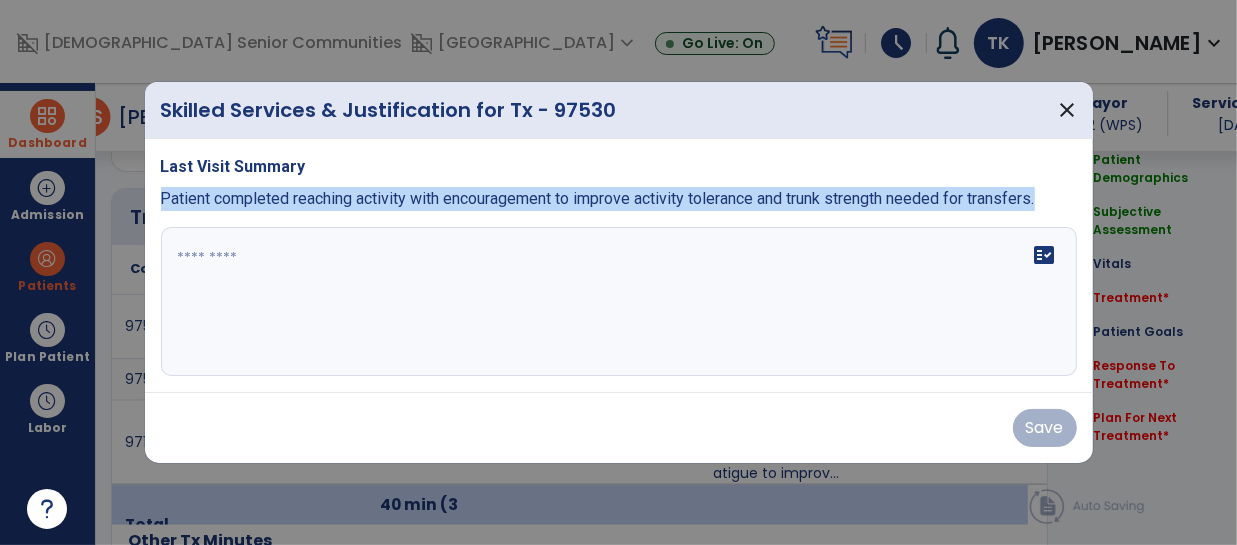 click on "Last Visit Summary Patient completed reaching activity with encouragement to improve activity tolerance and trunk strength needed for transfers.    fact_check" at bounding box center (619, 266) 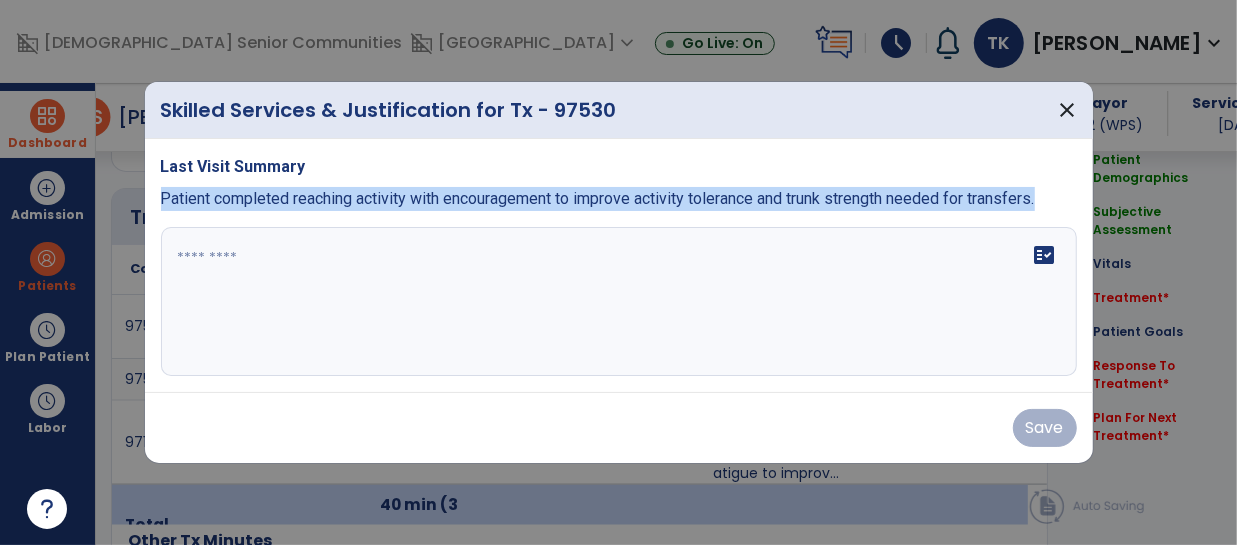 copy on "Patient completed reaching activity with encouragement to improve activity tolerance and trunk strength needed for transfers." 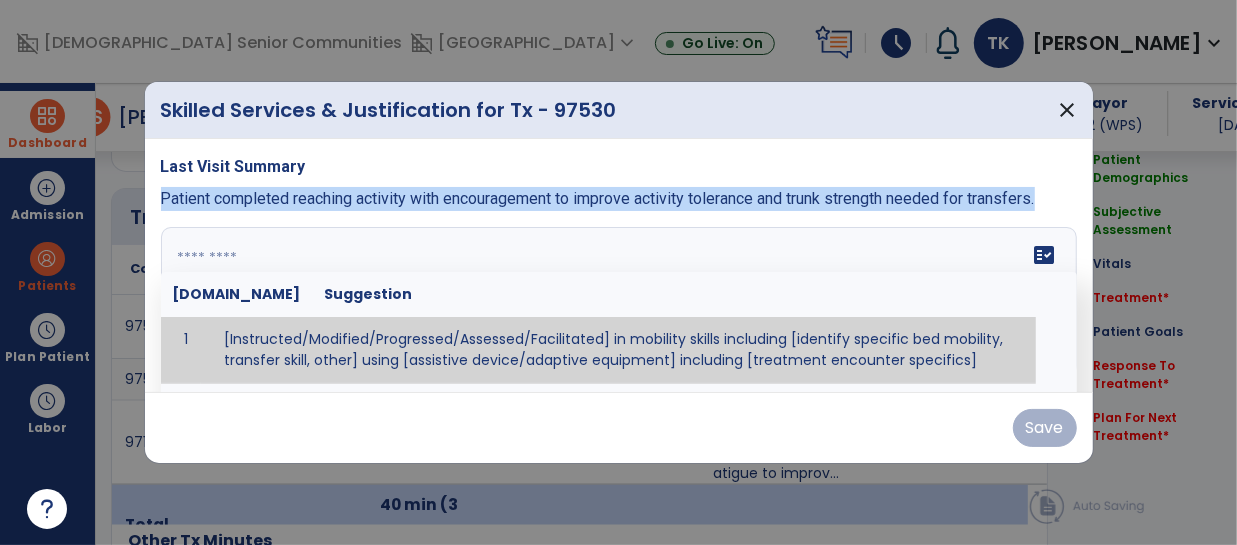click on "fact_check  [DOMAIN_NAME] Suggestion 1 [Instructed/Modified/Progressed/Assessed/Facilitated] in mobility skills including [identify specific bed mobility, transfer skill, other] using [assistive device/adaptive equipment] including [treatment encounter specifics]" at bounding box center [619, 302] 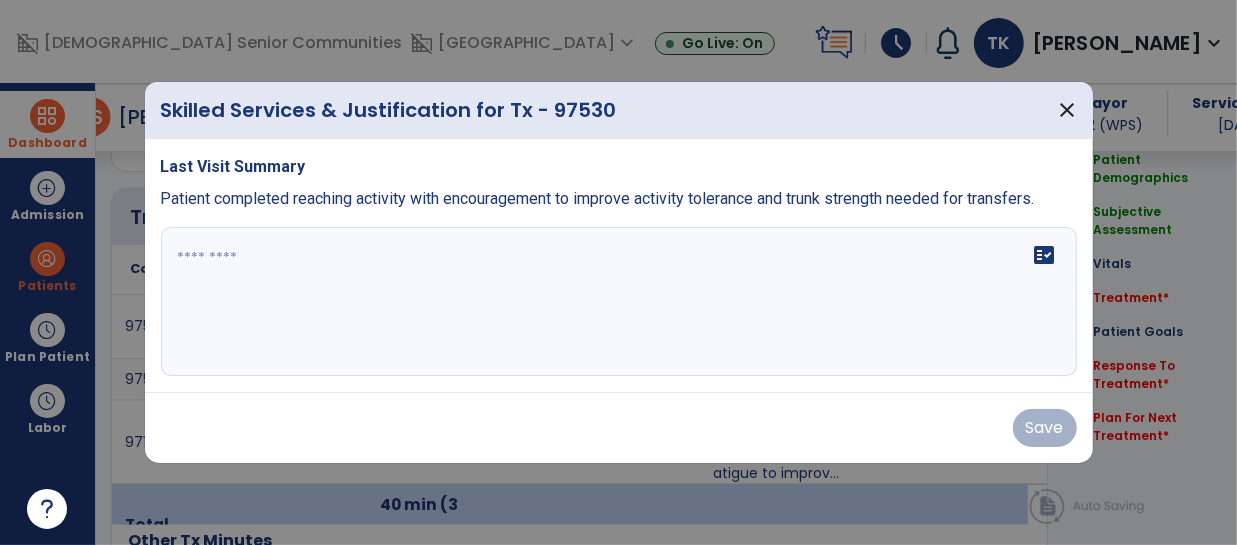 click at bounding box center [619, 302] 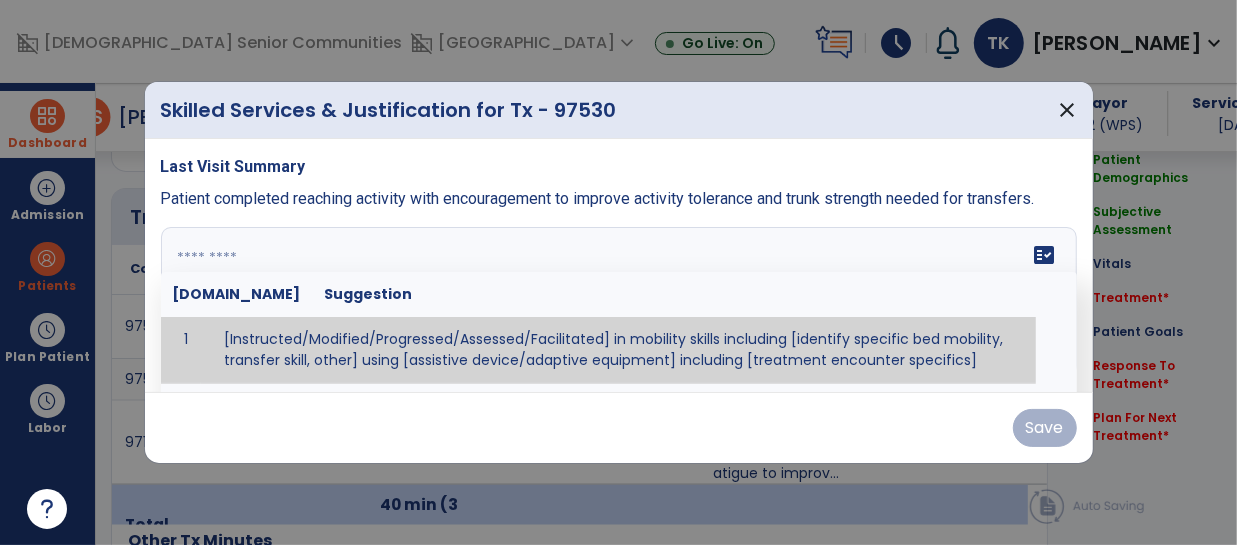 paste on "**********" 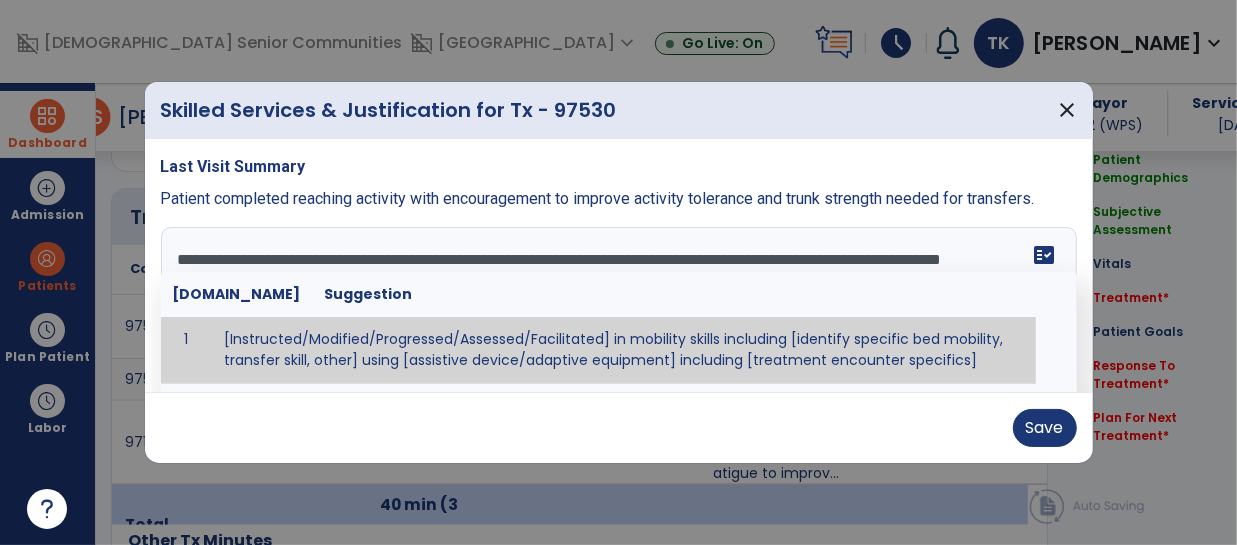 click on "**********" at bounding box center [617, 302] 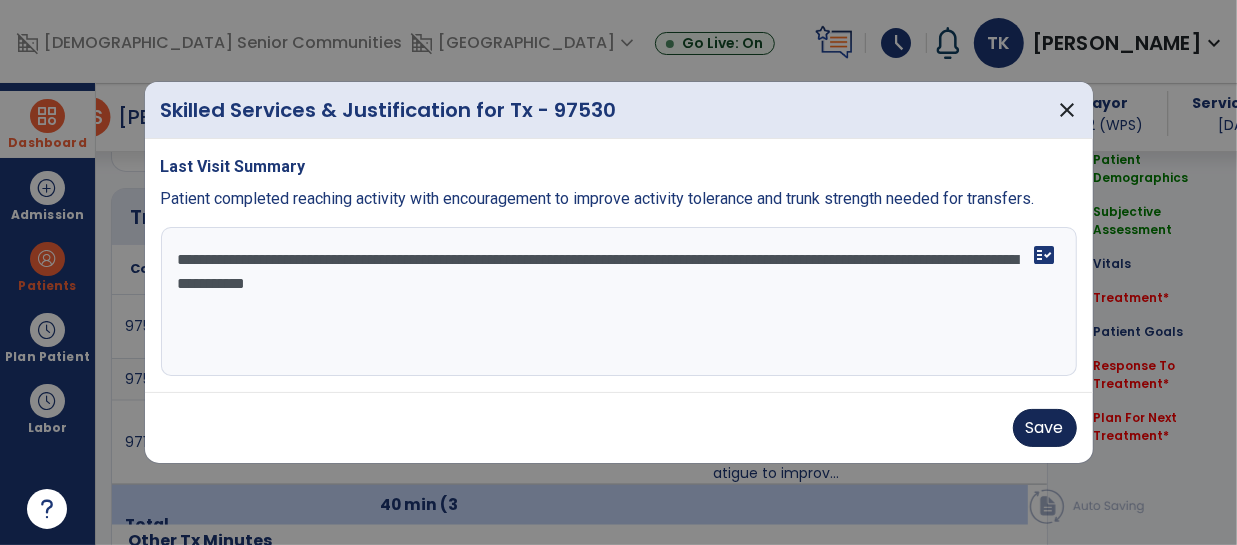 type on "**********" 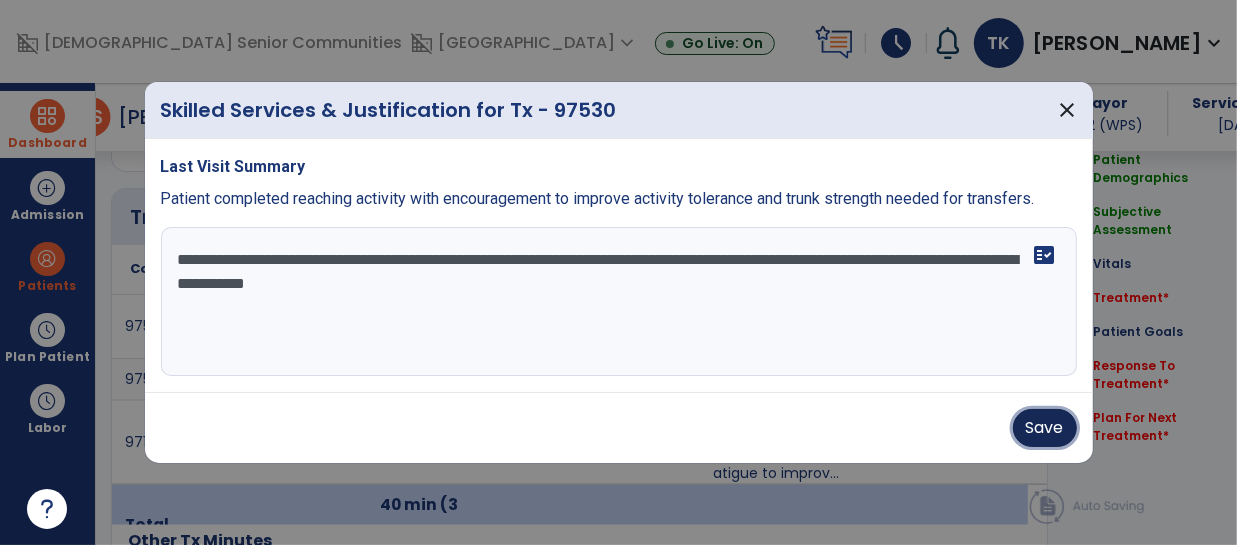 click on "Save" at bounding box center [1045, 428] 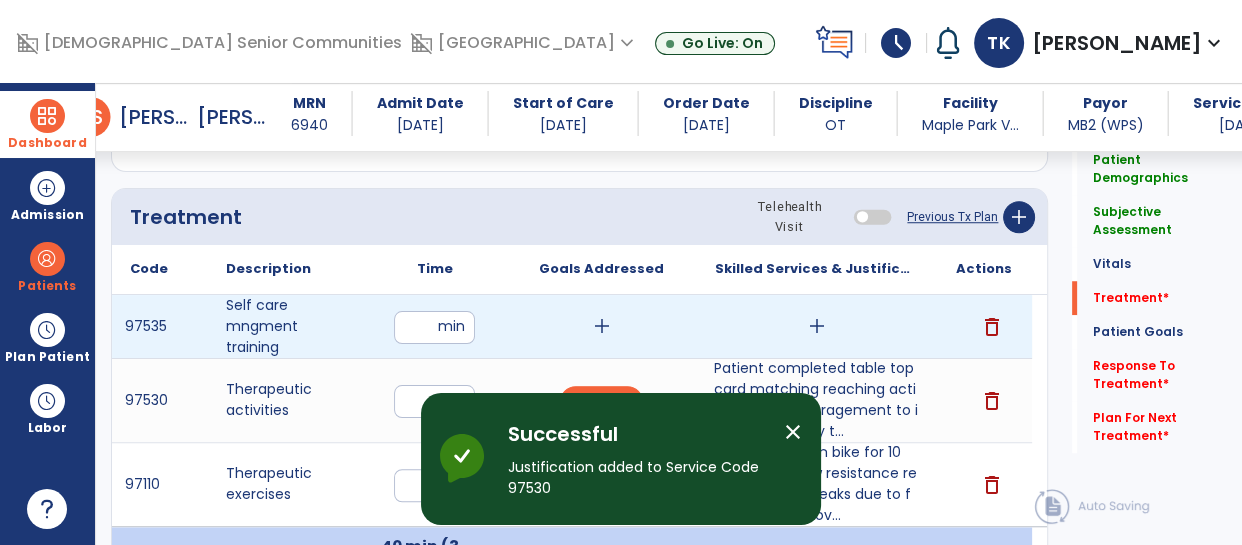click on "Patient completed table top card matching reaching activity with encouragement to improve activity t..." at bounding box center (816, 400) 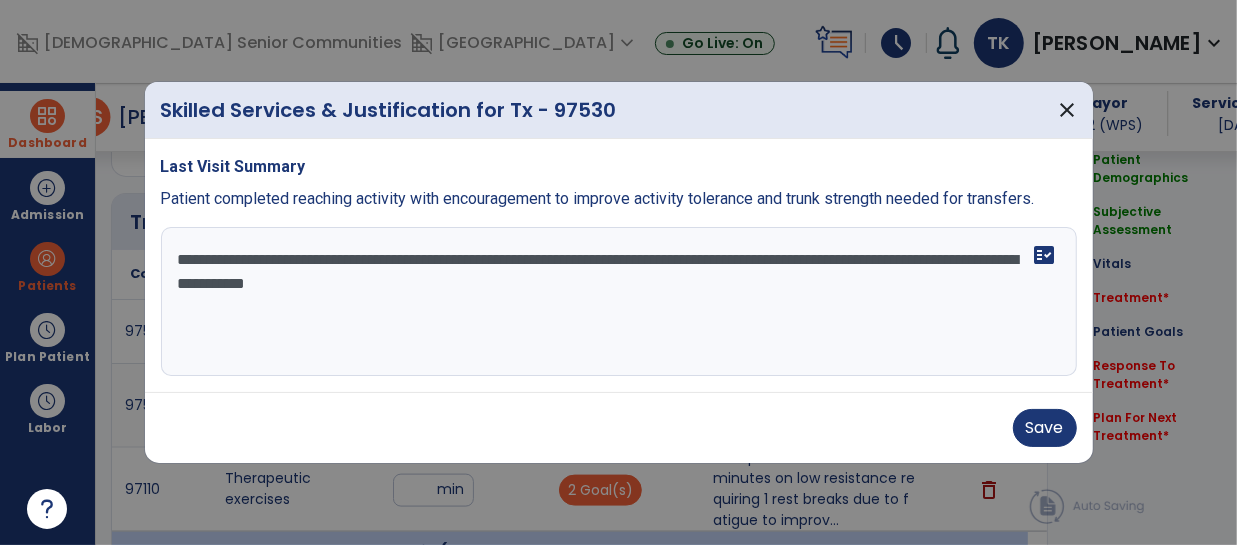 scroll, scrollTop: 1421, scrollLeft: 0, axis: vertical 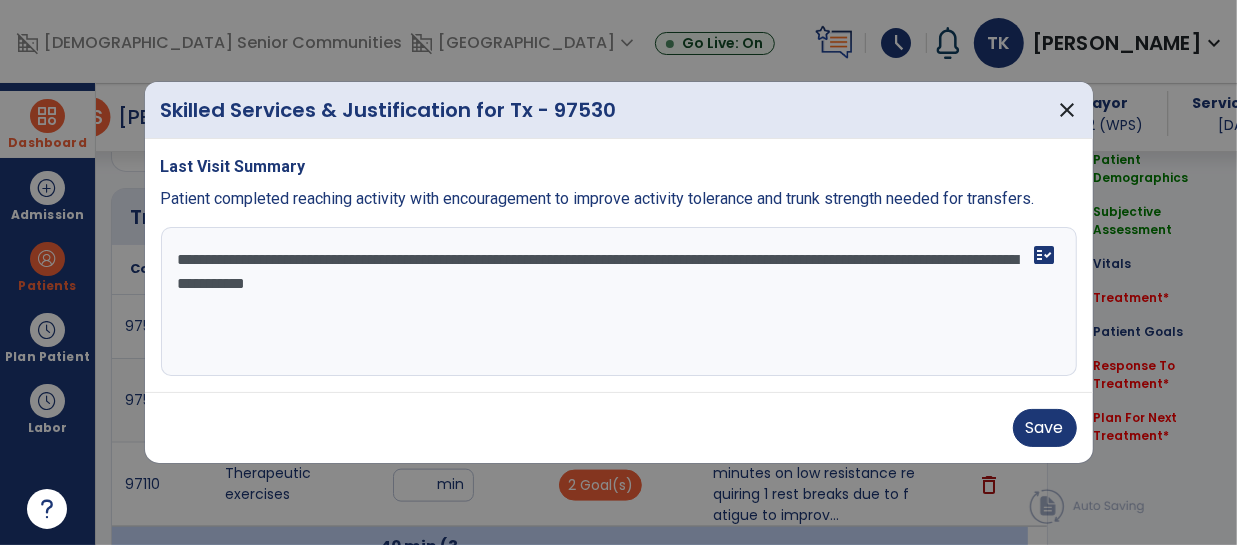 click on "**********" at bounding box center (619, 302) 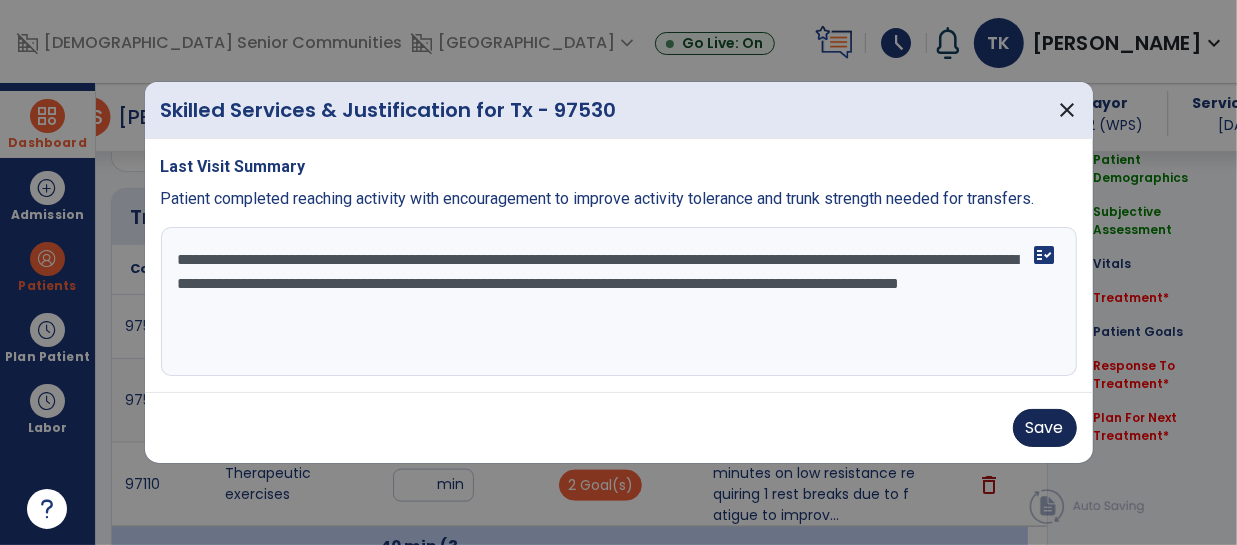 type on "**********" 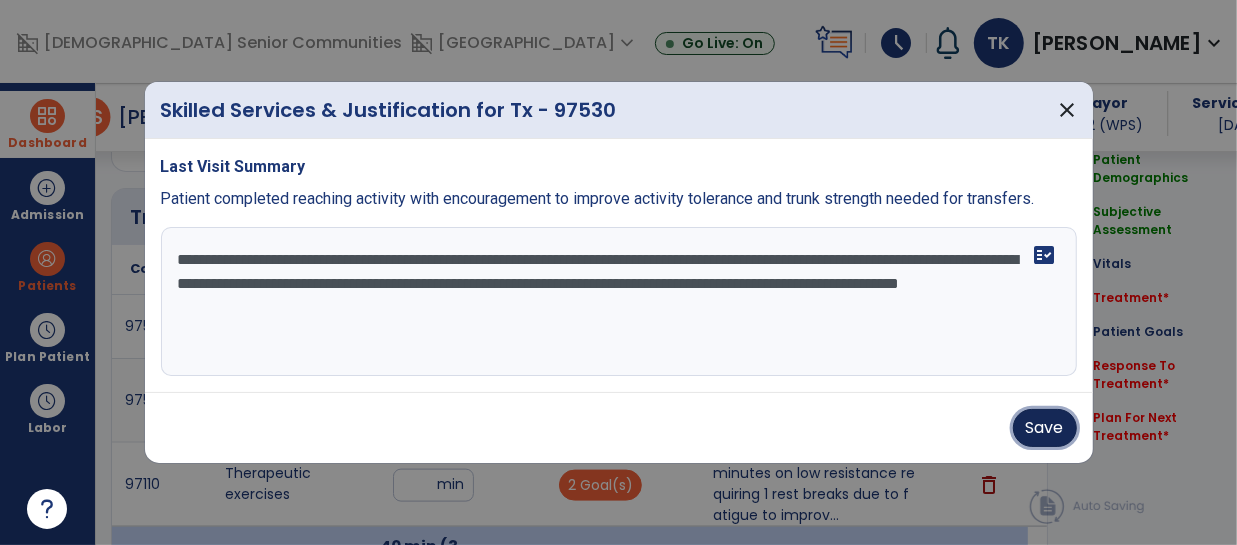 click on "Save" at bounding box center [1045, 428] 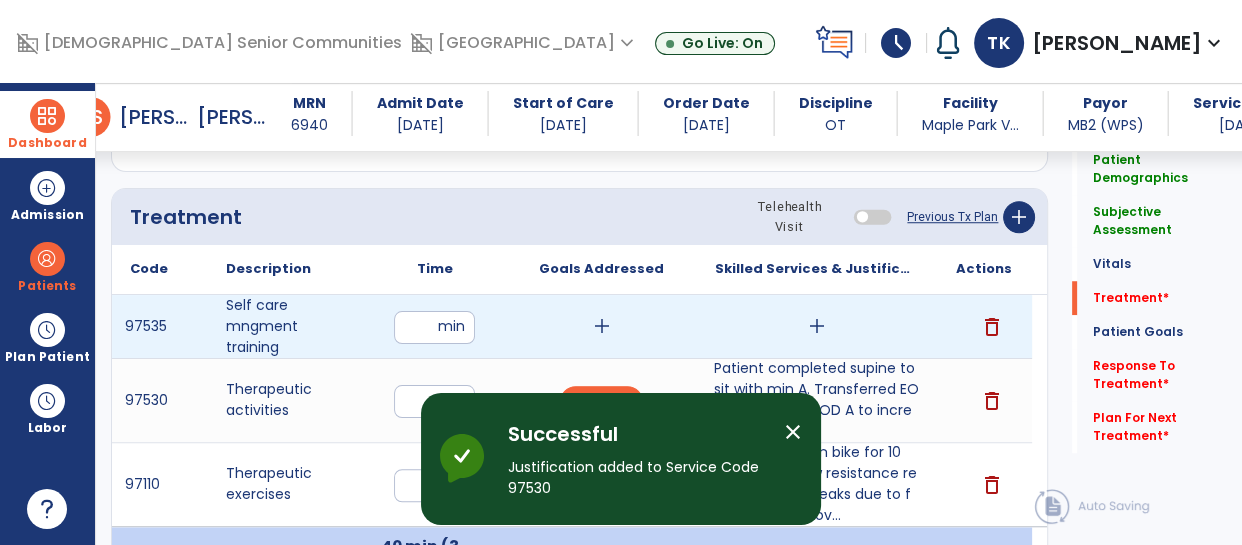 click on "add" at bounding box center (602, 326) 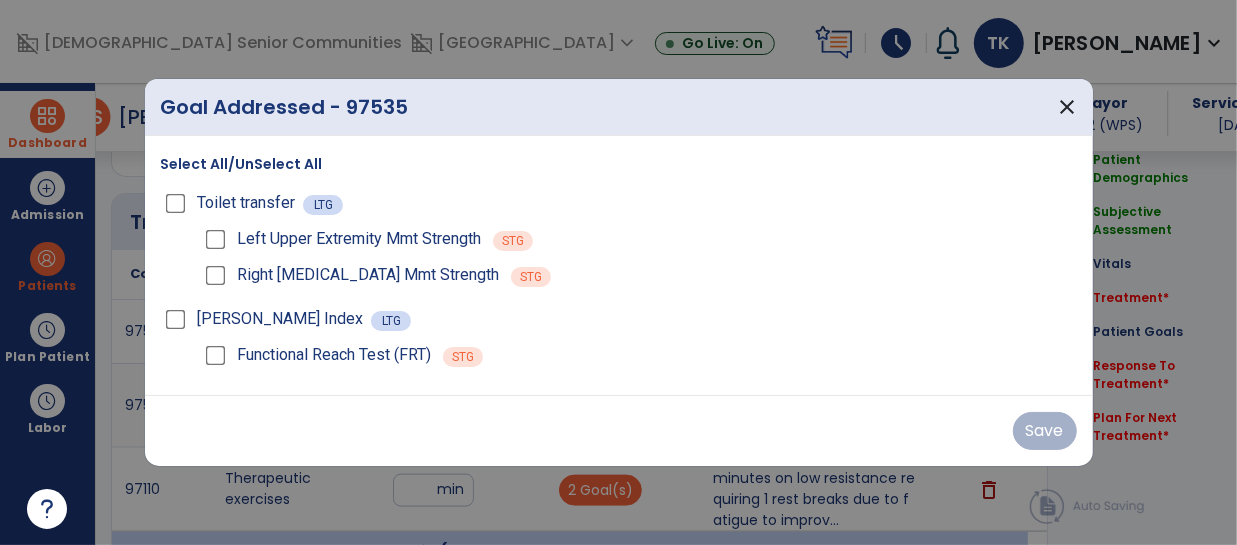 scroll, scrollTop: 1421, scrollLeft: 0, axis: vertical 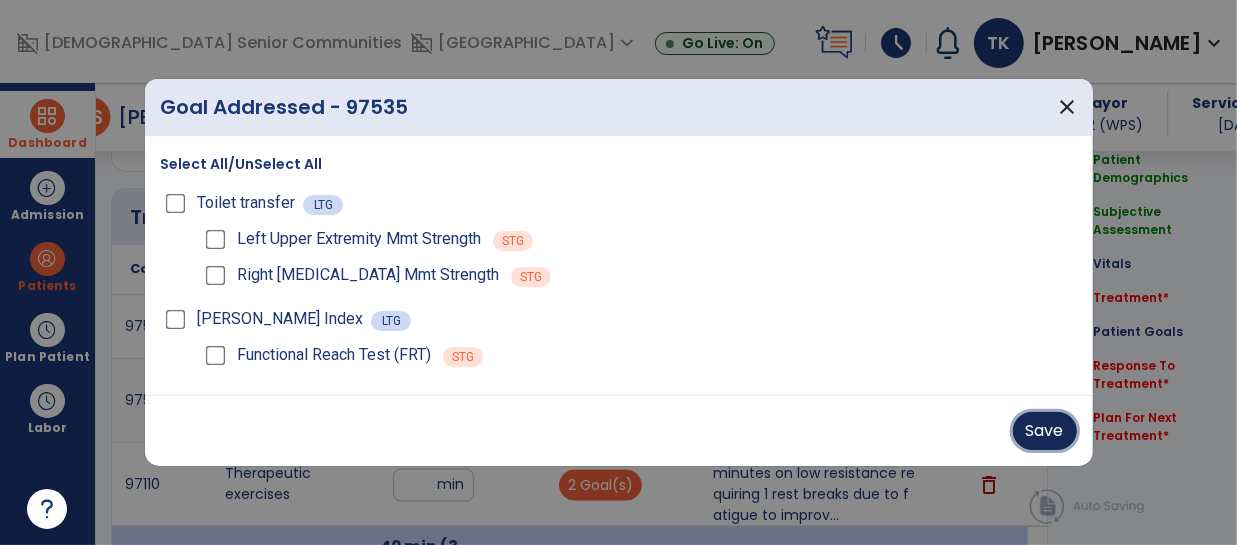 click on "Save" at bounding box center [1045, 431] 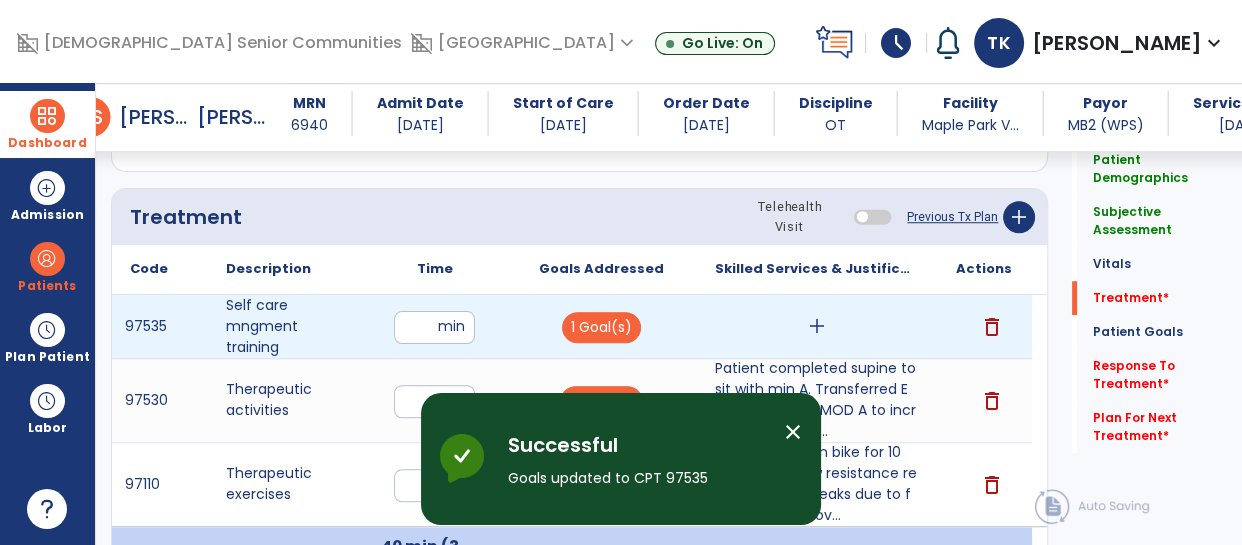 click on "add" at bounding box center [817, 326] 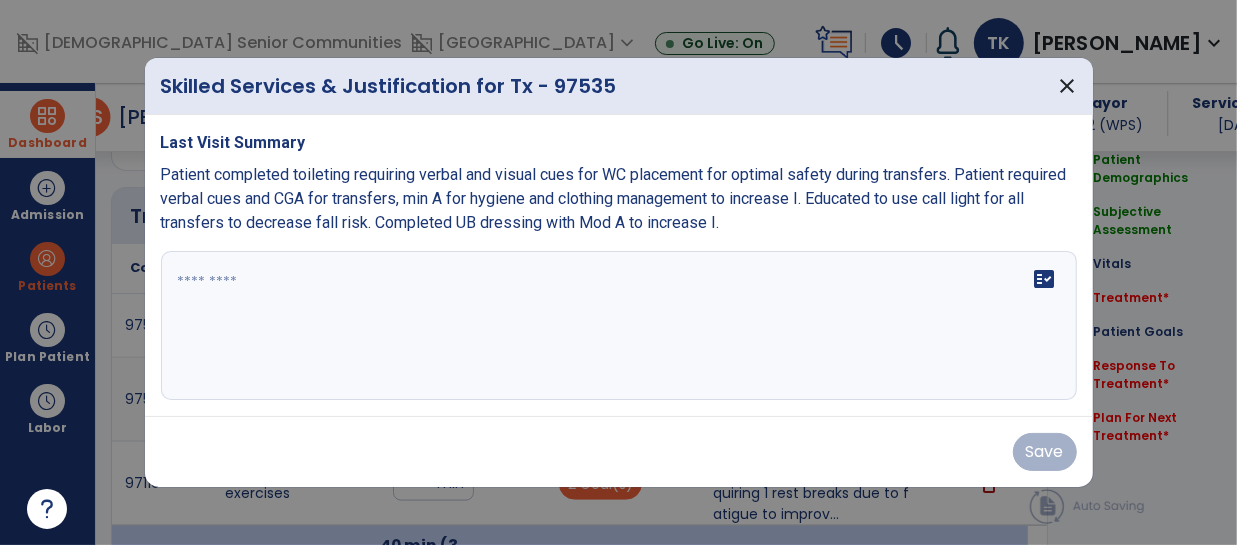 scroll, scrollTop: 1421, scrollLeft: 0, axis: vertical 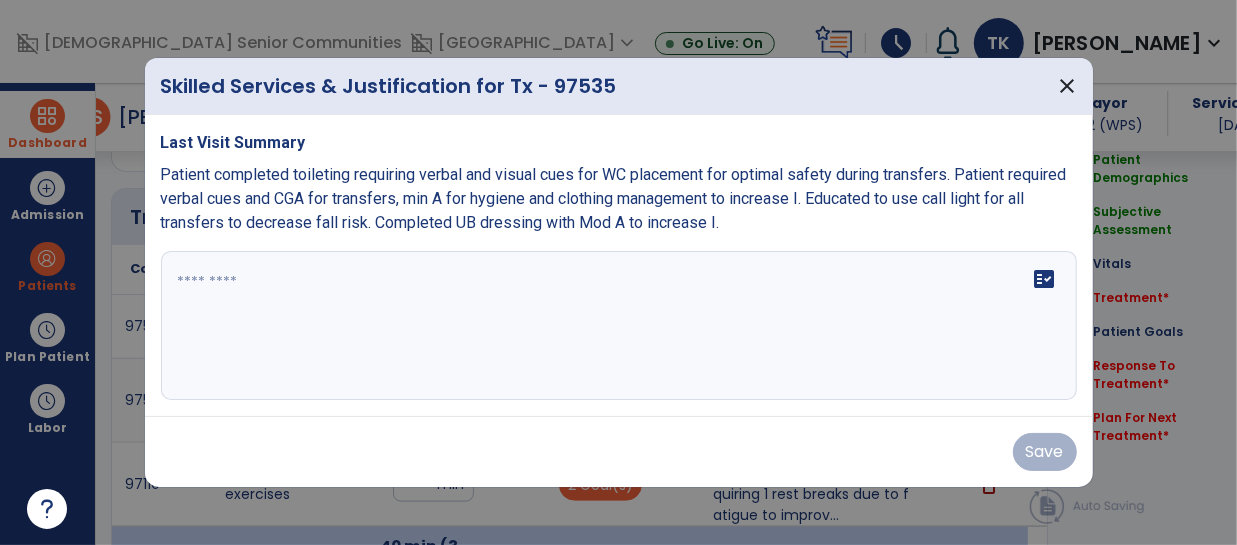 click on "fact_check" at bounding box center (619, 326) 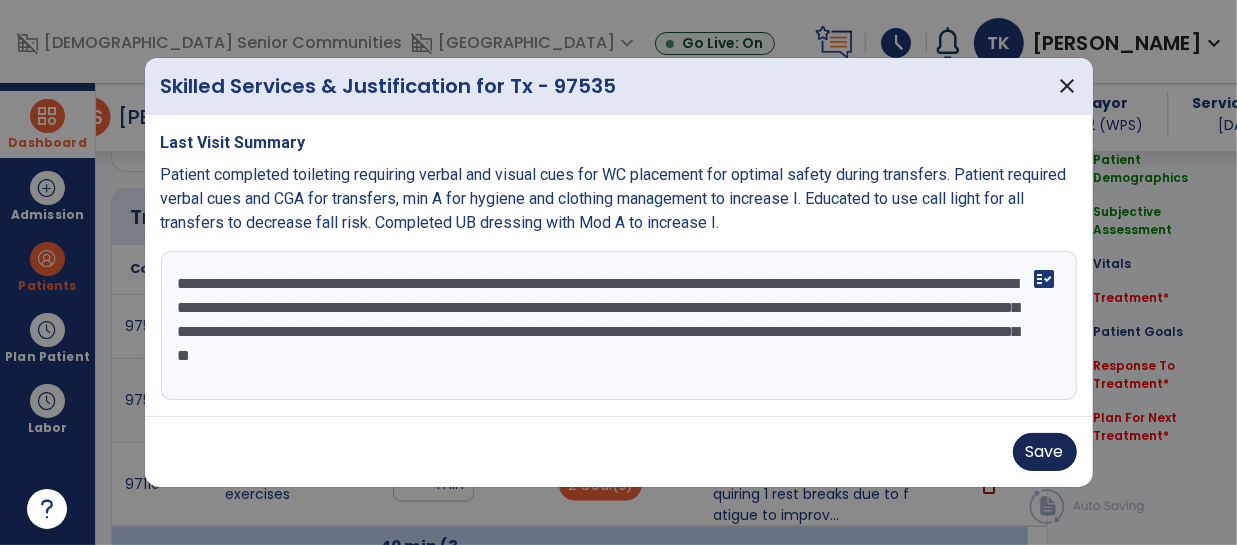 type on "**********" 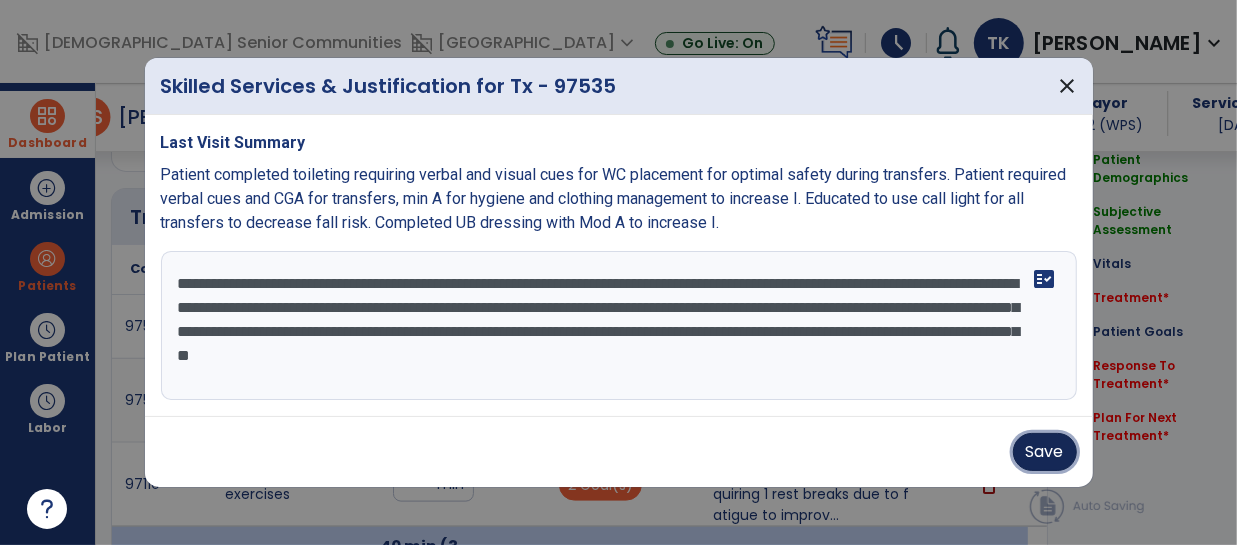 click on "Save" at bounding box center [1045, 452] 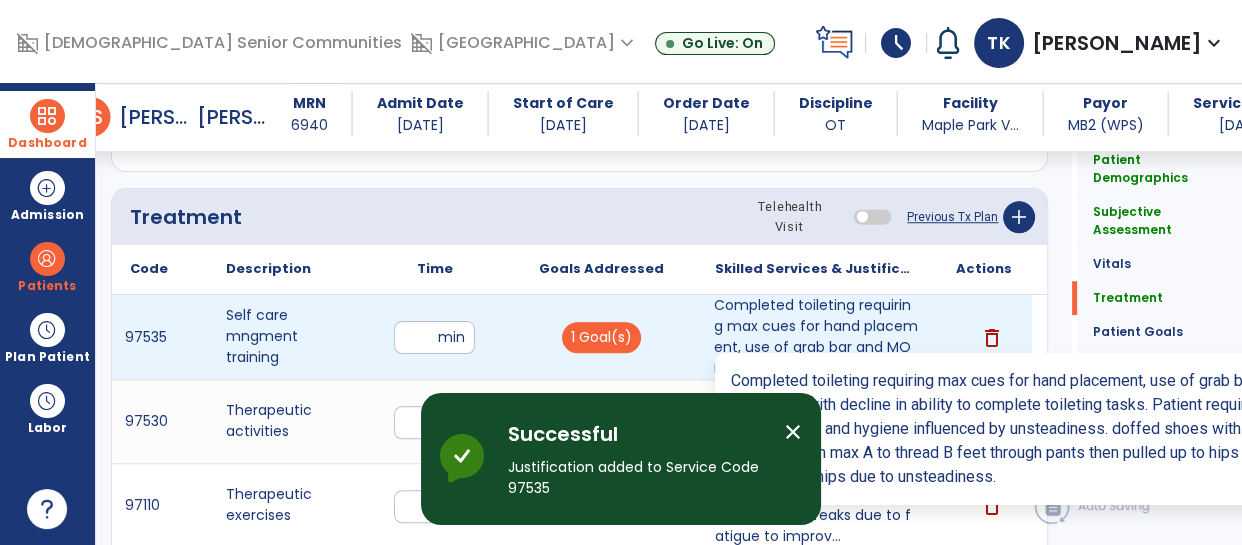click on "Completed toileting requiring max cues for hand placement, use of grab bar and MOD A. Patient presen..." at bounding box center (816, 337) 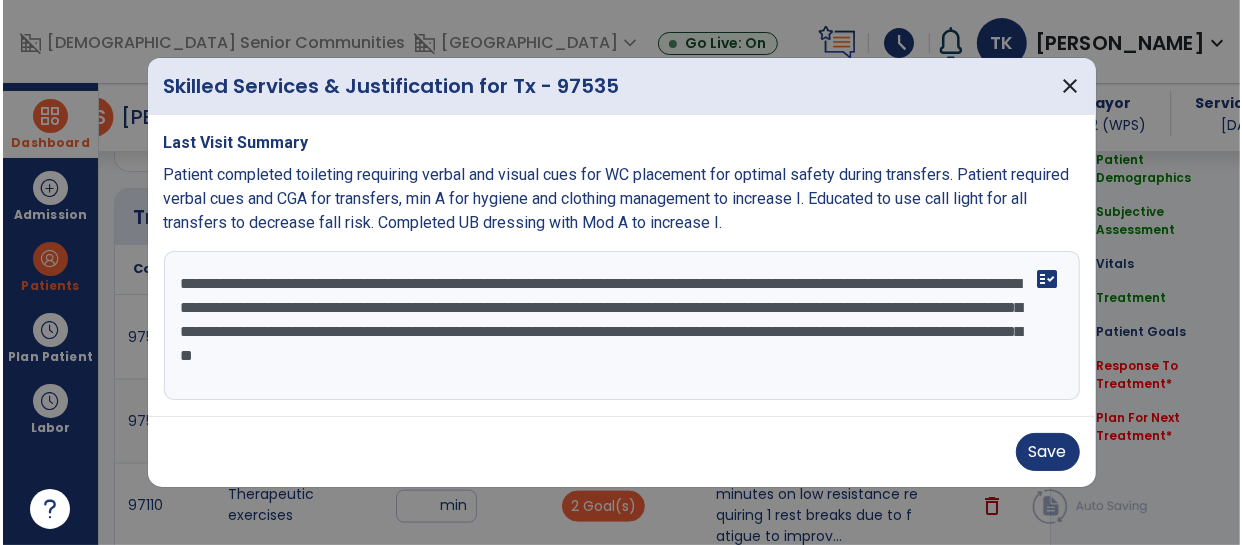 scroll, scrollTop: 1421, scrollLeft: 0, axis: vertical 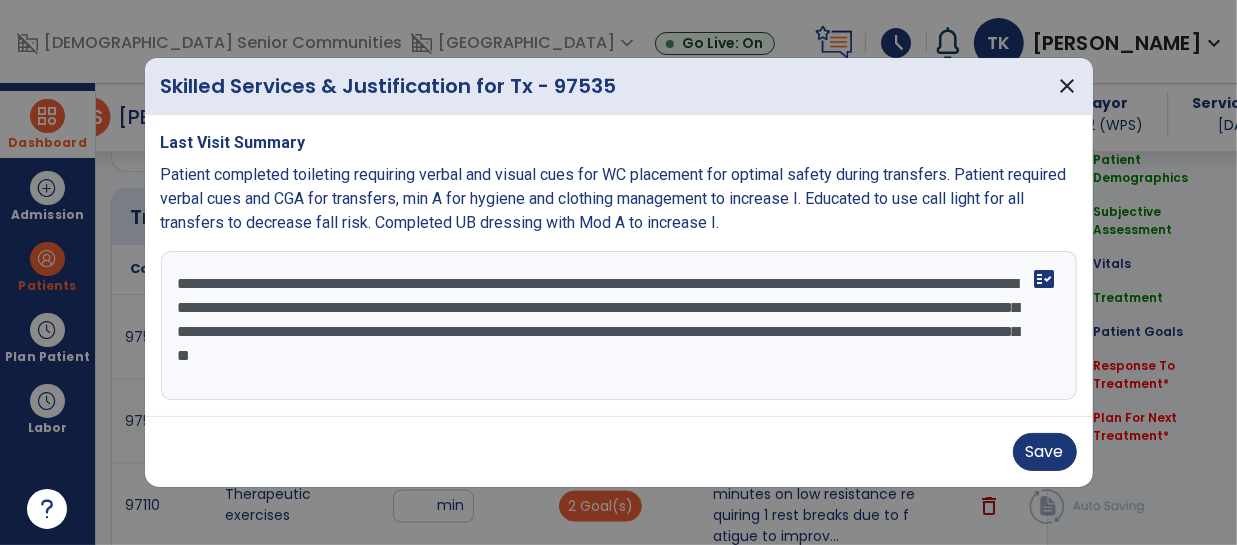 click on "**********" at bounding box center (619, 326) 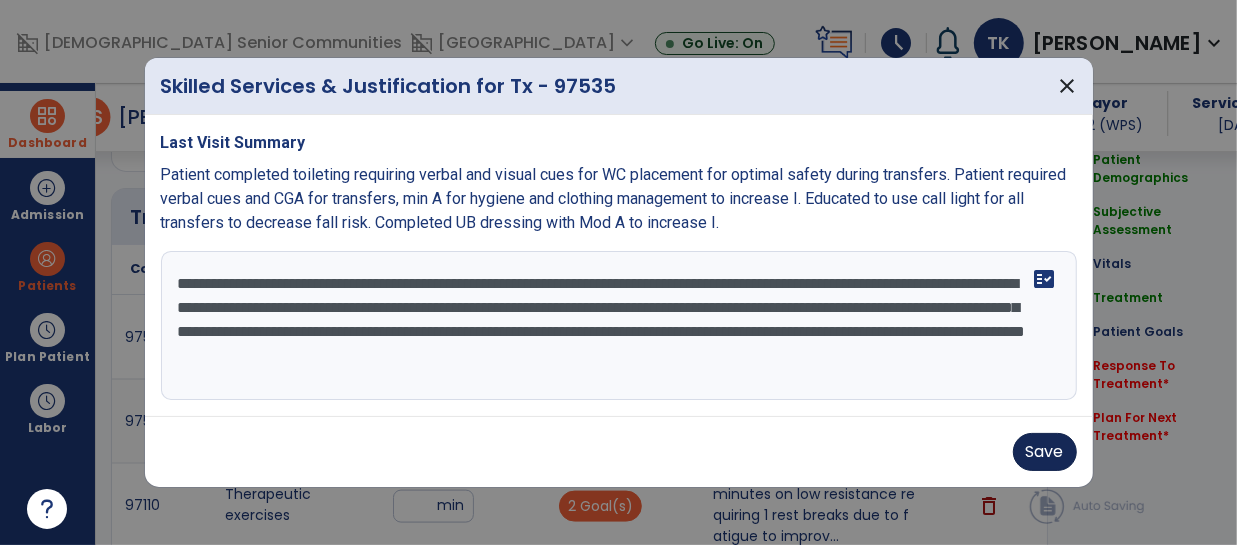 type on "**********" 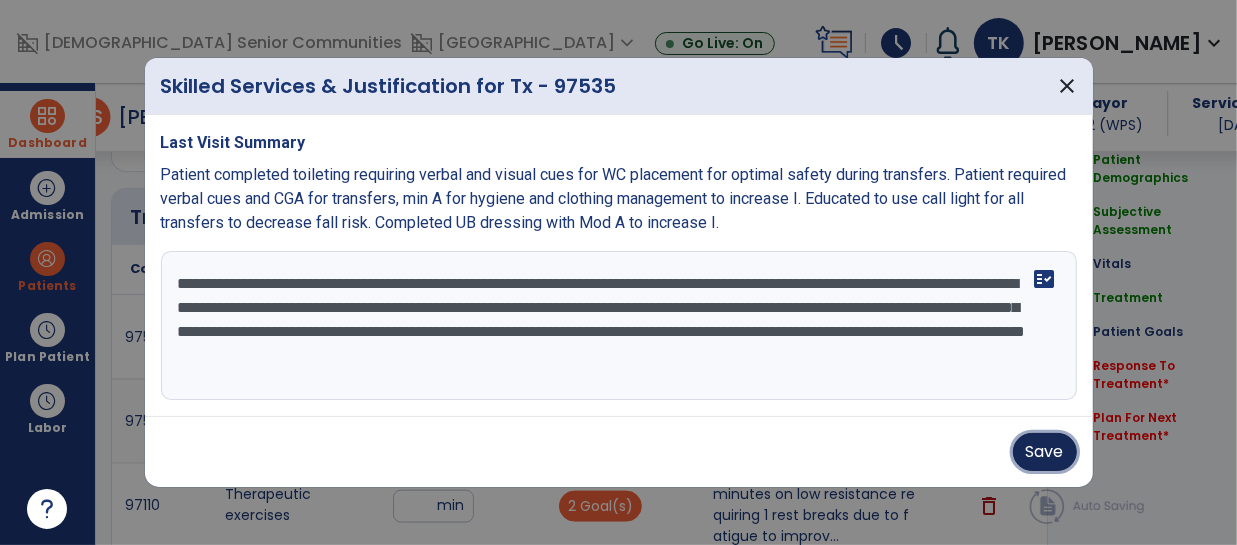 click on "Save" at bounding box center (1045, 452) 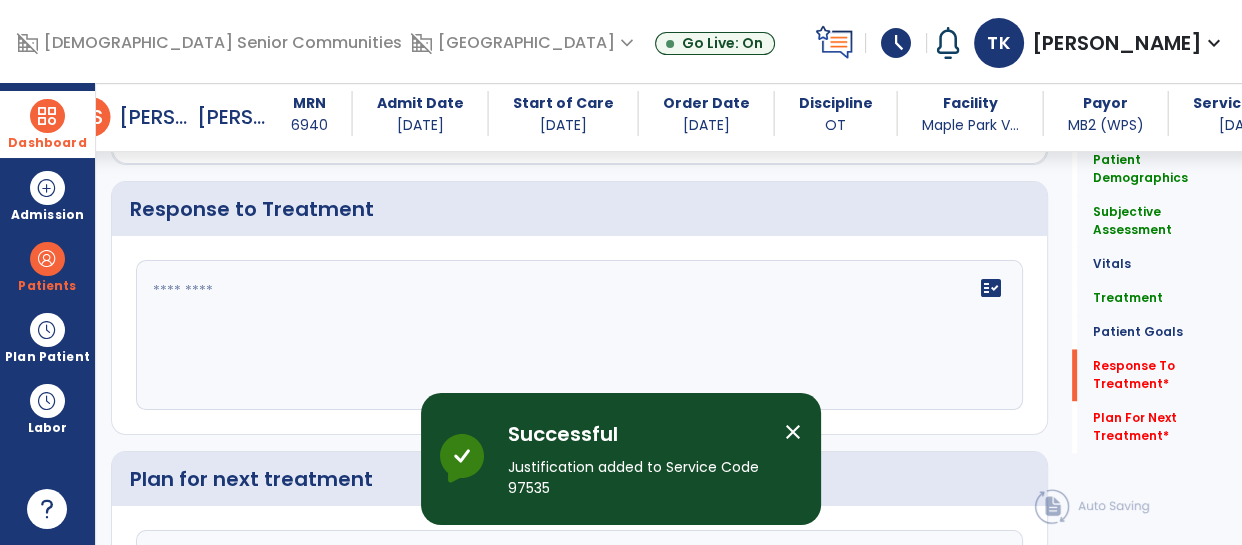 scroll, scrollTop: 2829, scrollLeft: 0, axis: vertical 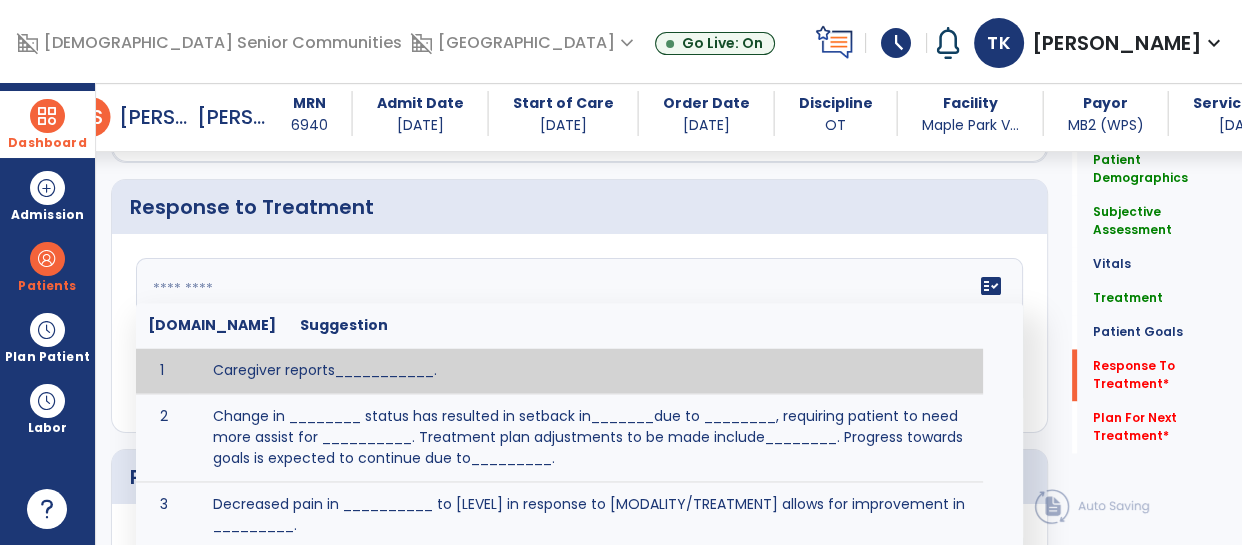 click 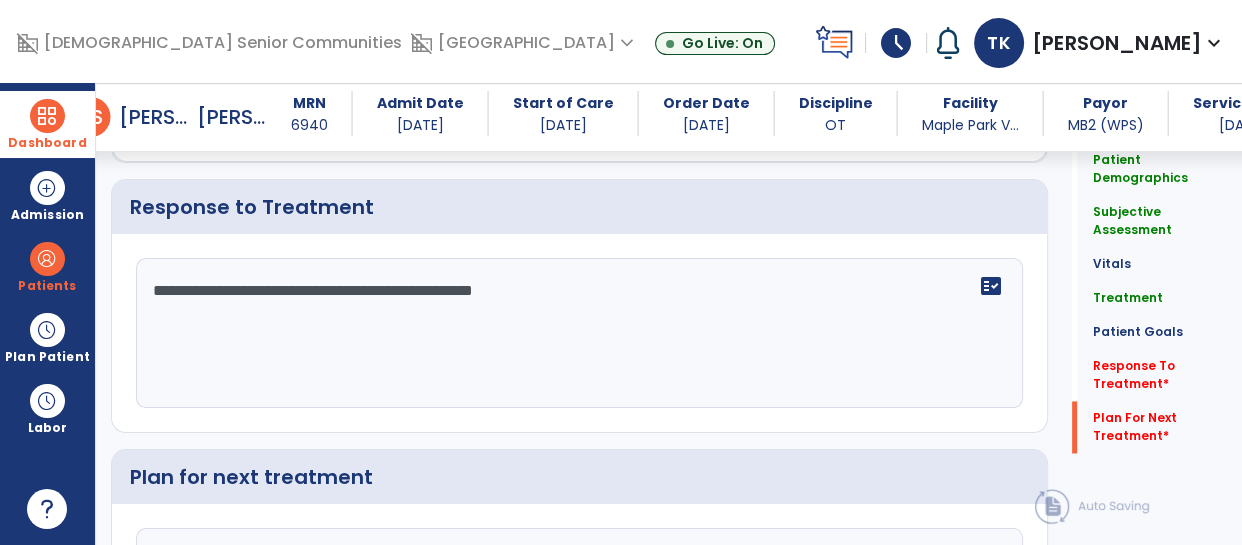 scroll, scrollTop: 3049, scrollLeft: 0, axis: vertical 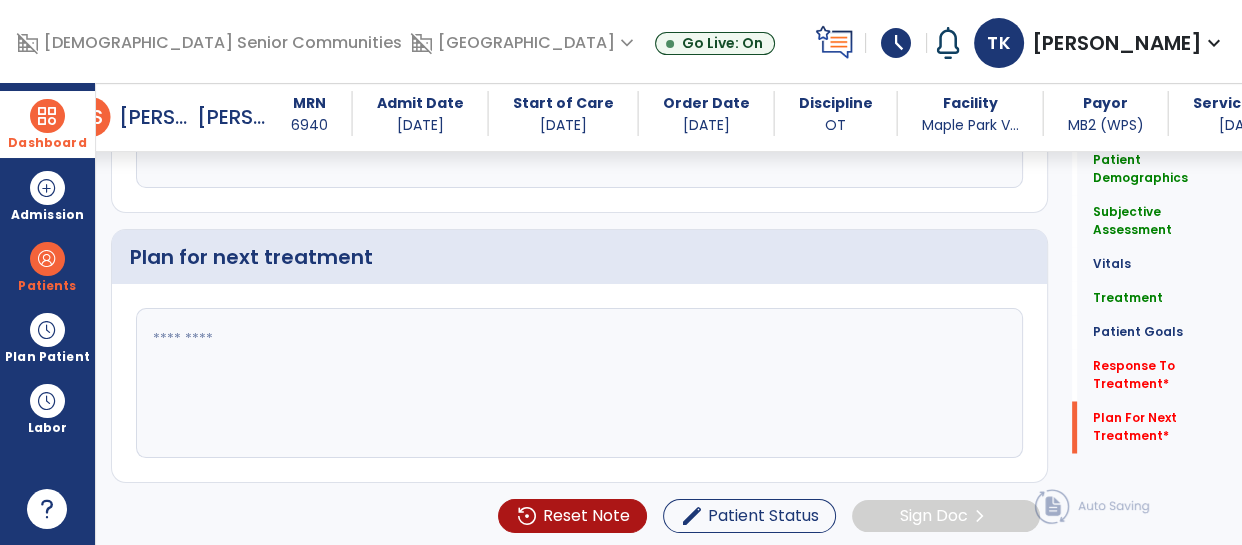type on "**********" 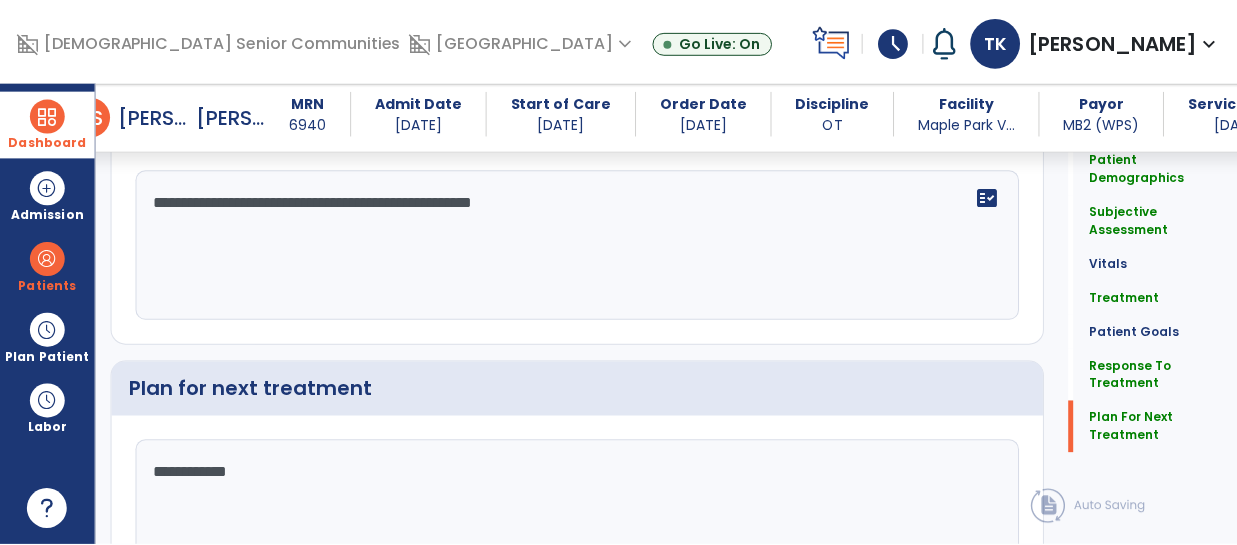 scroll, scrollTop: 3049, scrollLeft: 0, axis: vertical 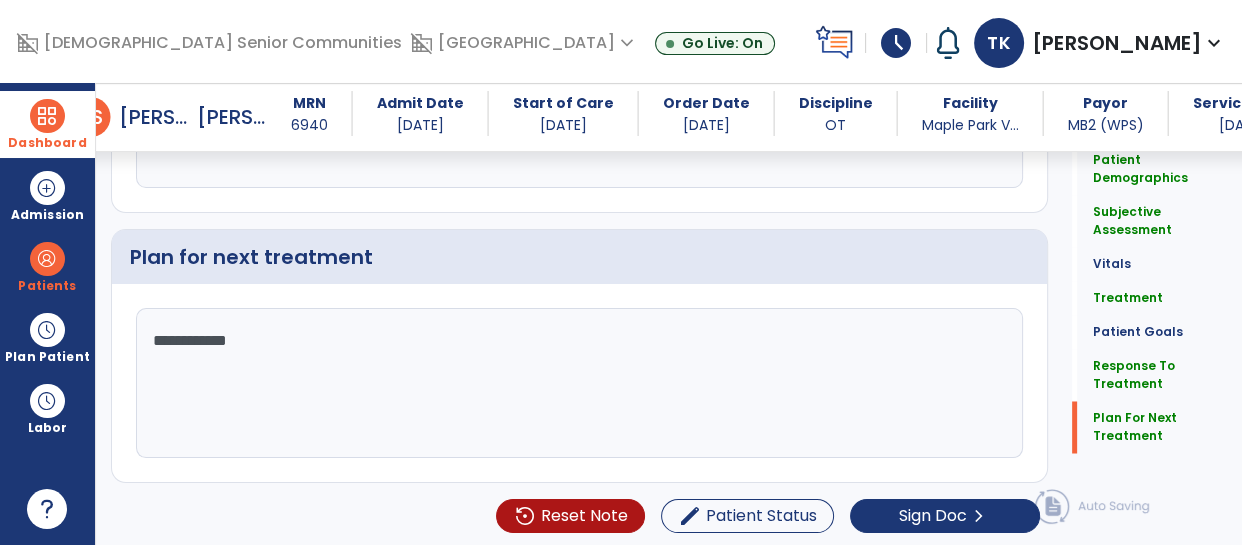 type on "**********" 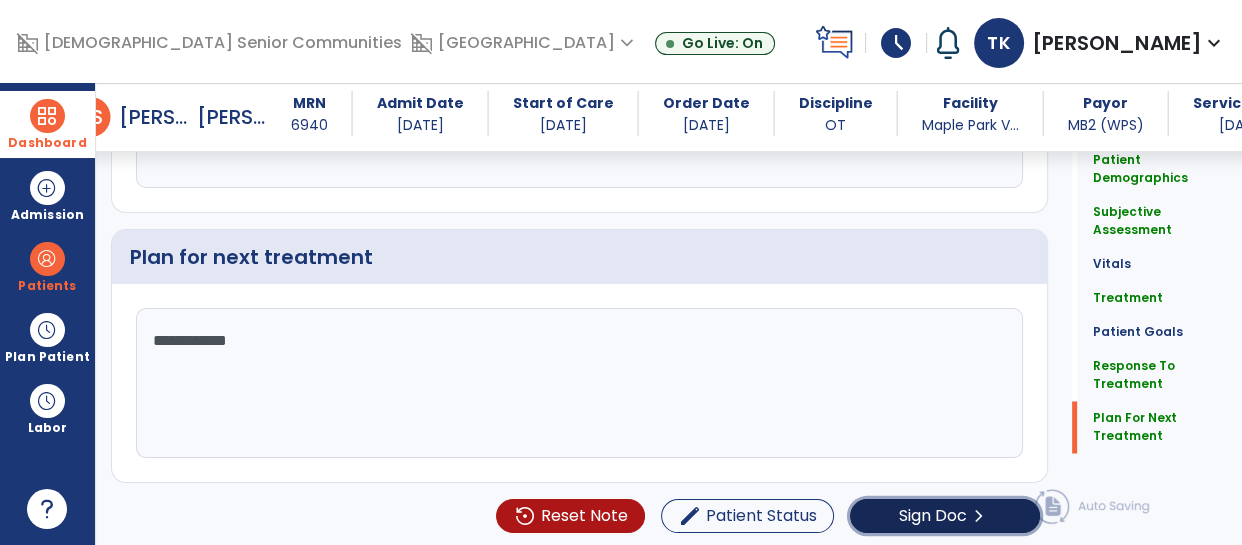 click on "Sign Doc" 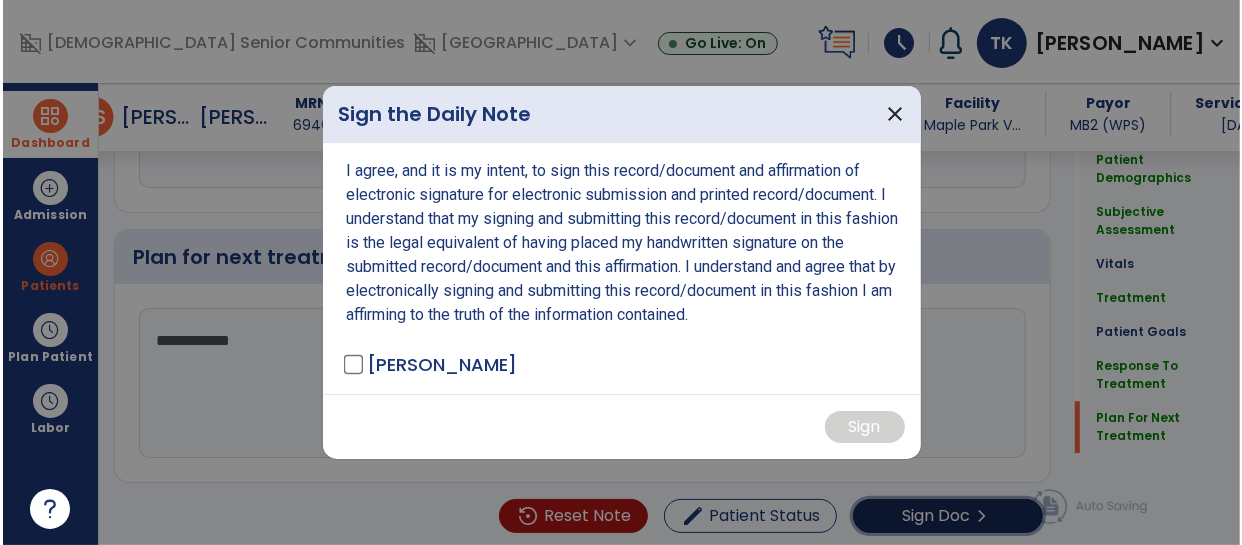 scroll, scrollTop: 3049, scrollLeft: 0, axis: vertical 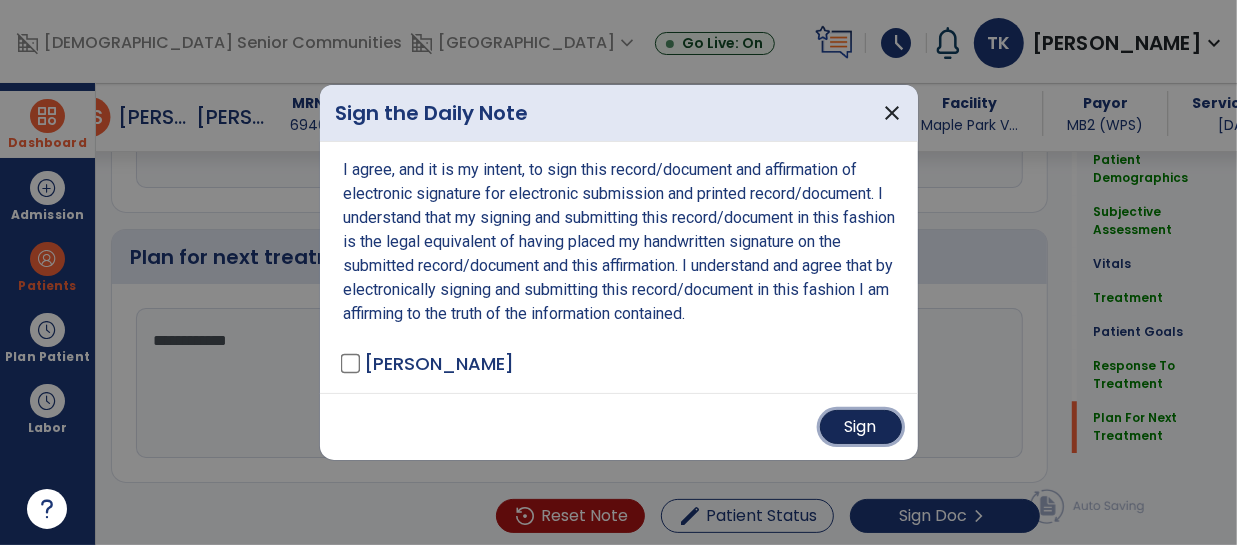 click on "Sign" at bounding box center (861, 427) 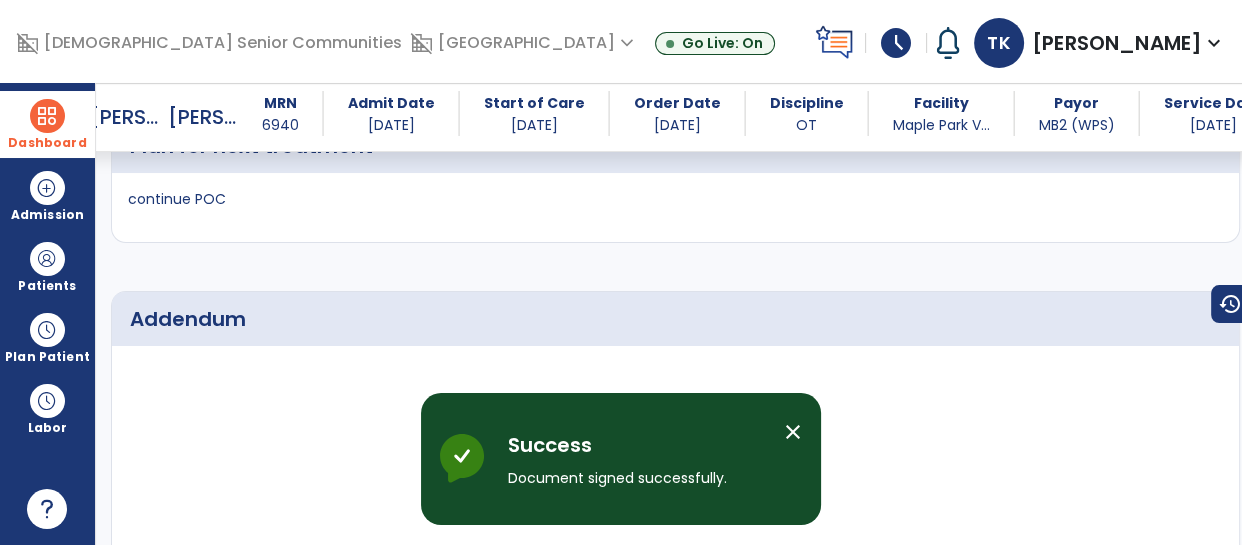 scroll, scrollTop: 4701, scrollLeft: 0, axis: vertical 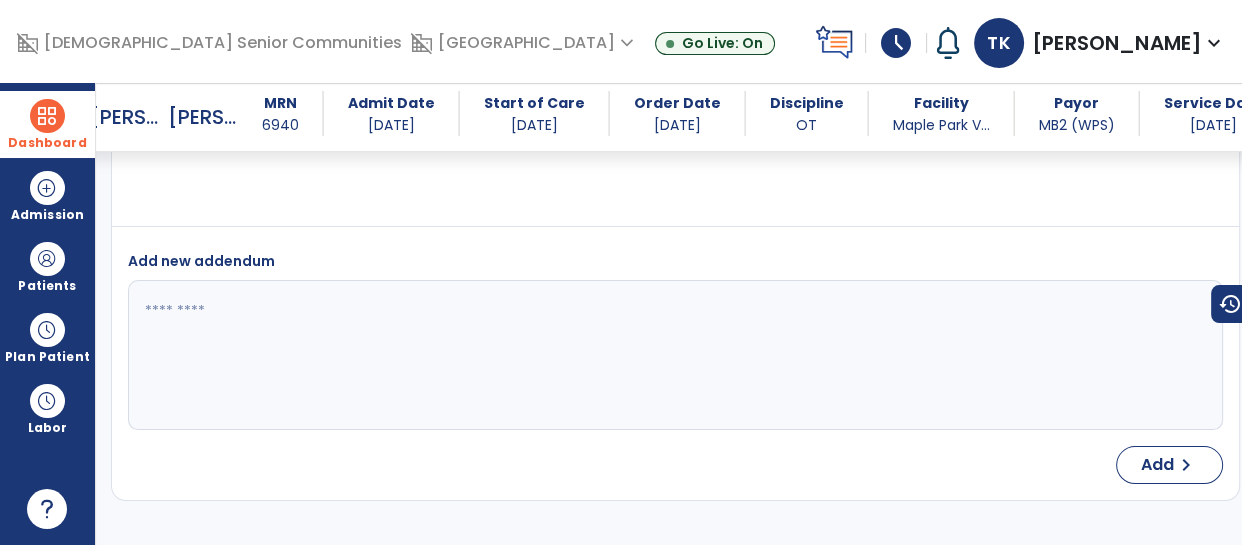 click on "Dashboard" at bounding box center [47, 124] 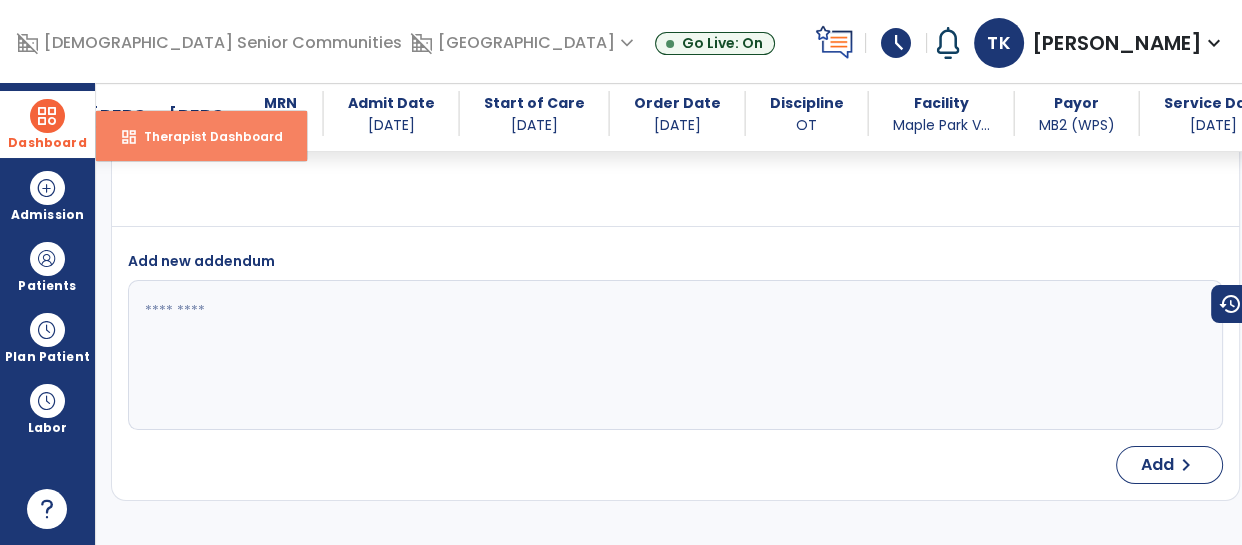 click on "dashboard" at bounding box center (129, 137) 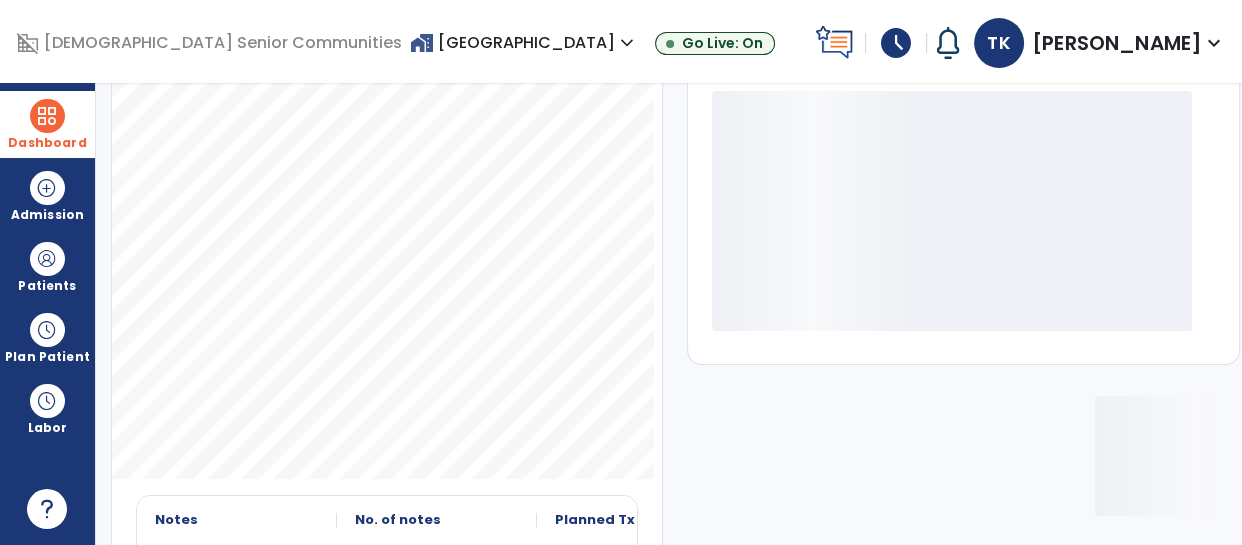 scroll, scrollTop: 407, scrollLeft: 0, axis: vertical 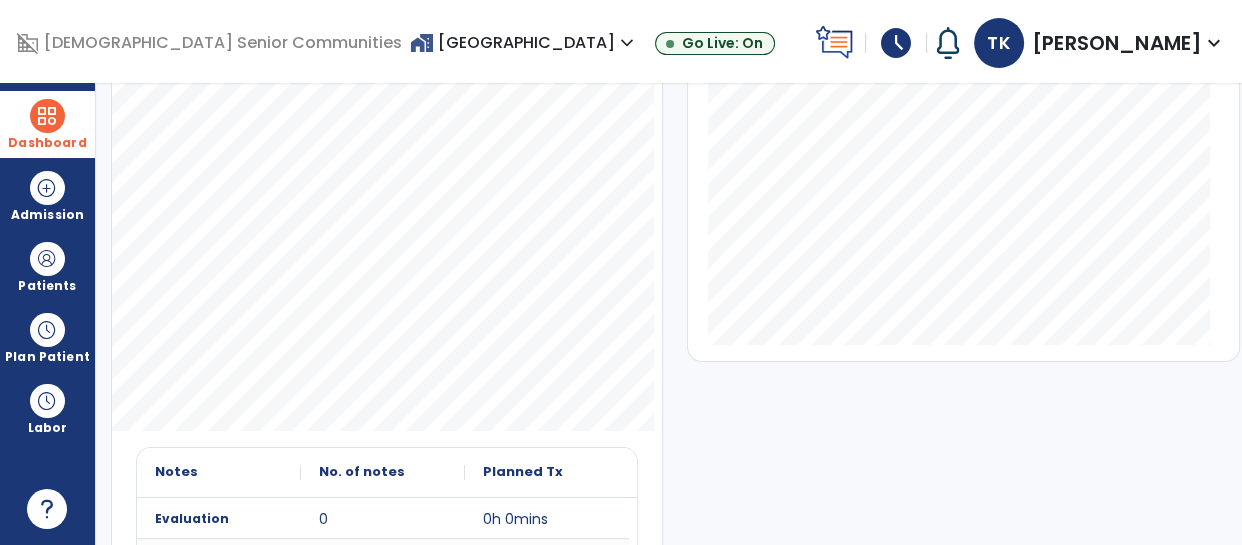 click at bounding box center [47, 116] 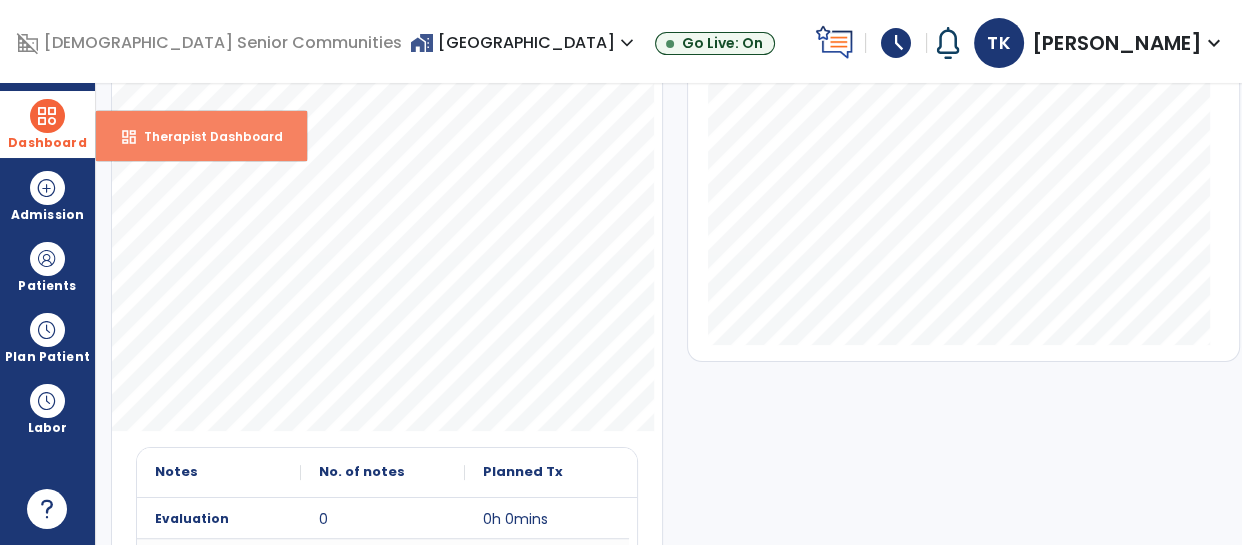 click on "dashboard  Therapist Dashboard" at bounding box center [201, 136] 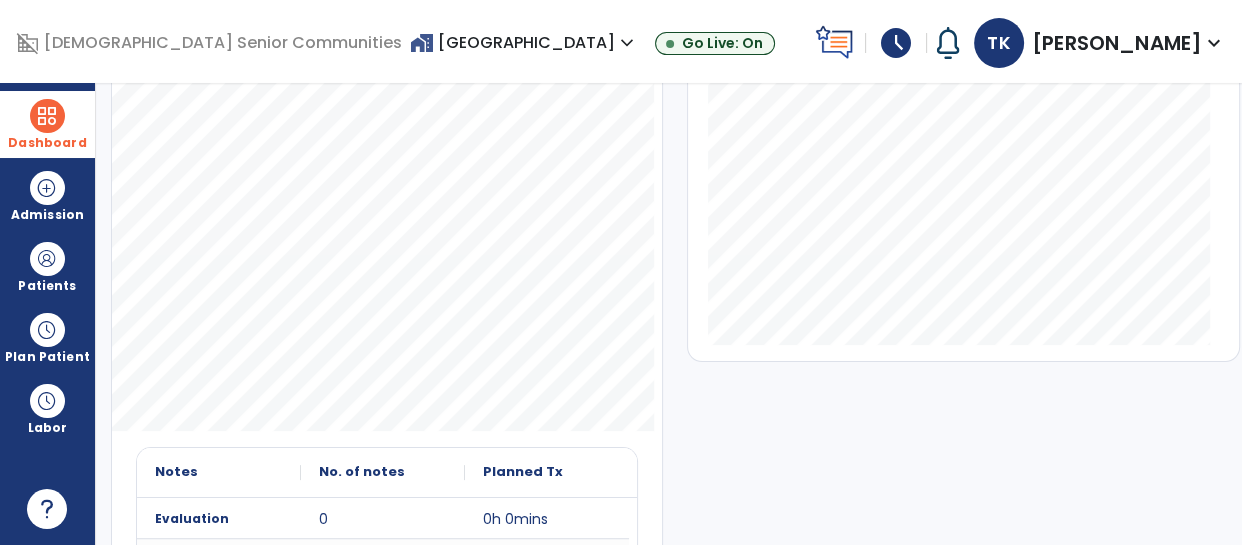 scroll, scrollTop: 25, scrollLeft: 0, axis: vertical 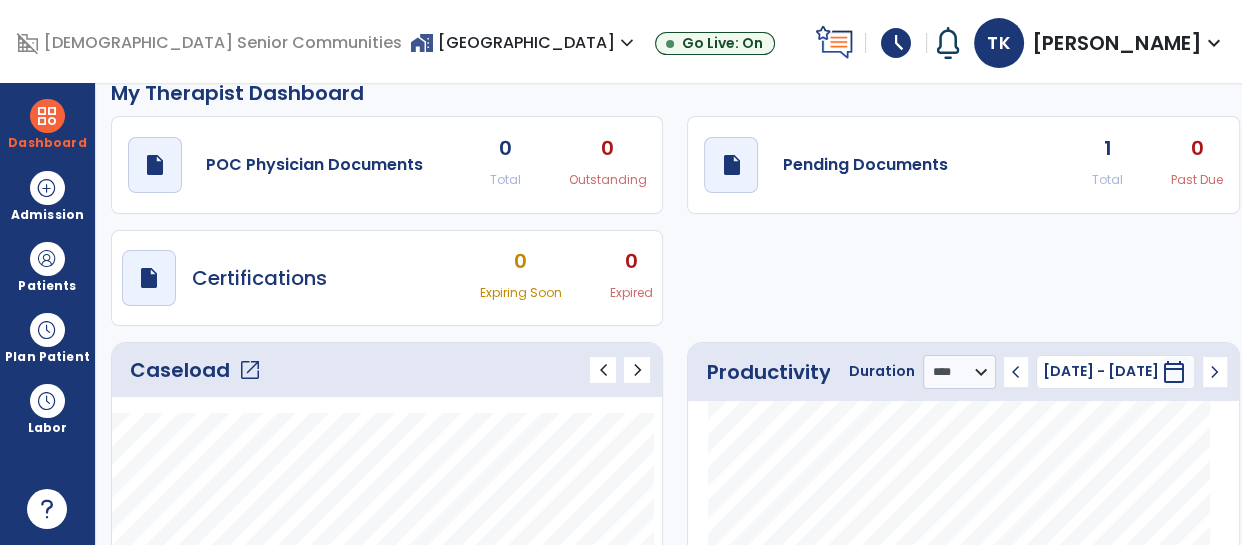 click on "Caseload   open_in_new" 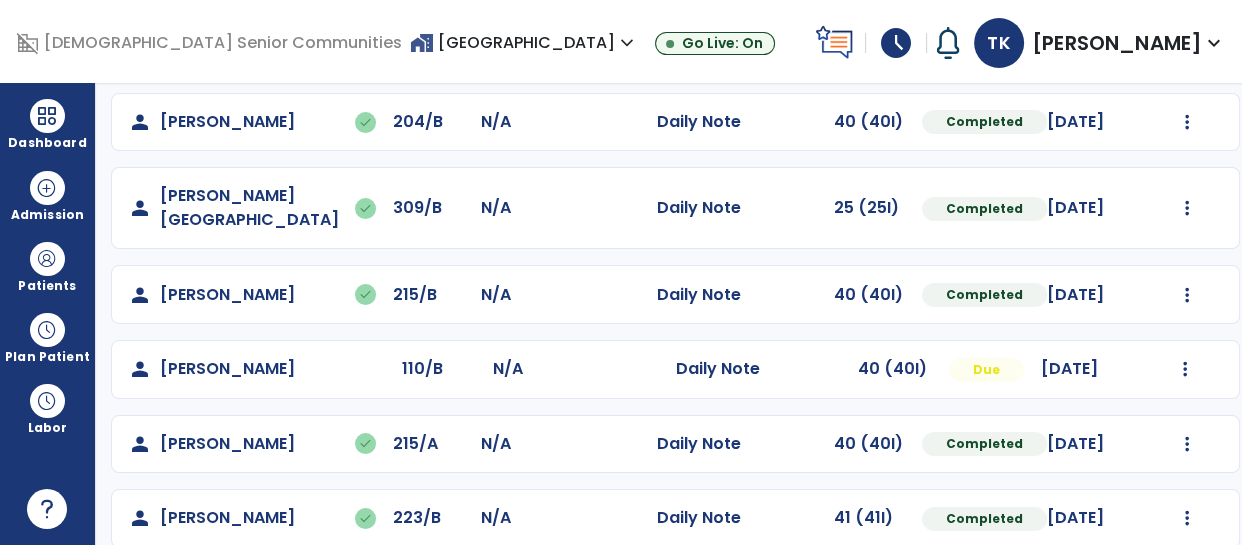 scroll, scrollTop: 341, scrollLeft: 0, axis: vertical 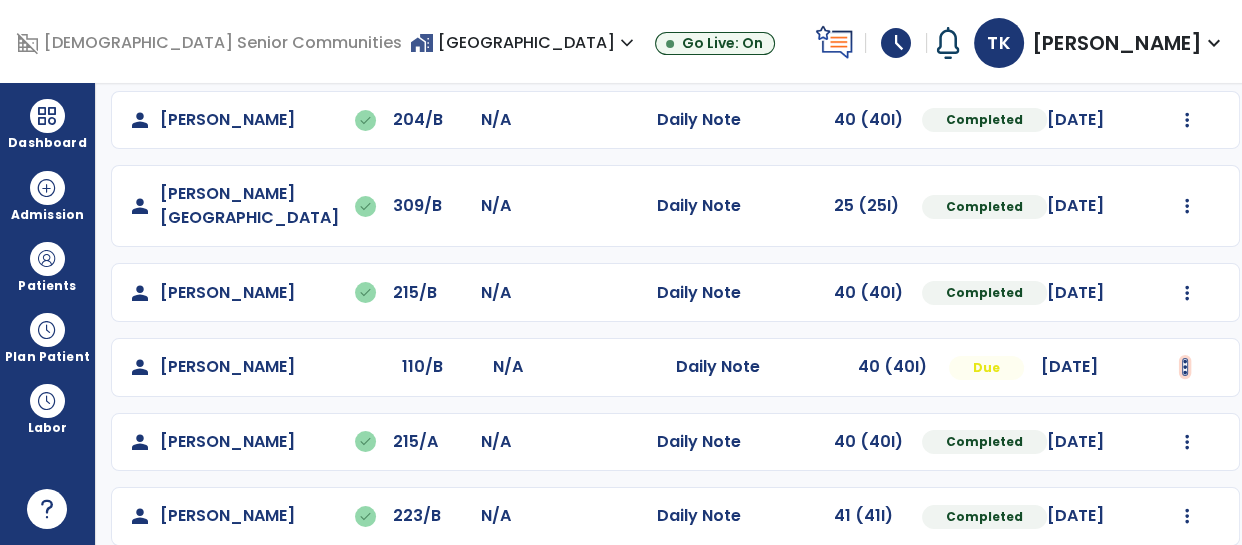 click at bounding box center [1187, -29] 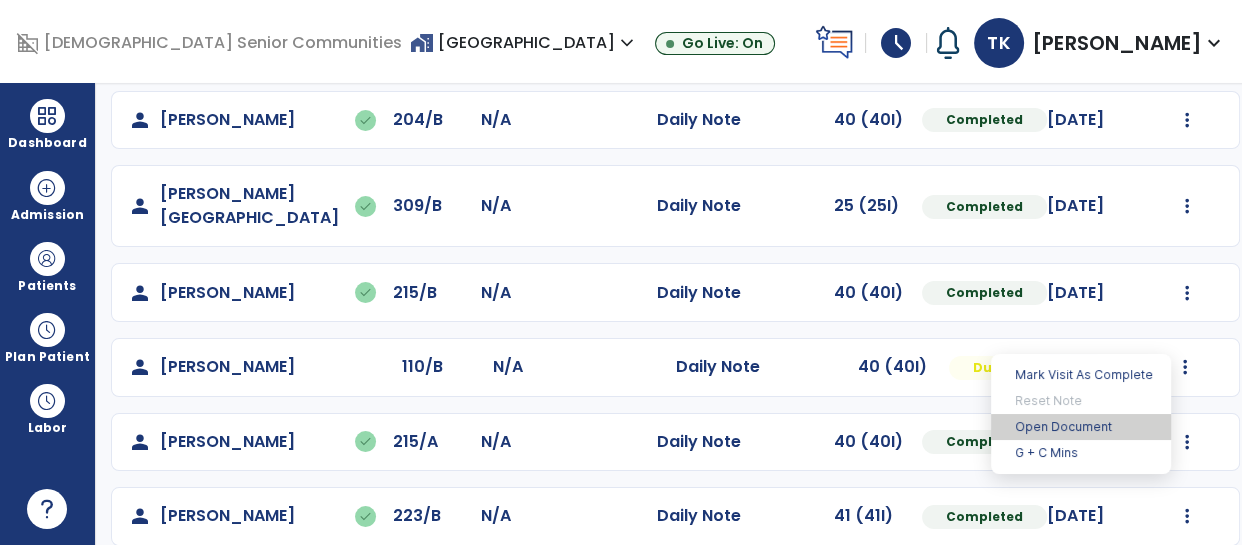 click on "Open Document" at bounding box center [1081, 427] 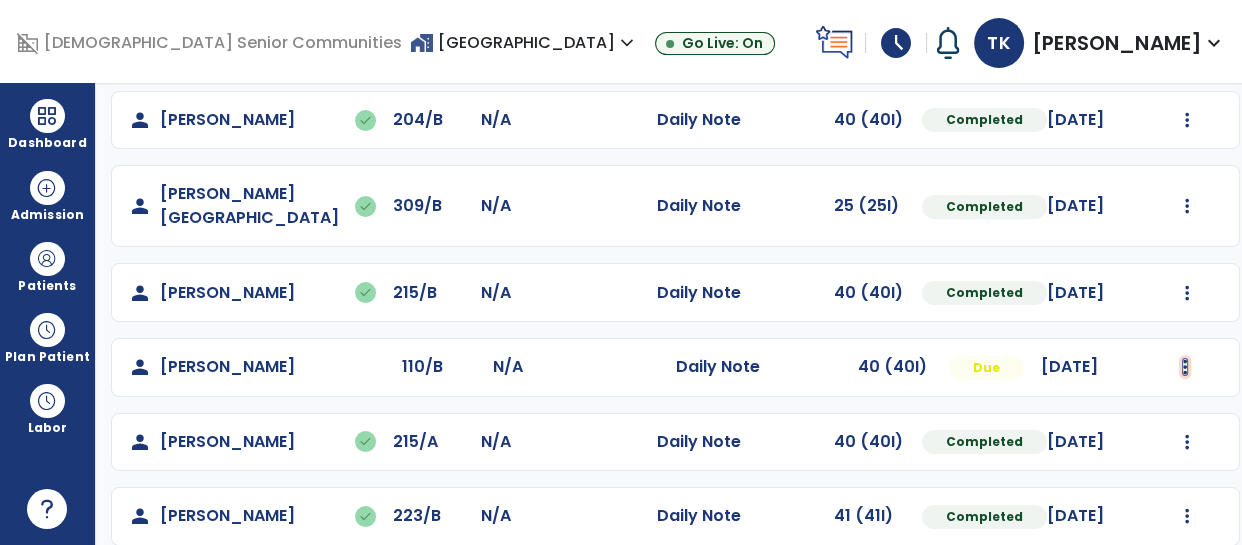 click at bounding box center (1187, -29) 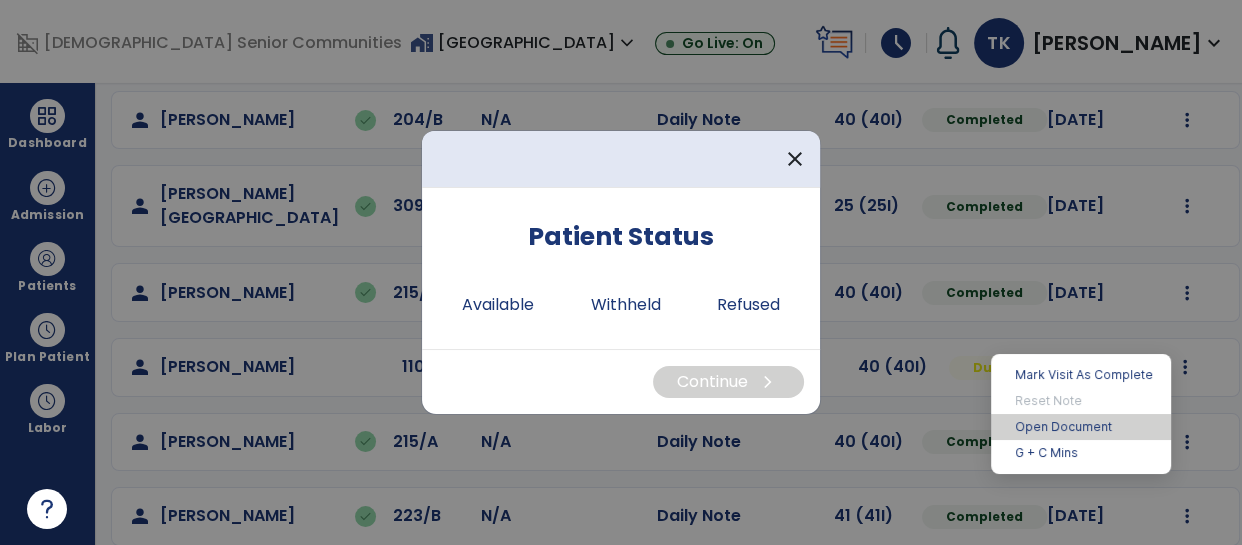 click on "Open Document" at bounding box center [1081, 427] 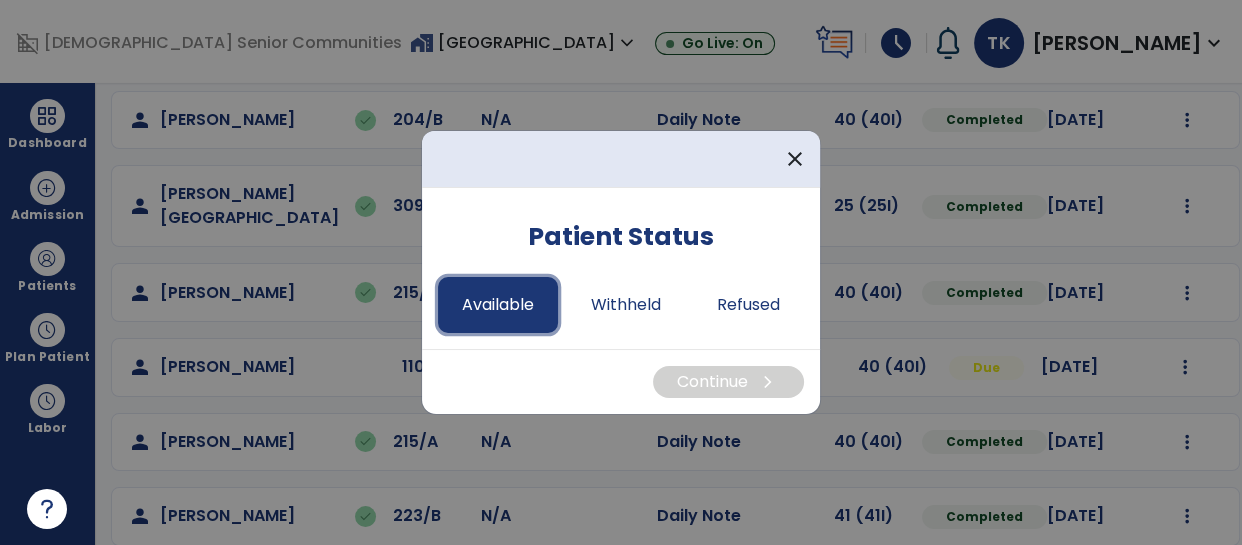 click on "Available" at bounding box center [498, 305] 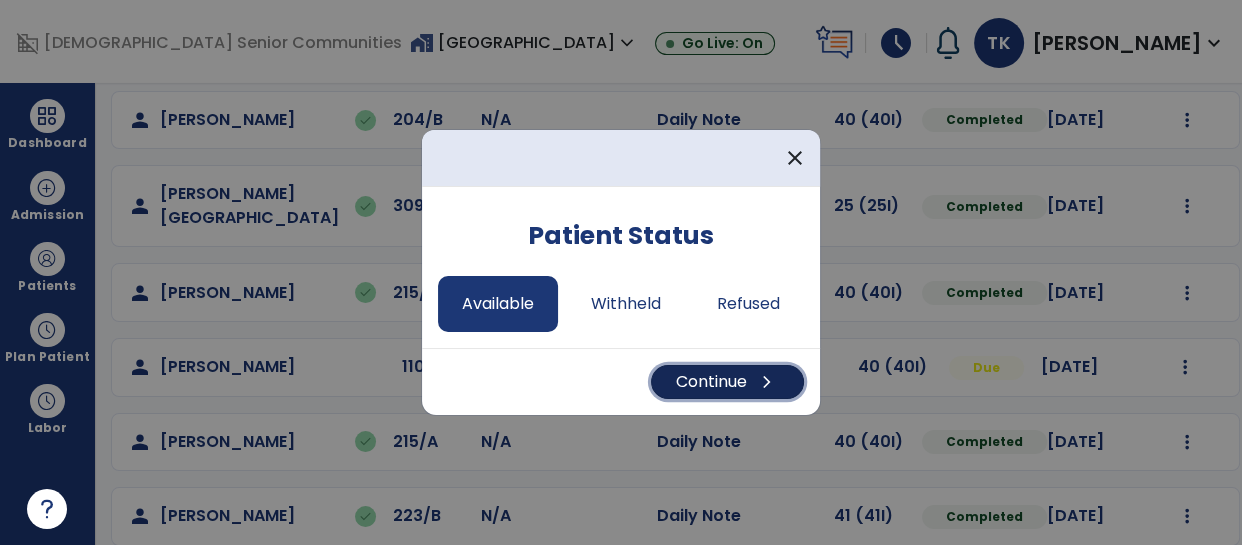 click on "Continue   chevron_right" at bounding box center (727, 382) 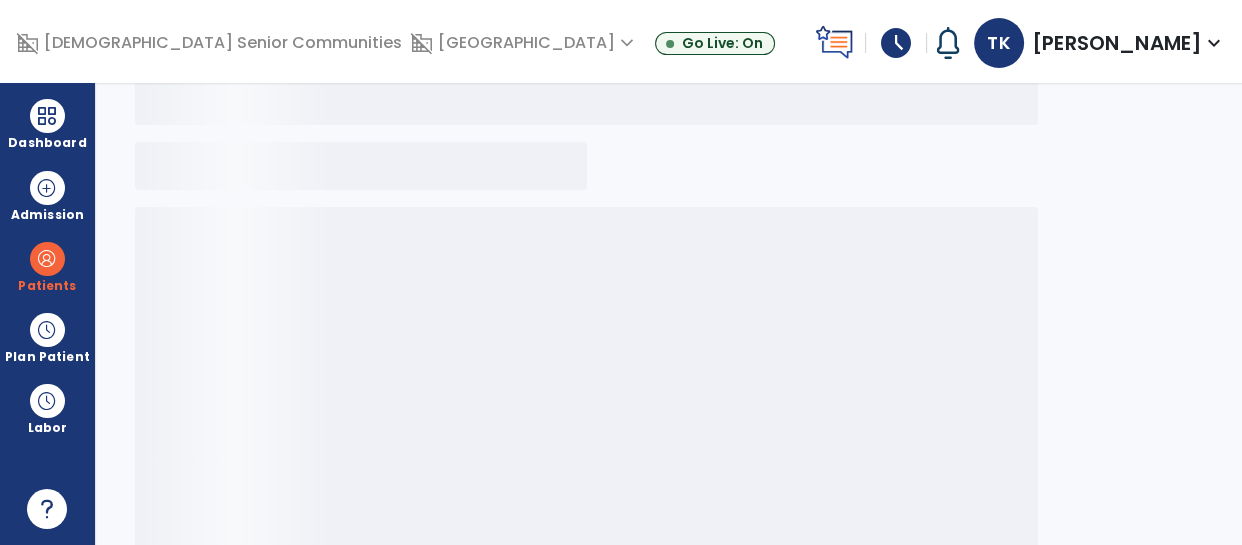 select on "*" 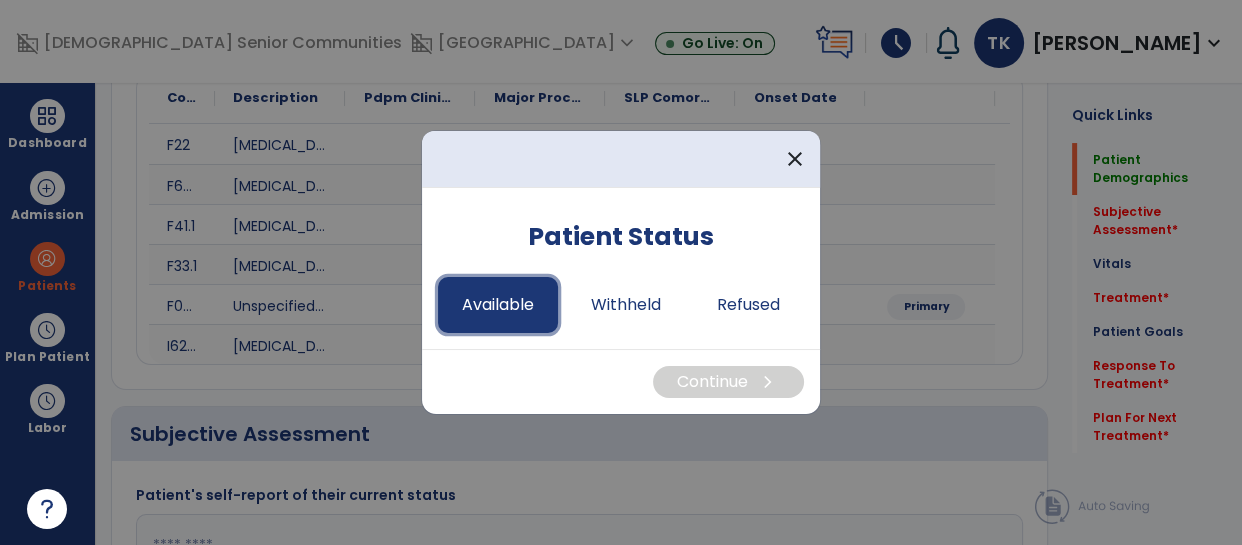 click on "Available" at bounding box center (498, 305) 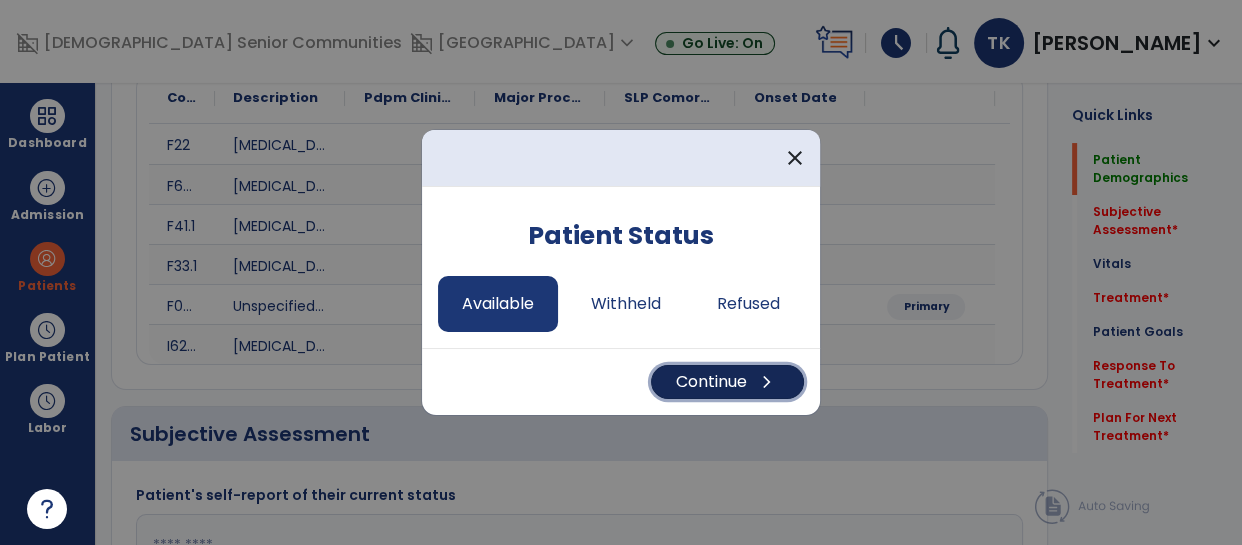 click on "Continue   chevron_right" at bounding box center [727, 382] 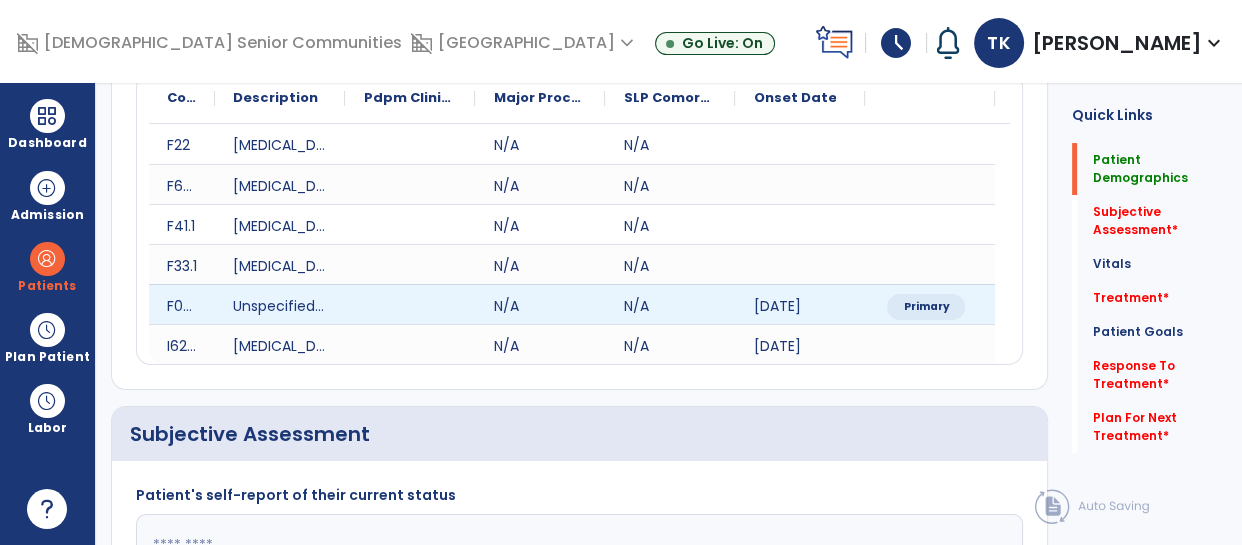 scroll, scrollTop: 0, scrollLeft: 0, axis: both 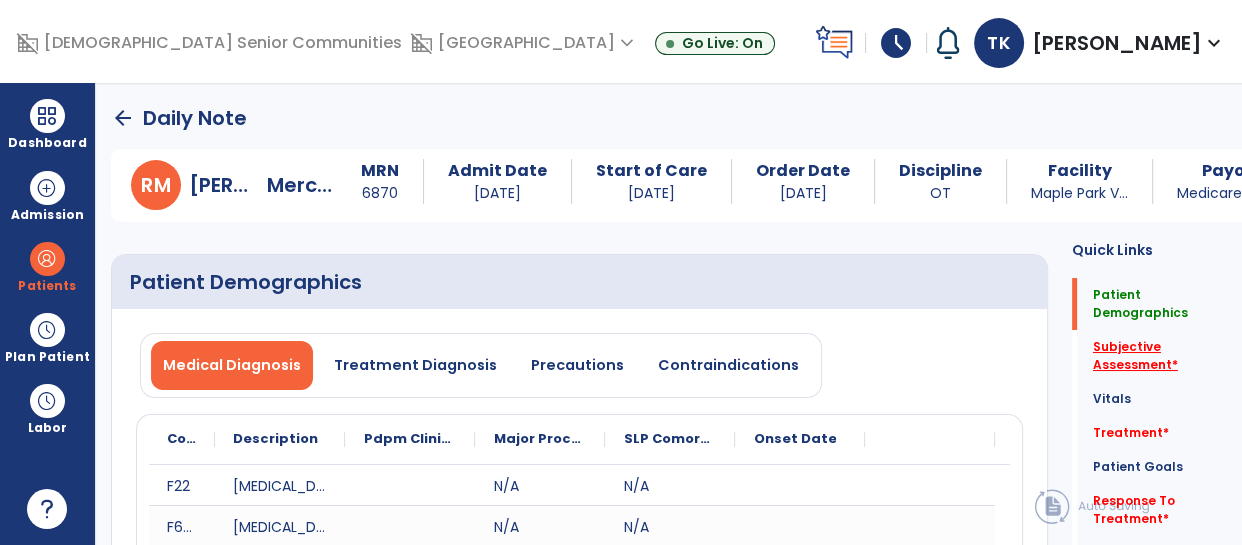 click on "Subjective Assessment   *" 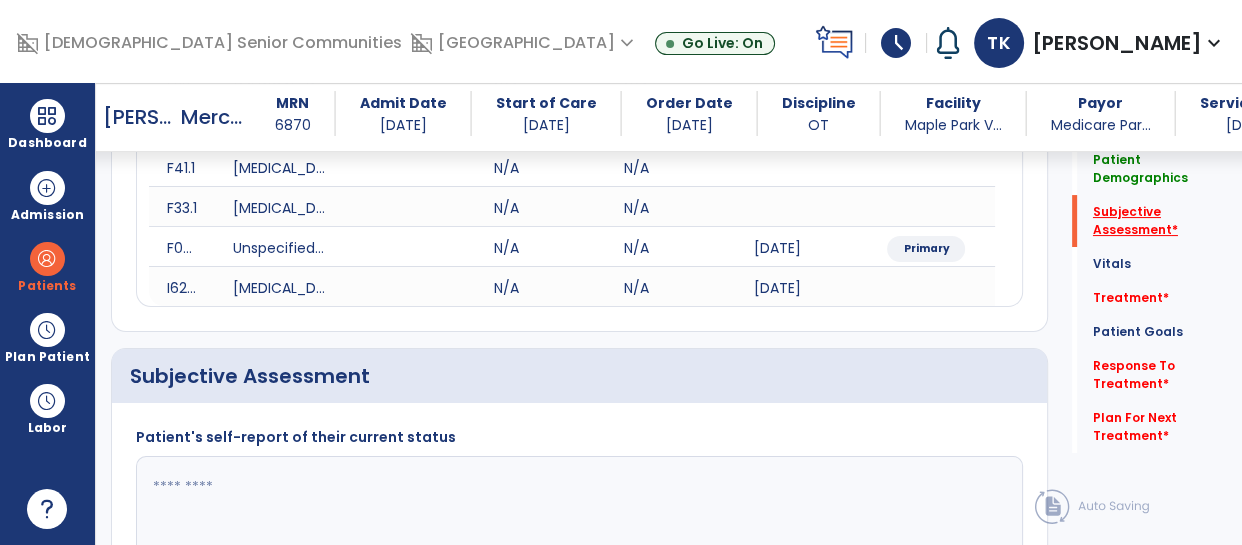 scroll, scrollTop: 573, scrollLeft: 0, axis: vertical 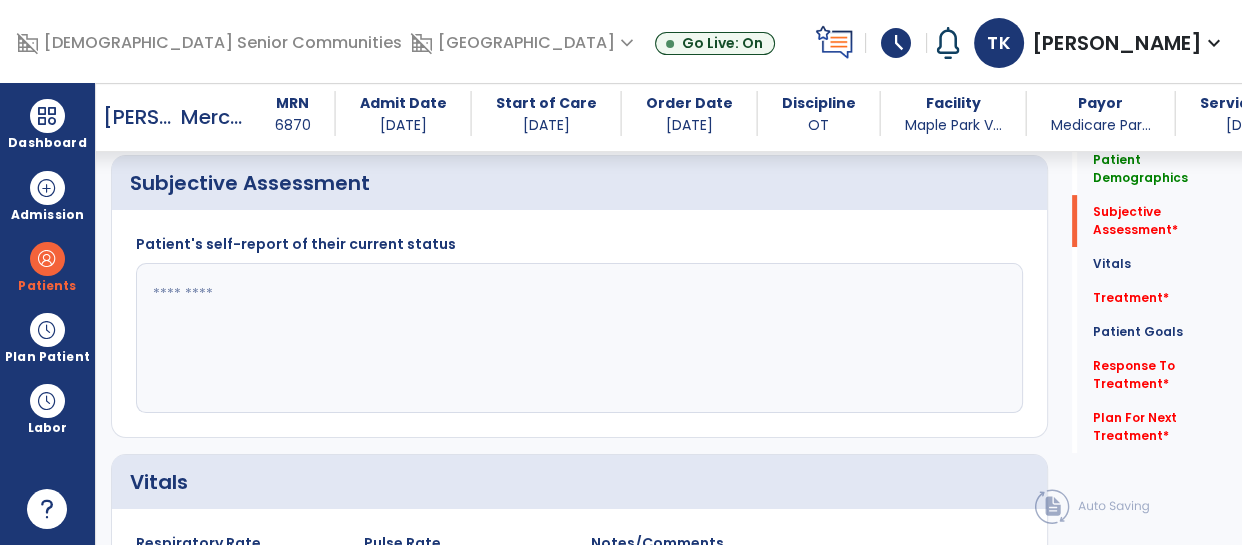 click 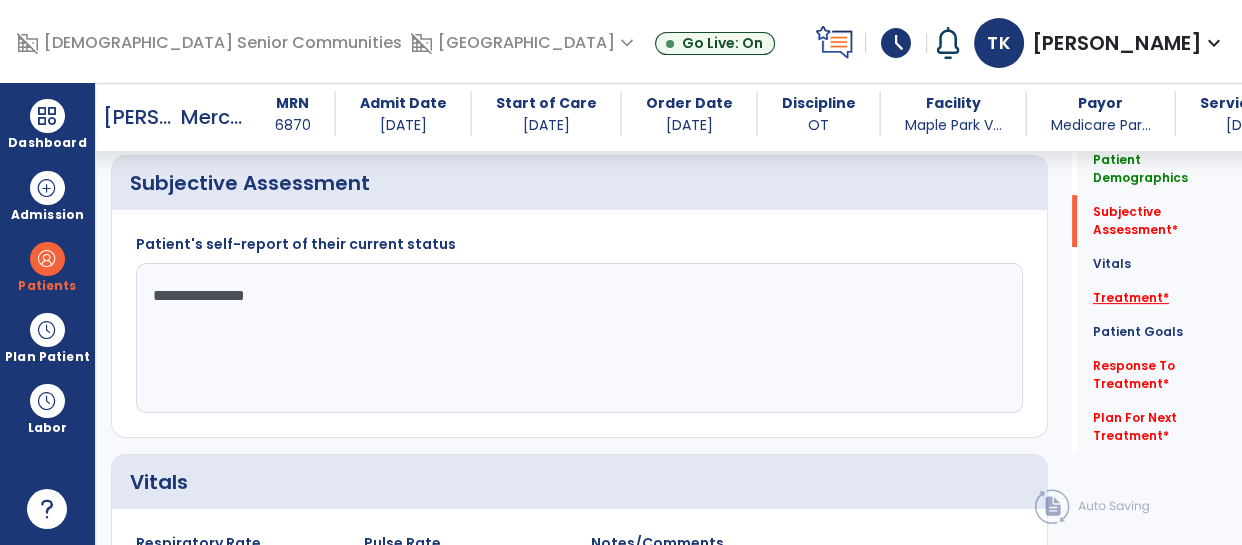 type on "**********" 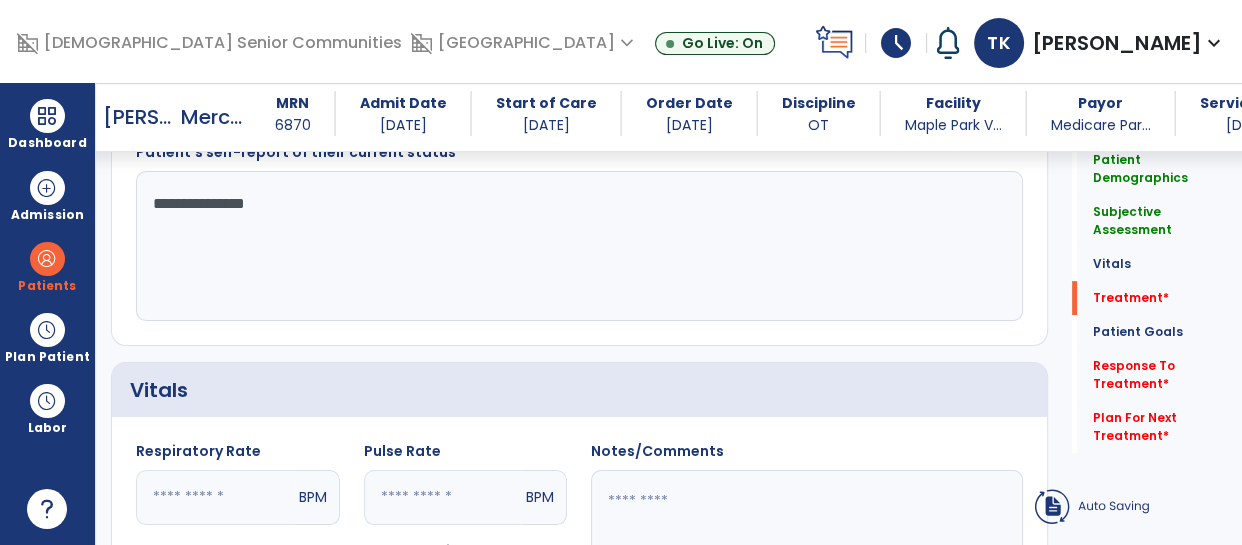 click on "add  Add Service Code" 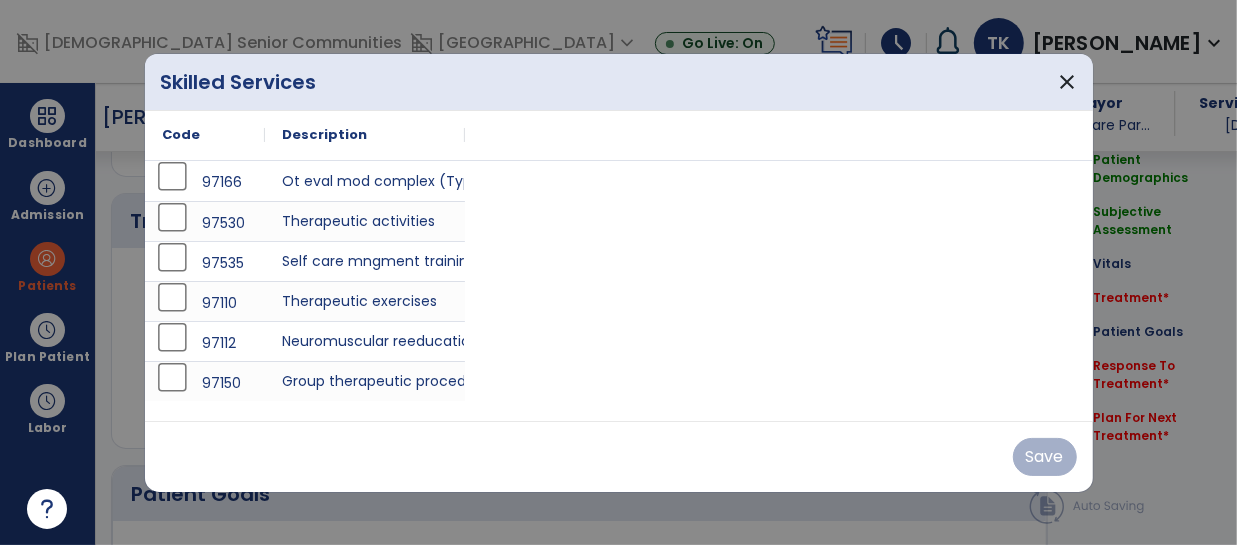 scroll, scrollTop: 1261, scrollLeft: 0, axis: vertical 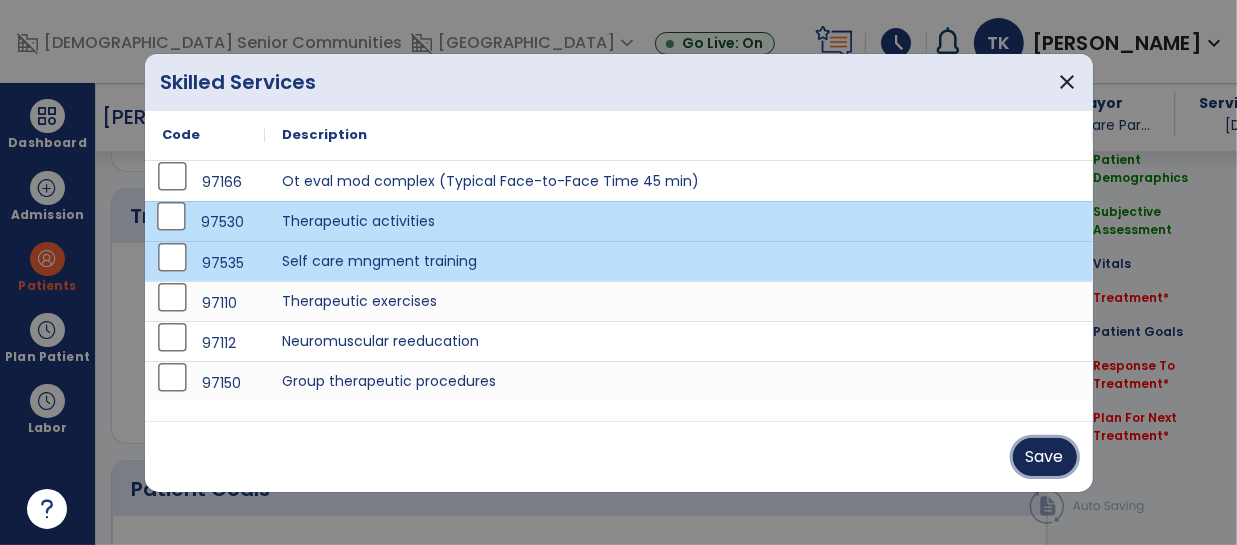 click on "Save" at bounding box center (1045, 457) 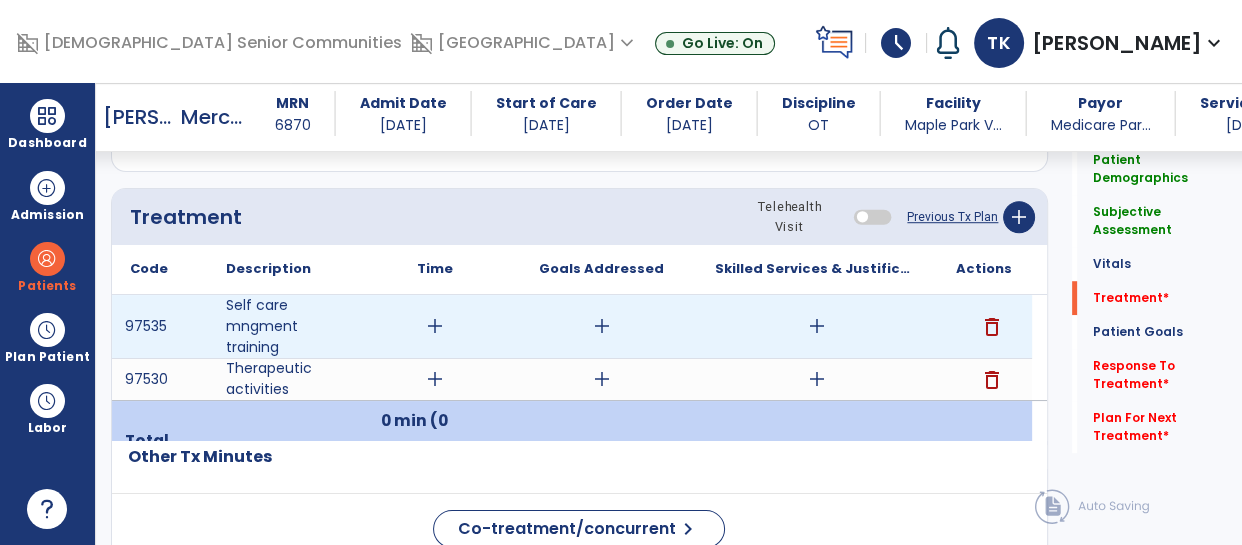 click on "add" at bounding box center (435, 326) 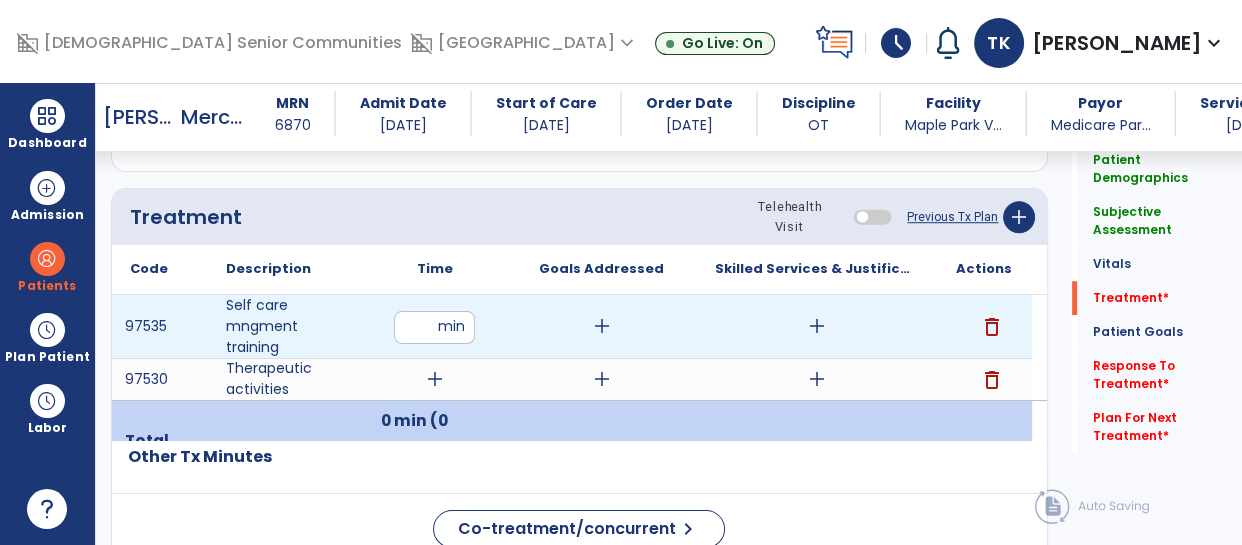 type on "**" 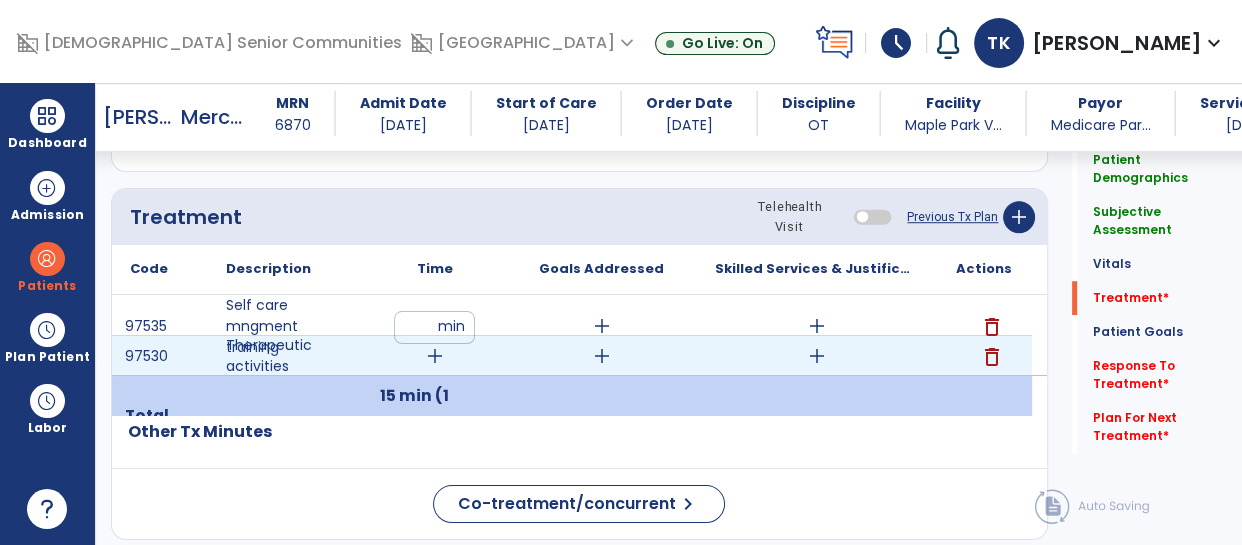 click on "add" at bounding box center (435, 356) 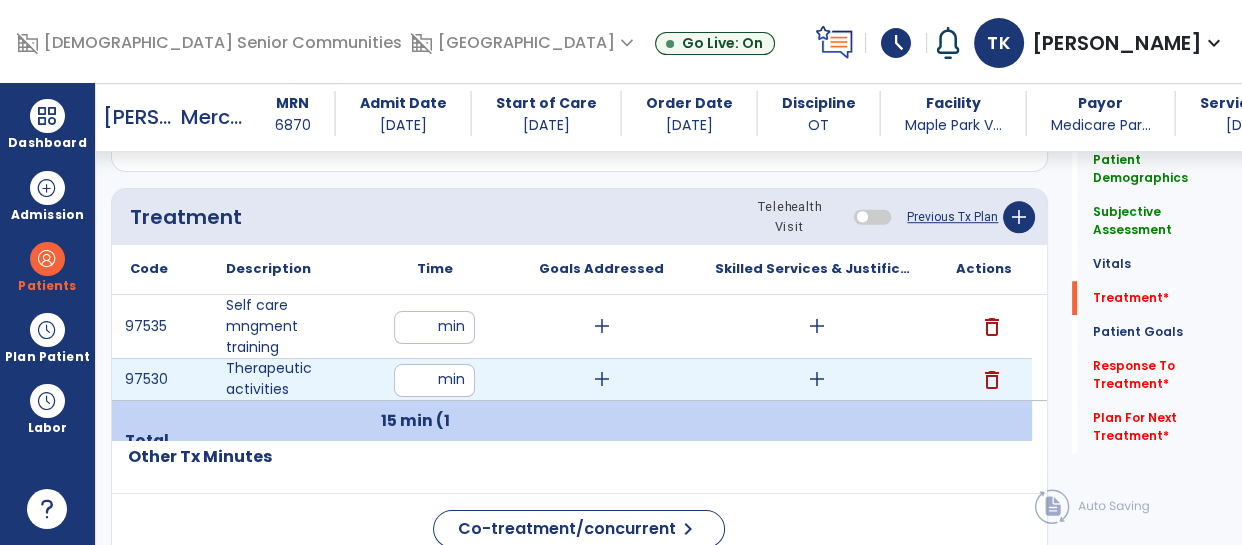click at bounding box center [434, 380] 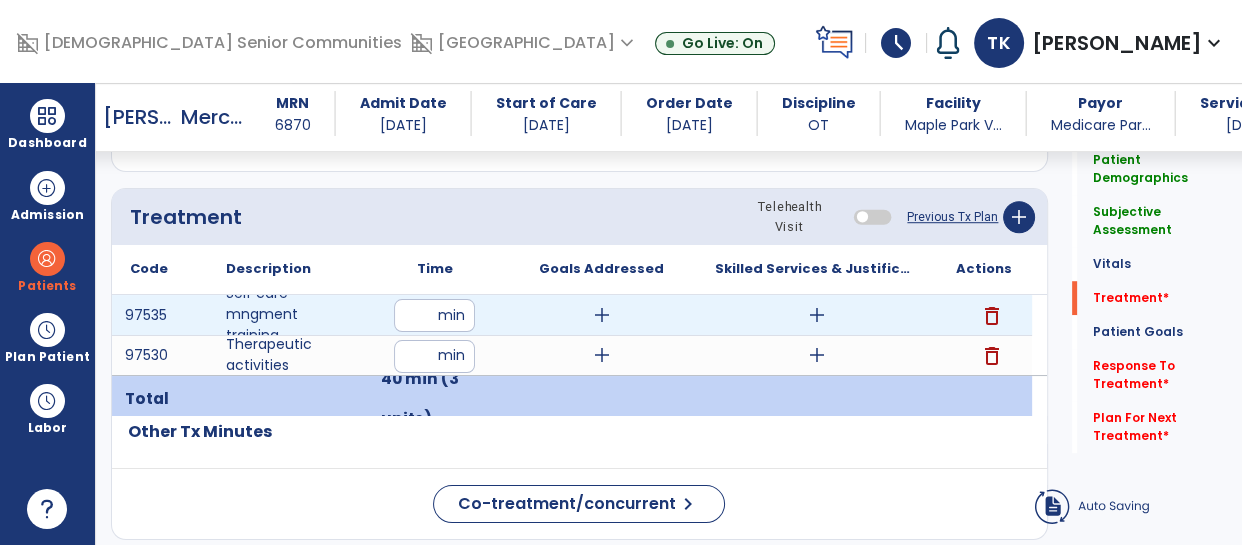 click on "add" at bounding box center (602, 315) 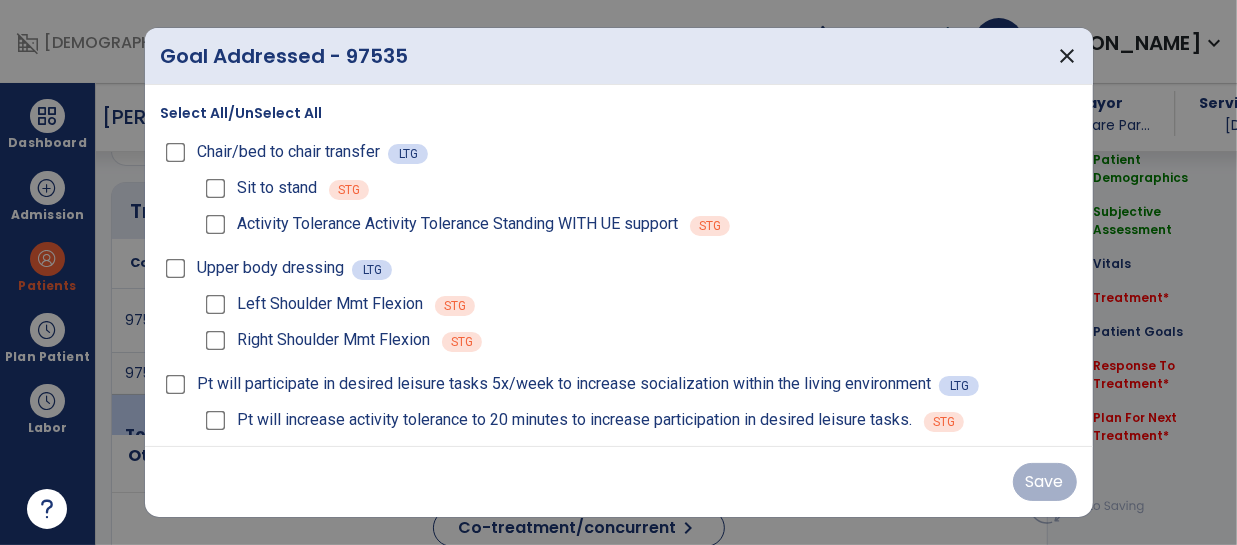 scroll, scrollTop: 1261, scrollLeft: 0, axis: vertical 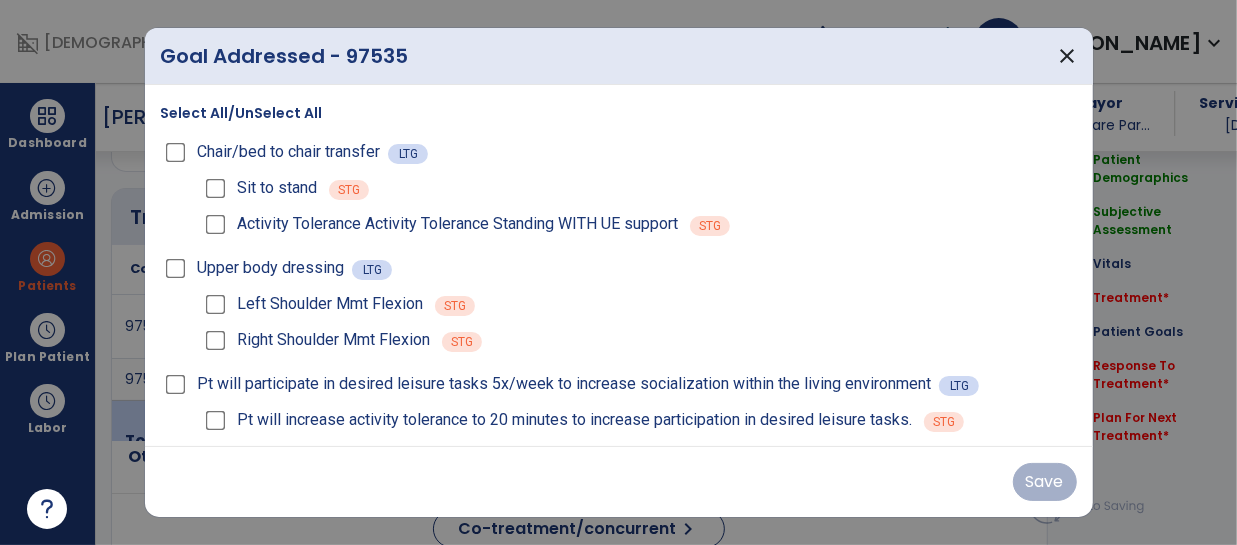 click on "Select All/UnSelect All Chair/bed to chair transfer  LTG  Sit to stand  STG  Activity Tolerance  Activity Tolerance Standing WITH UE support  STG  Upper body dressing  LTG  Left Shoulder Mmt Flexion  STG  Right Shoulder Mmt Flexion  STG  Pt will participate in desired leisure tasks 5x/week to increase socialization within the living environment  LTG  Pt will increase activity tolerance to 20 minutes to increase participation in desired leisure tasks.  STG" at bounding box center [619, 265] 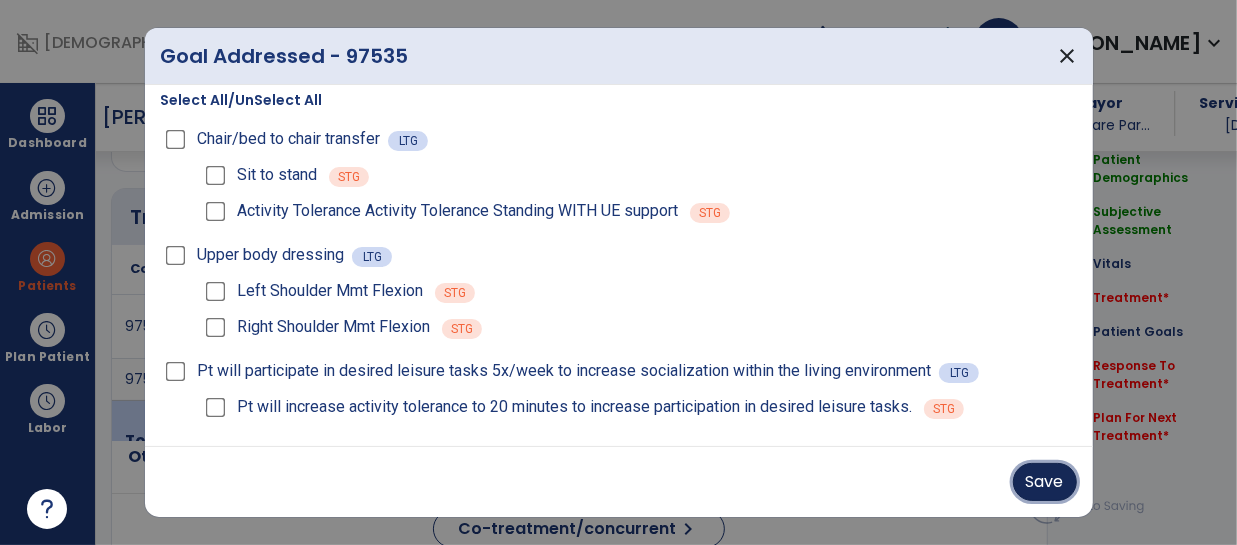 click on "Save" at bounding box center [1045, 482] 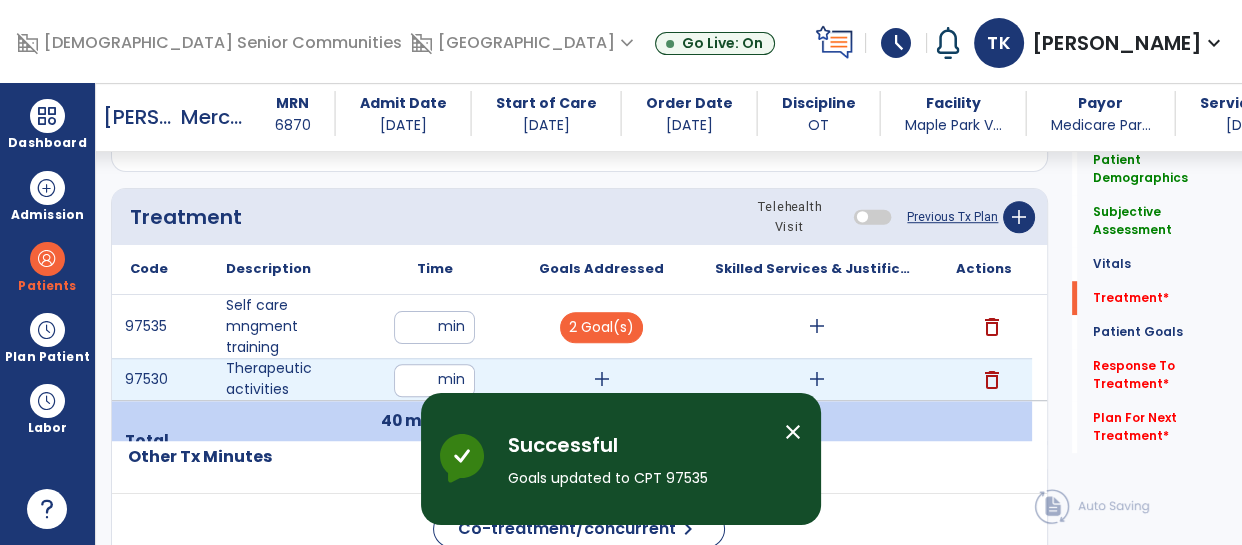 click on "add" at bounding box center (602, 379) 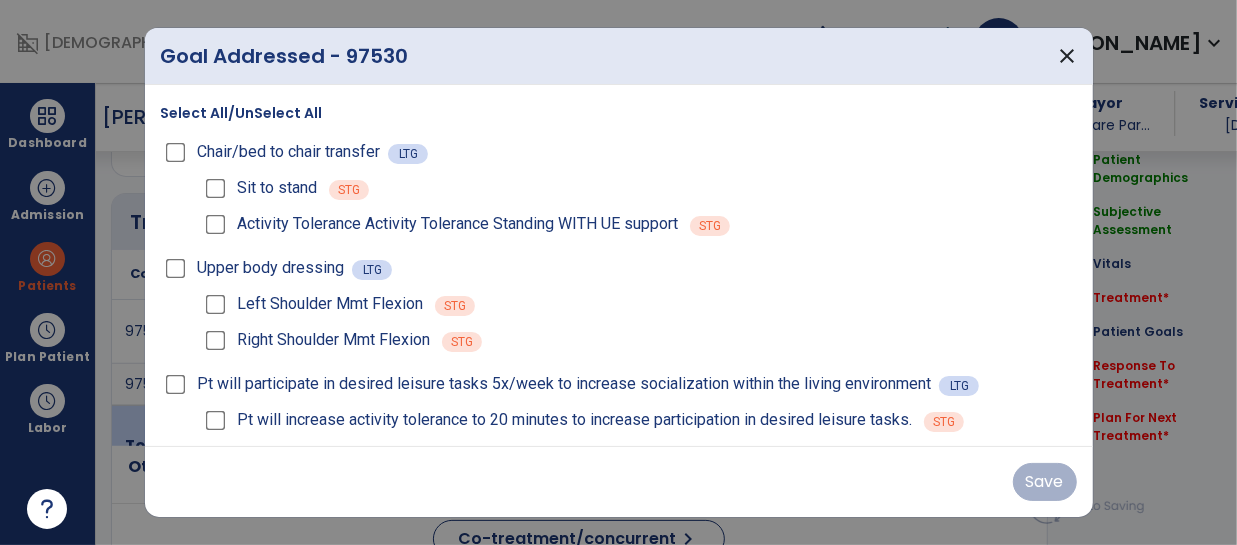 scroll, scrollTop: 1261, scrollLeft: 0, axis: vertical 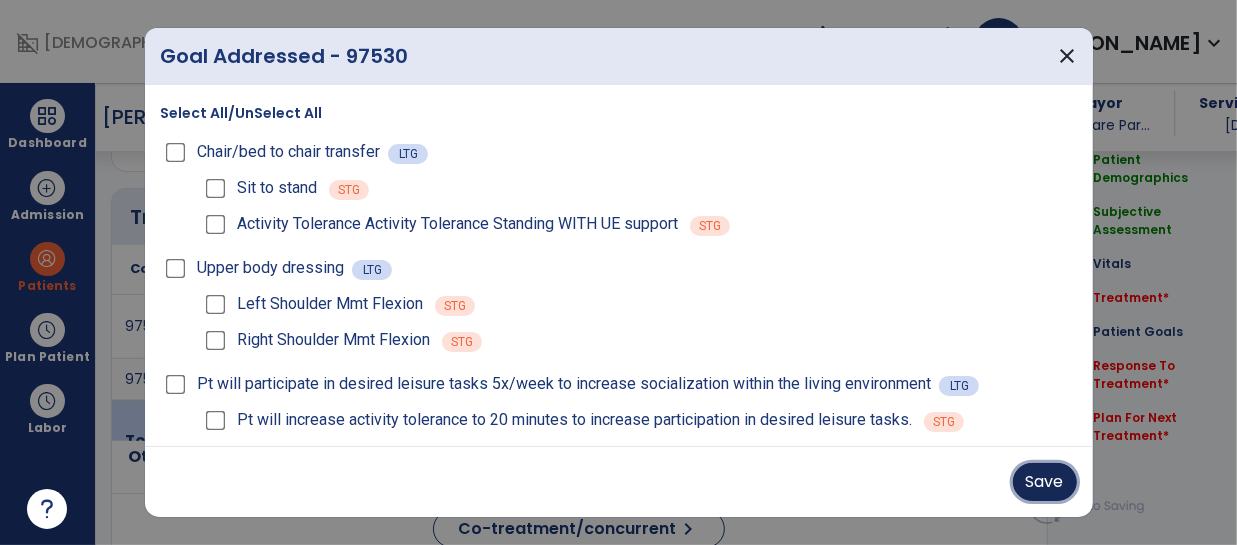click on "Save" at bounding box center (1045, 482) 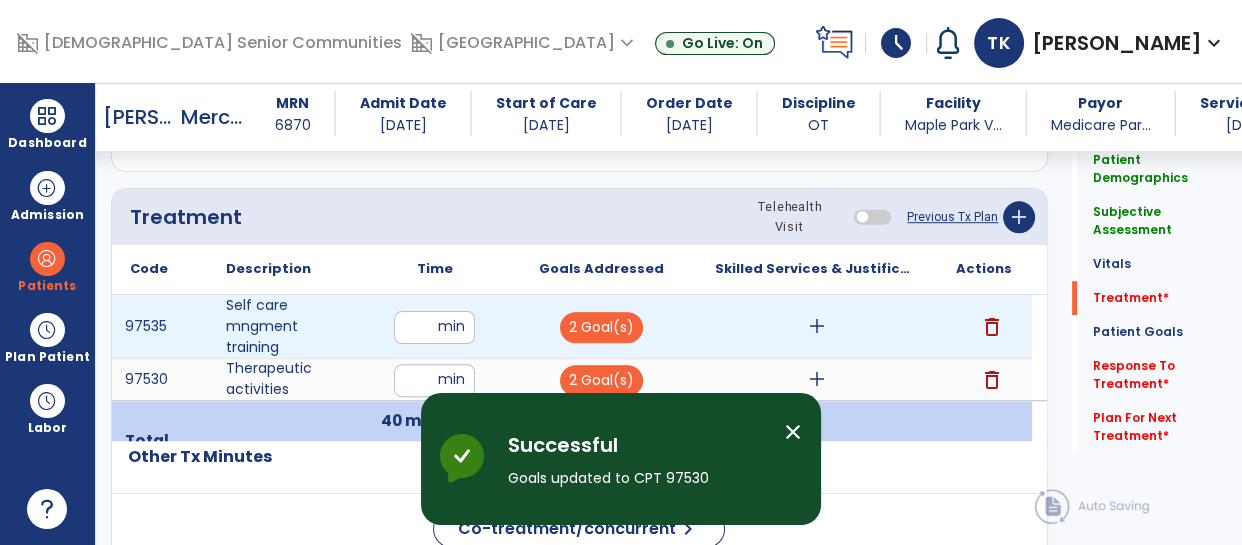 click on "add" at bounding box center [817, 326] 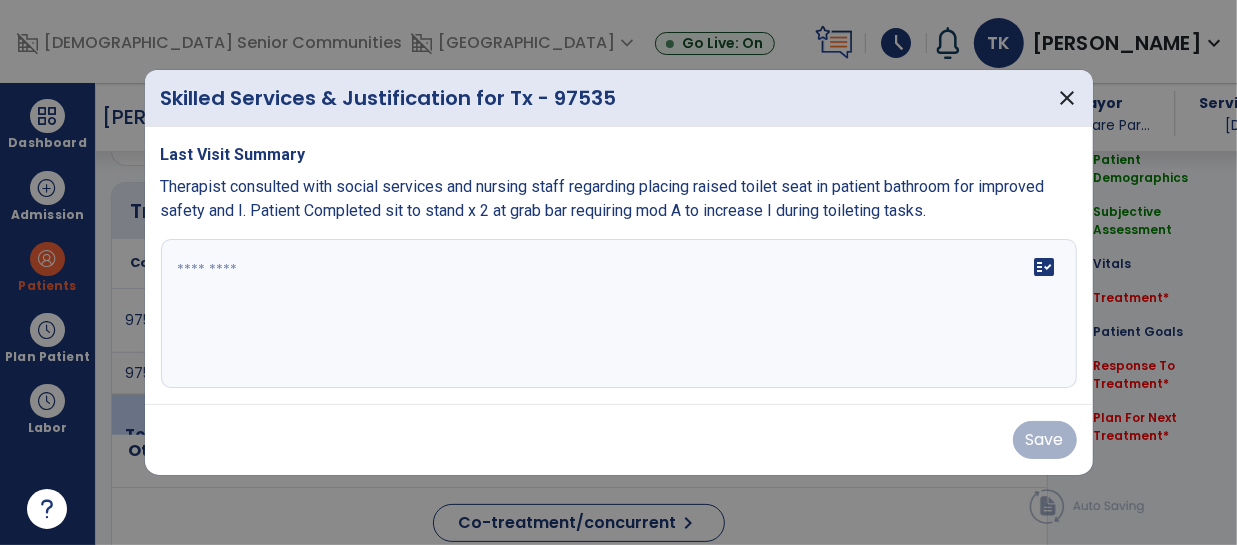 scroll, scrollTop: 1261, scrollLeft: 0, axis: vertical 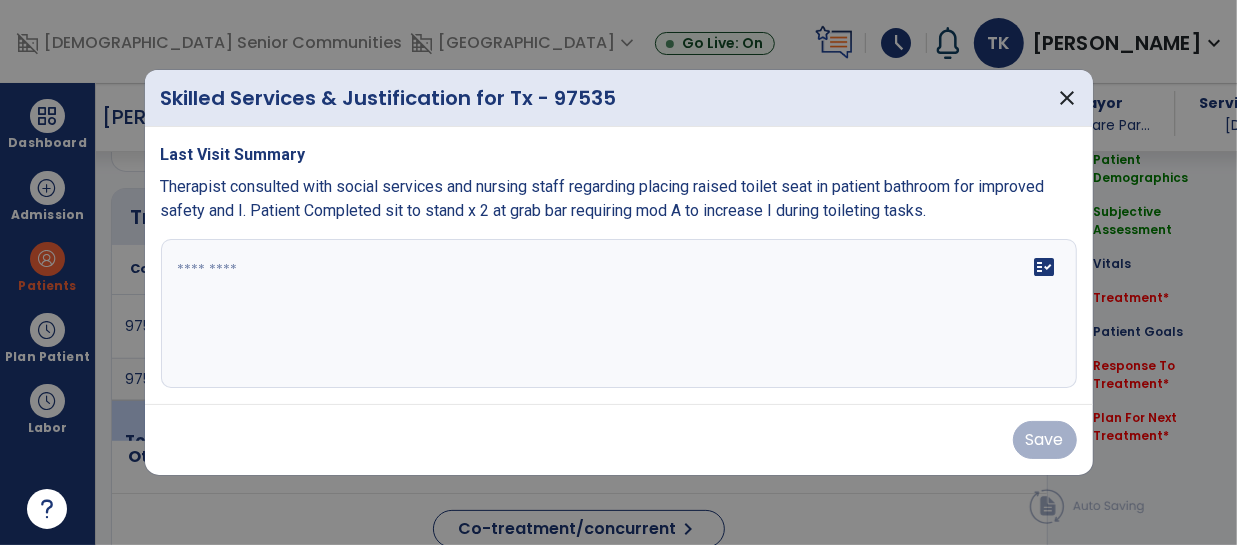click on "fact_check" at bounding box center [619, 314] 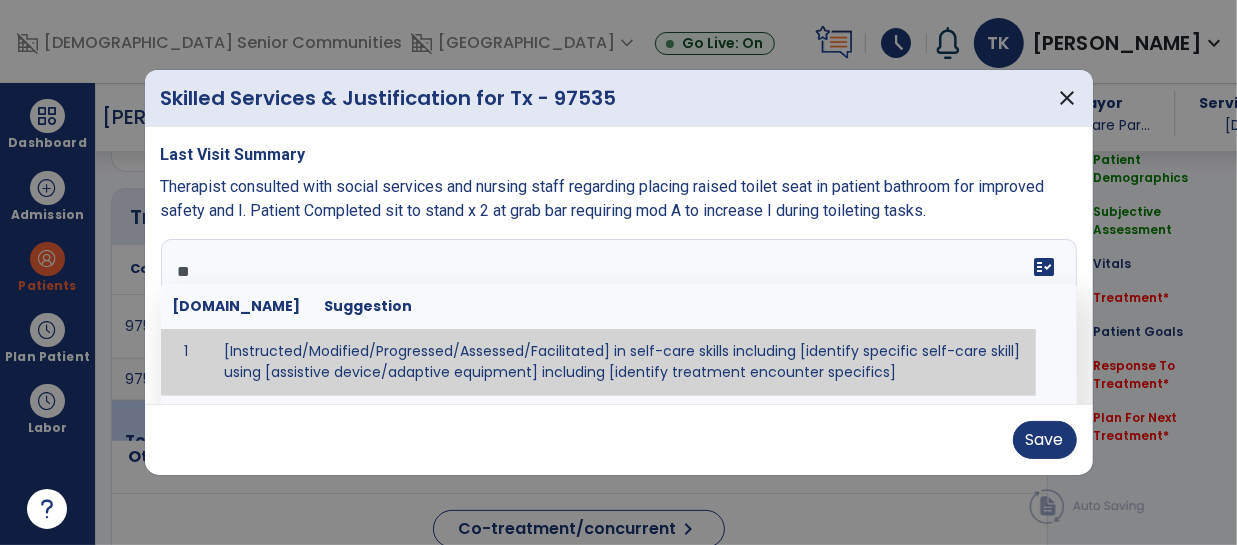 type on "*" 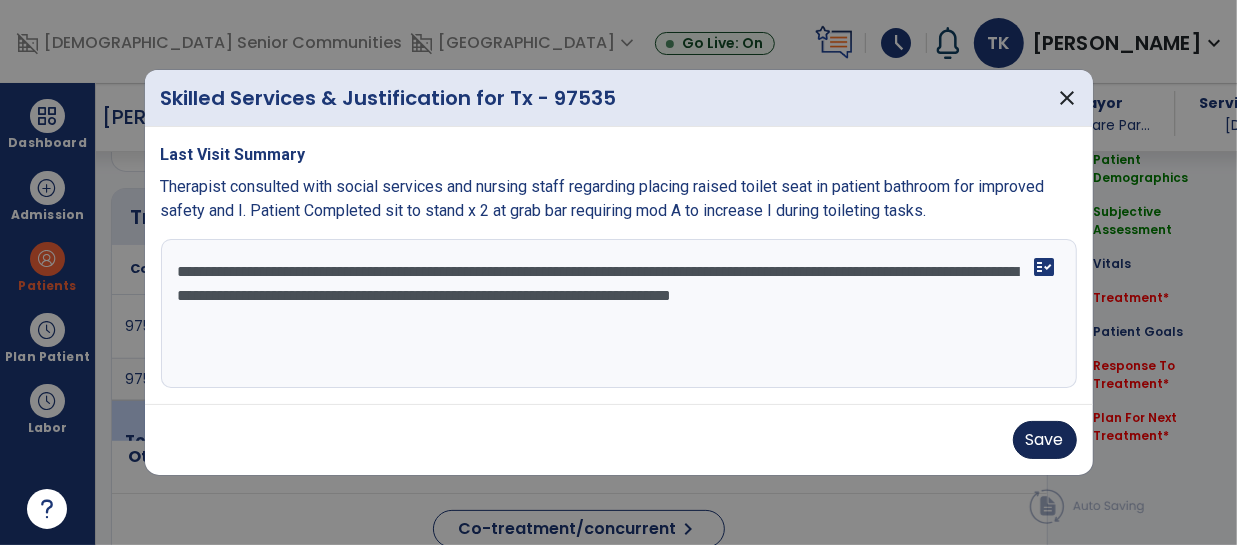 type on "**********" 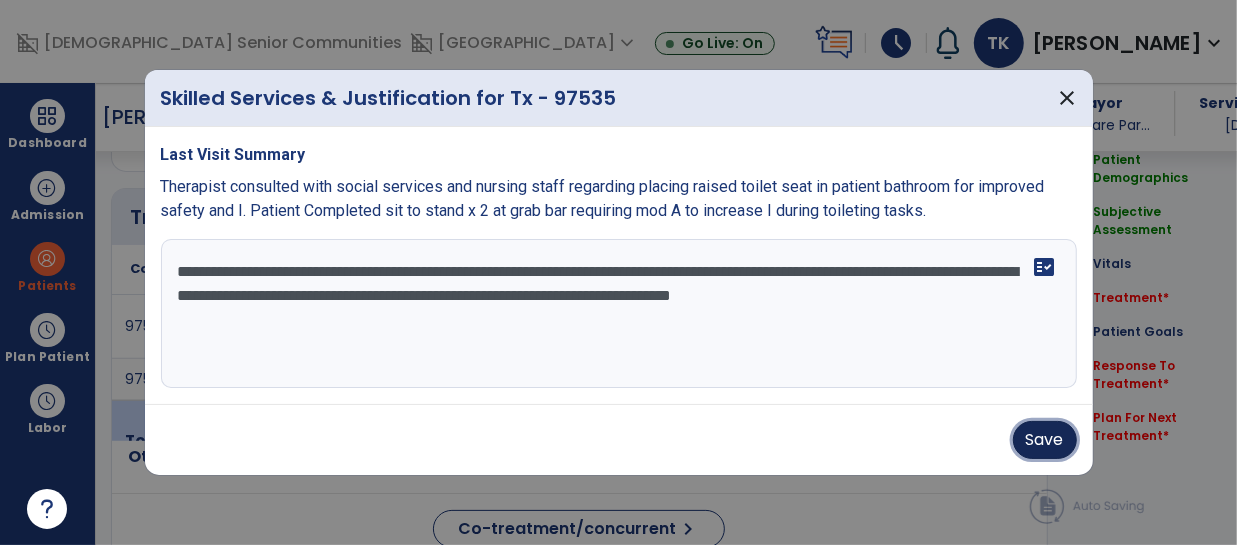 click on "Save" at bounding box center (1045, 440) 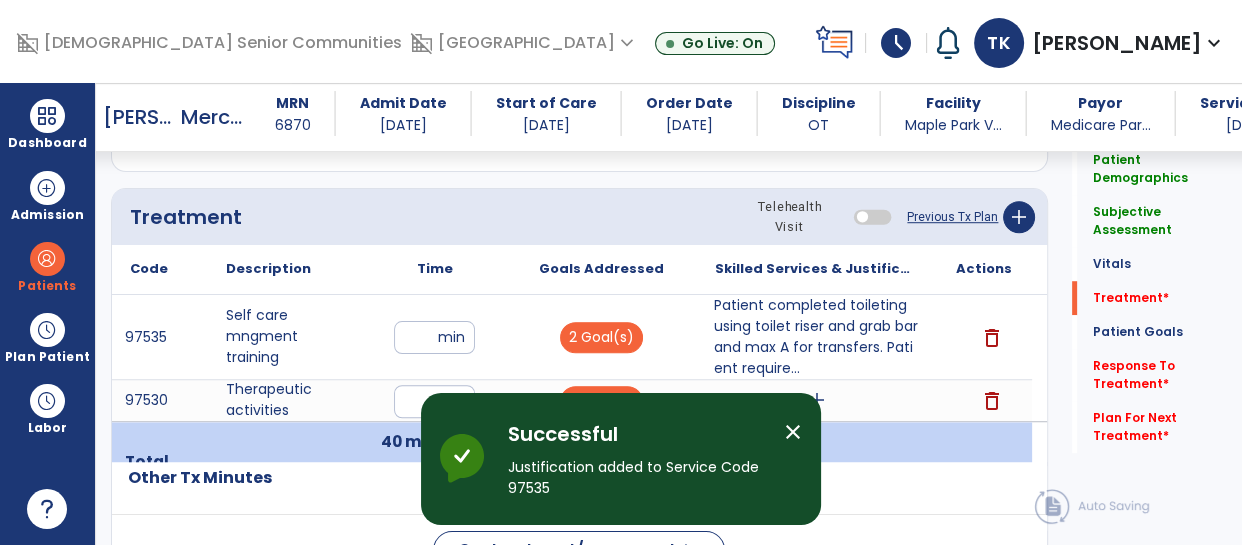 click on "close" at bounding box center (801, 459) 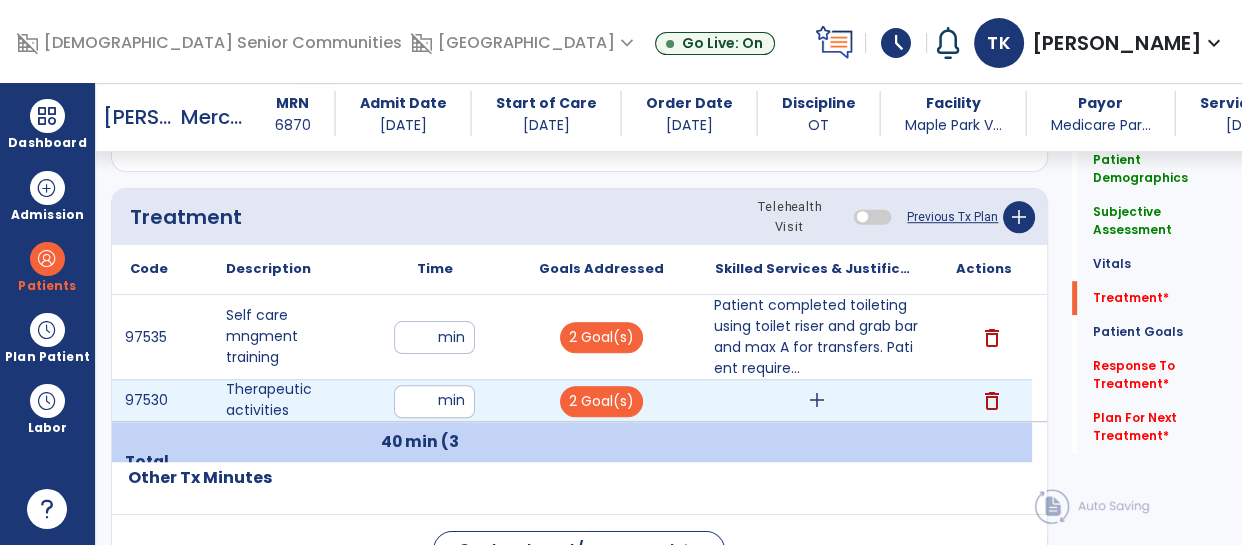 click on "add" at bounding box center [817, 400] 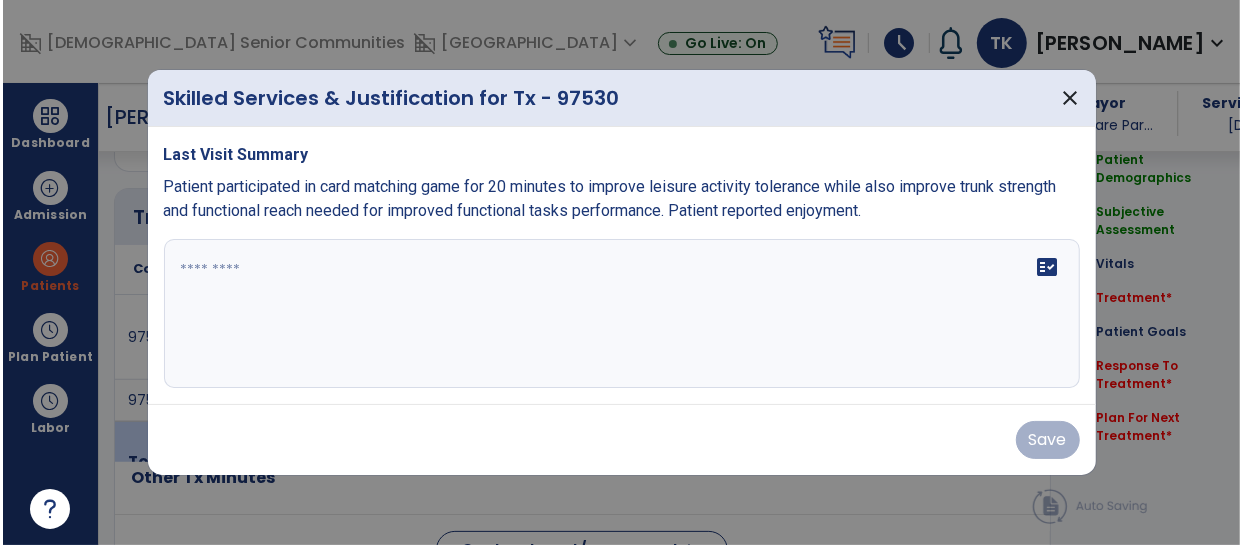 scroll, scrollTop: 1261, scrollLeft: 0, axis: vertical 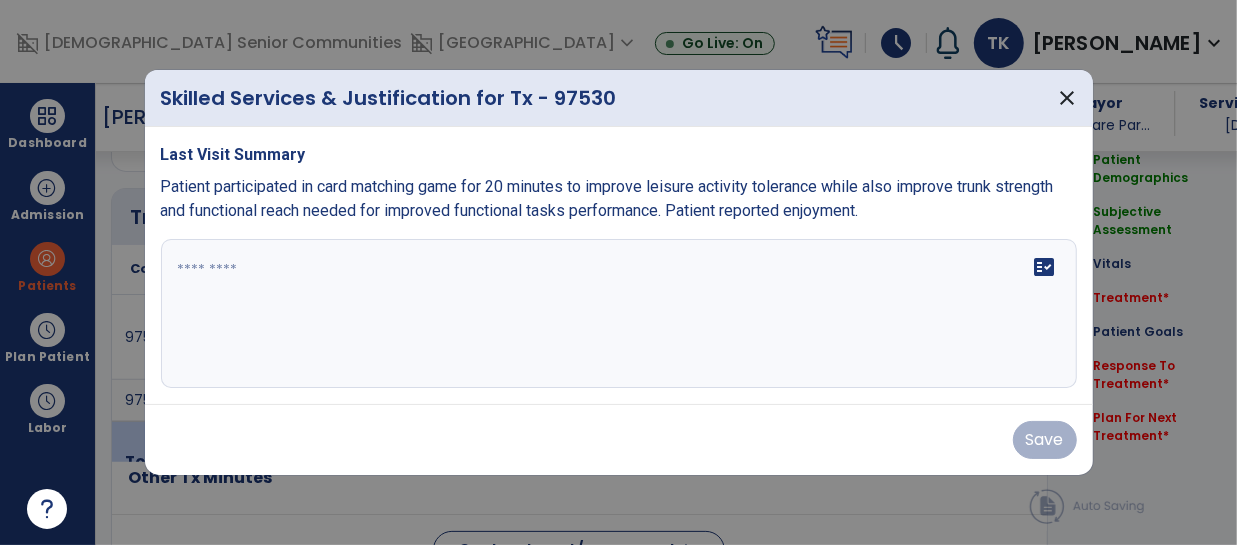 click on "fact_check" at bounding box center [619, 314] 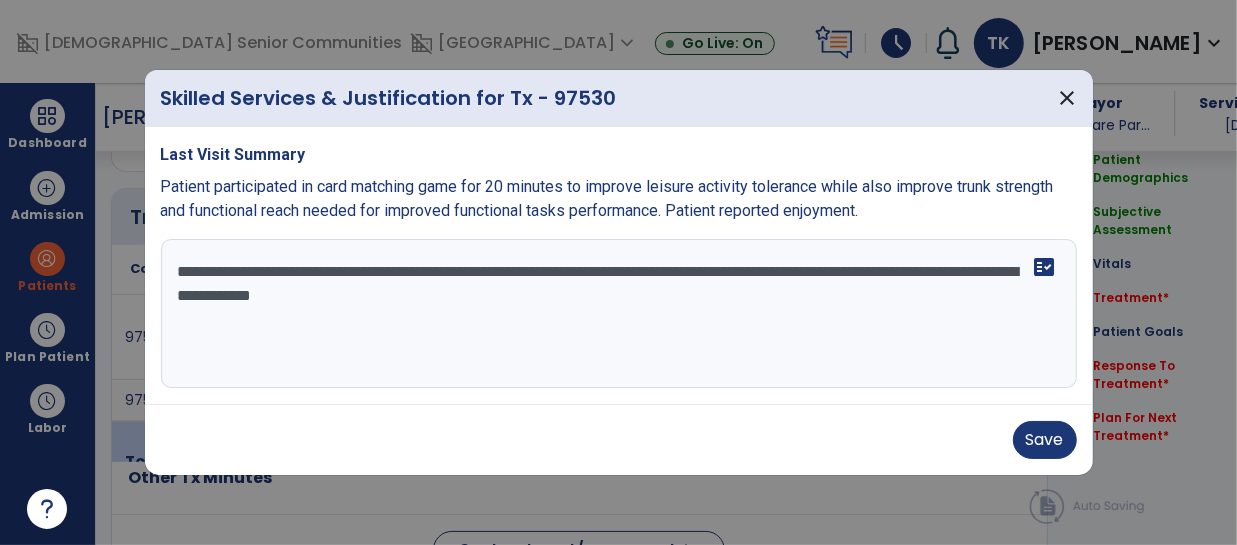 type on "**********" 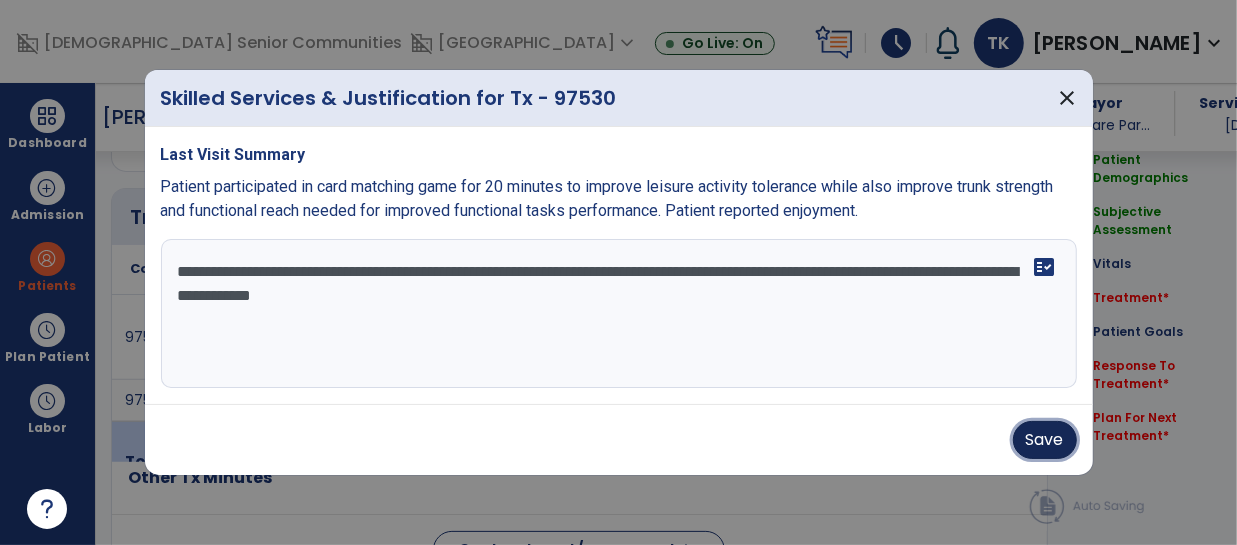 click on "Save" at bounding box center (1045, 440) 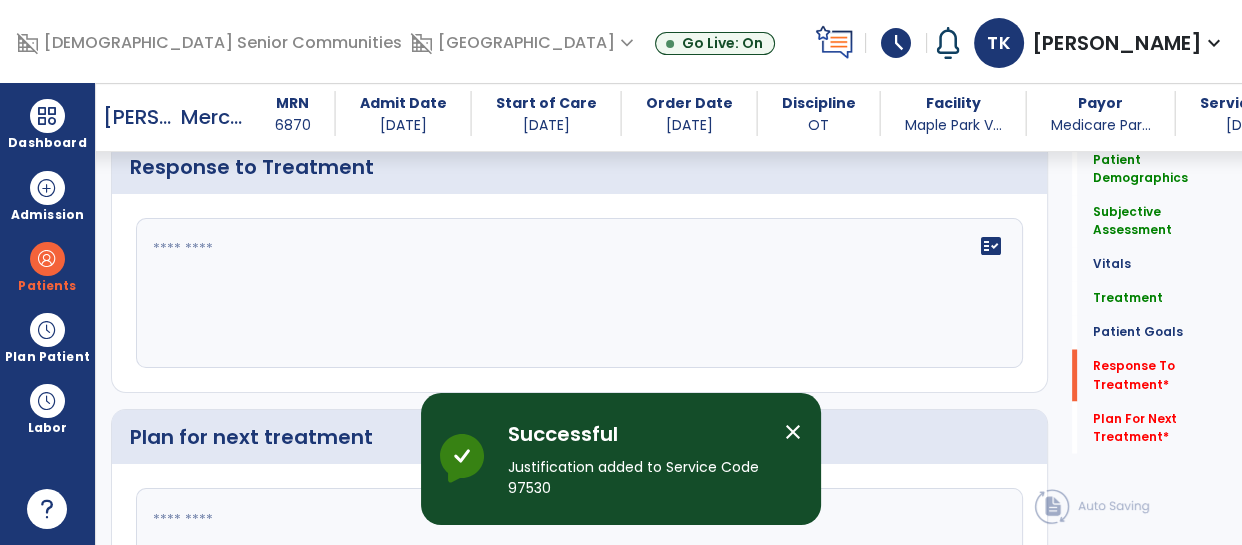 scroll, scrollTop: 3084, scrollLeft: 0, axis: vertical 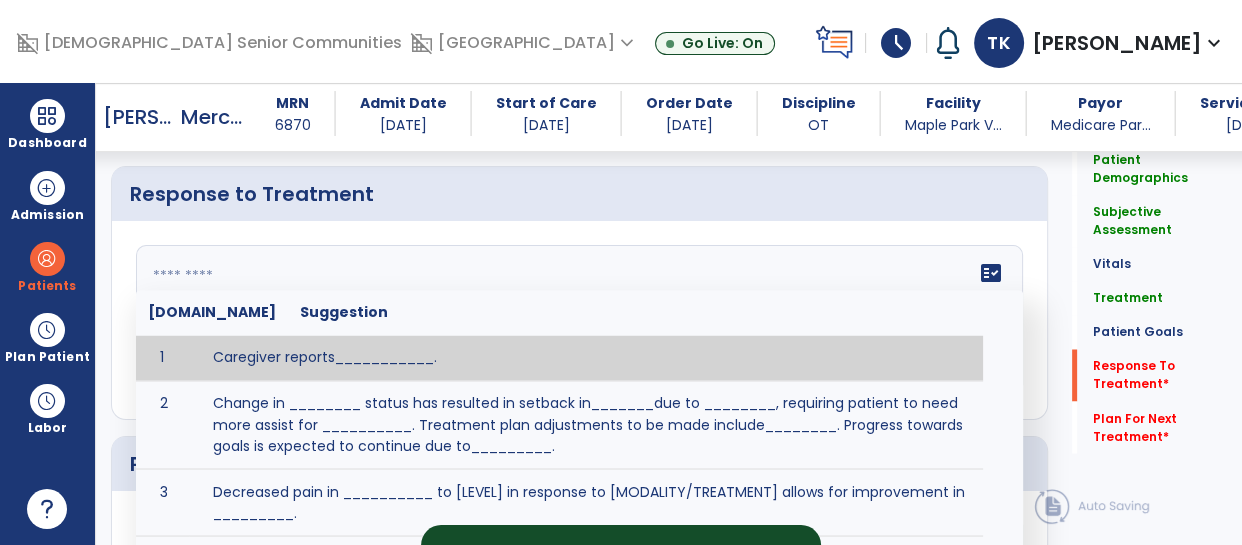 click on "fact_check  [DOMAIN_NAME] Suggestion 1 Caregiver reports___________. 2 Change in ________ status has resulted in setback in_______due to ________, requiring patient to need more assist for __________.   Treatment plan adjustments to be made include________.  Progress towards goals is expected to continue due to_________. 3 Decreased pain in __________ to [LEVEL] in response to [MODALITY/TREATMENT] allows for improvement in _________. 4 Functional gains in _______ have impacted the patient's ability to perform_________ with a reduction in assist levels to_________. 5 Functional progress this week has been significant due to__________. 6 Gains in ________ have improved the patient's ability to perform ______with decreased levels of assist to___________. 7 Improvement in ________allows patient to tolerate higher levels of challenges in_________. 8 Pain in [AREA] has decreased to [LEVEL] in response to [TREATMENT/MODALITY], allowing fore ease in completing__________. 9 10 11 12 13 14 15 16 17 18 19 20 21" 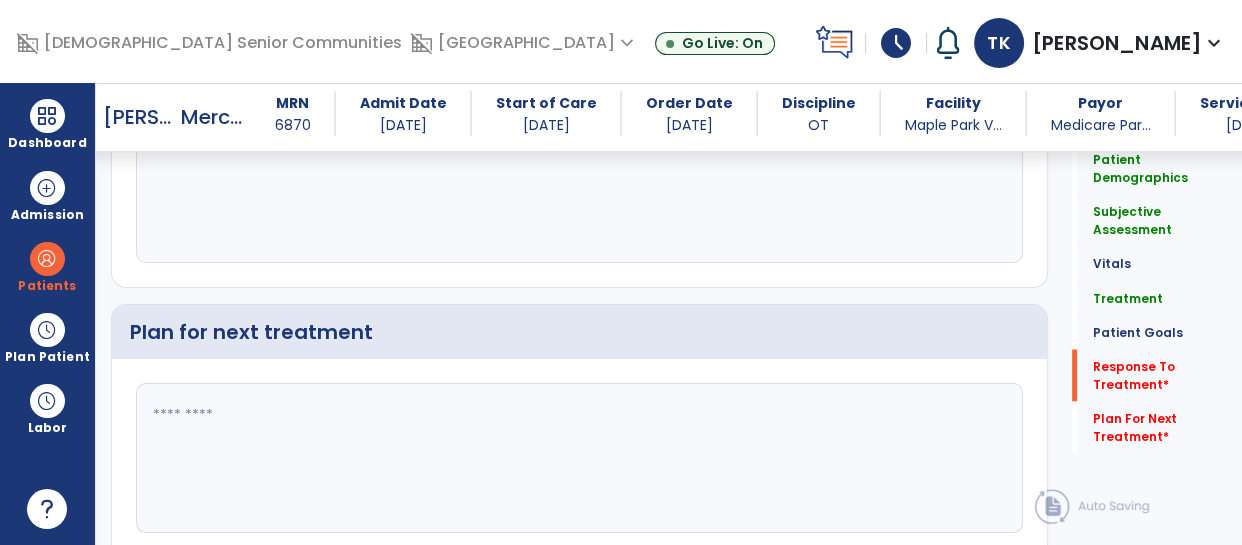 scroll, scrollTop: 3290, scrollLeft: 0, axis: vertical 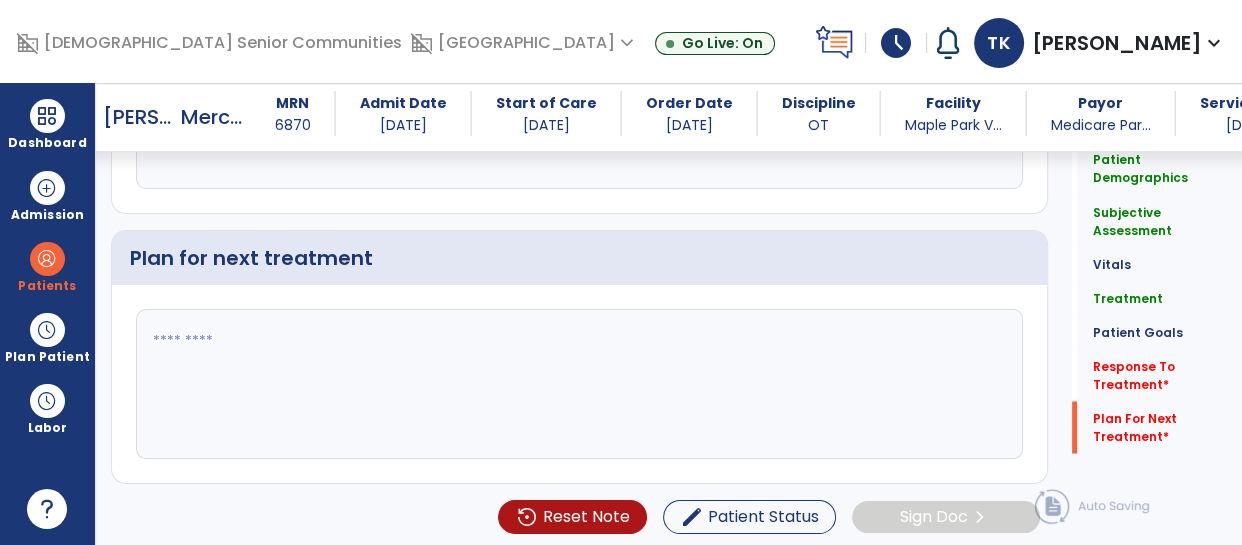 type on "**********" 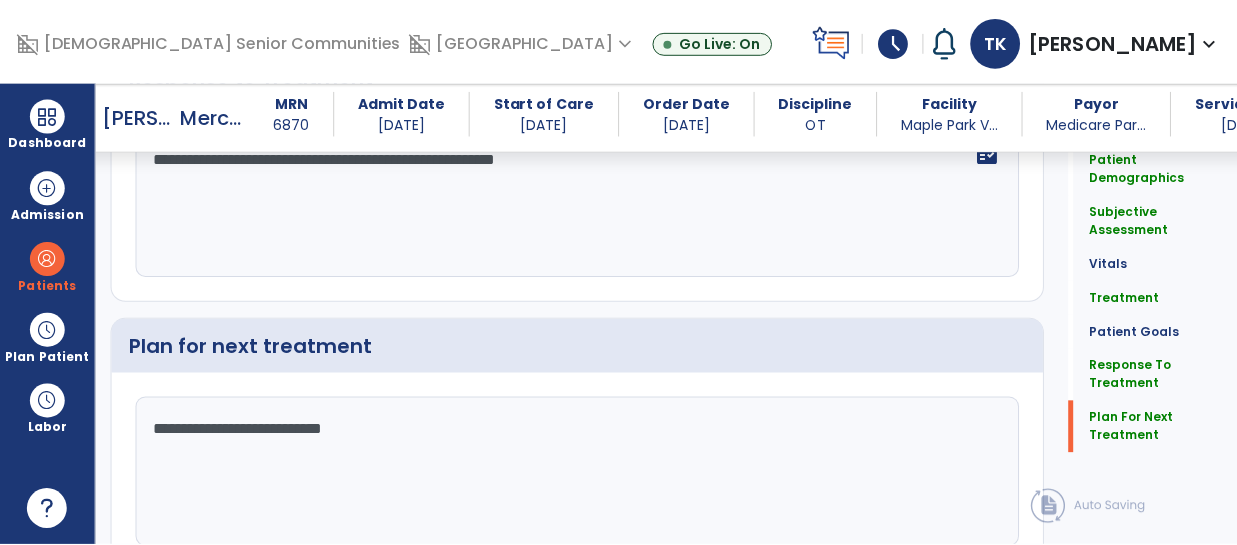 scroll, scrollTop: 3290, scrollLeft: 0, axis: vertical 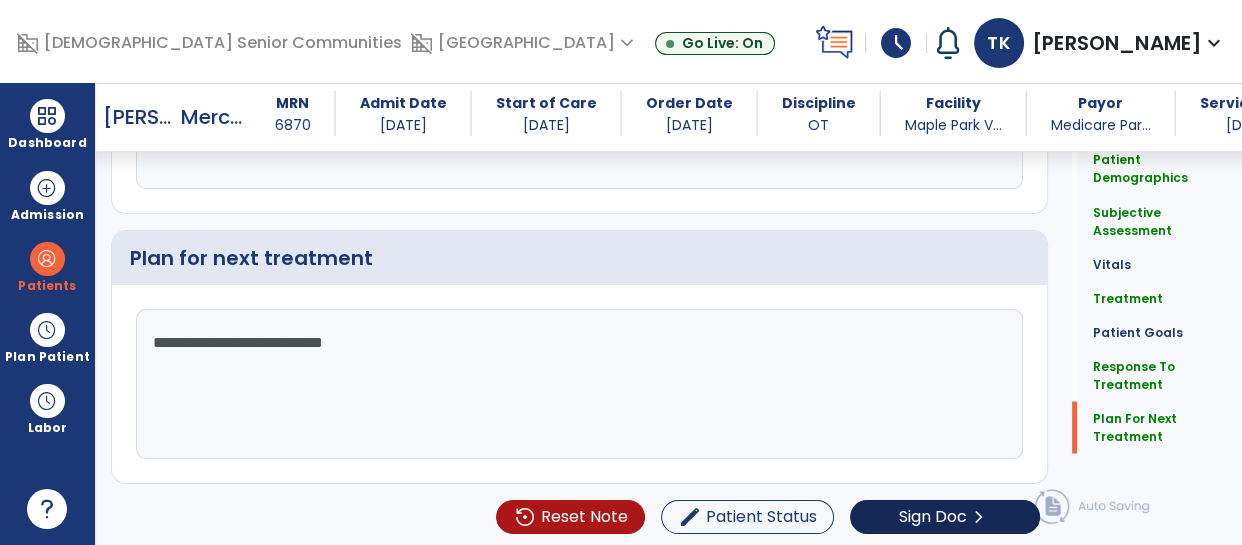 type on "**********" 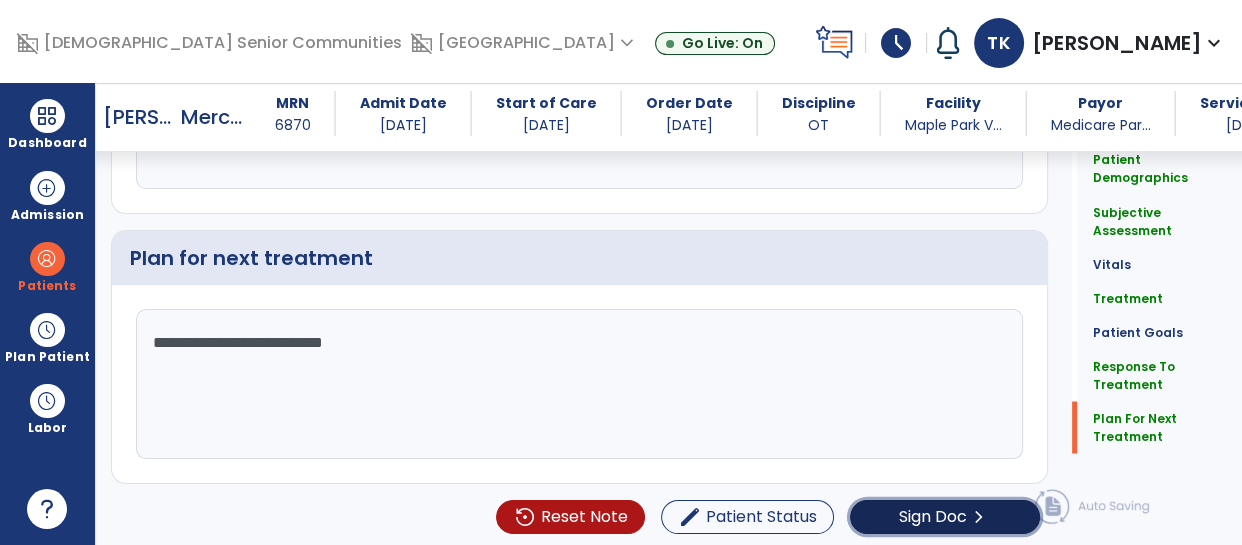 click on "Sign Doc  chevron_right" 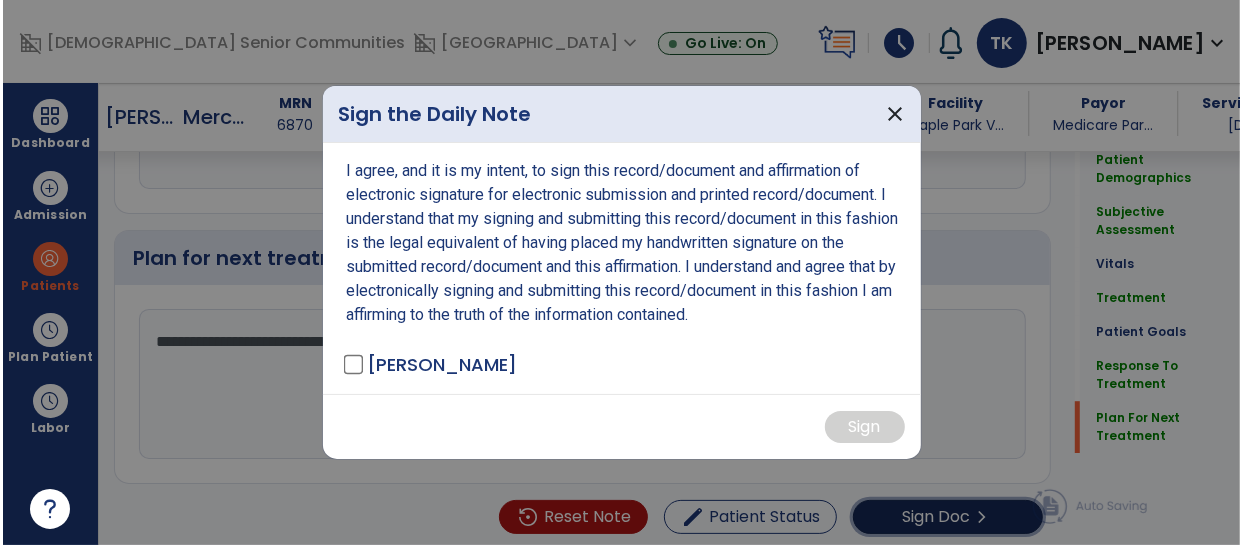 scroll, scrollTop: 3290, scrollLeft: 0, axis: vertical 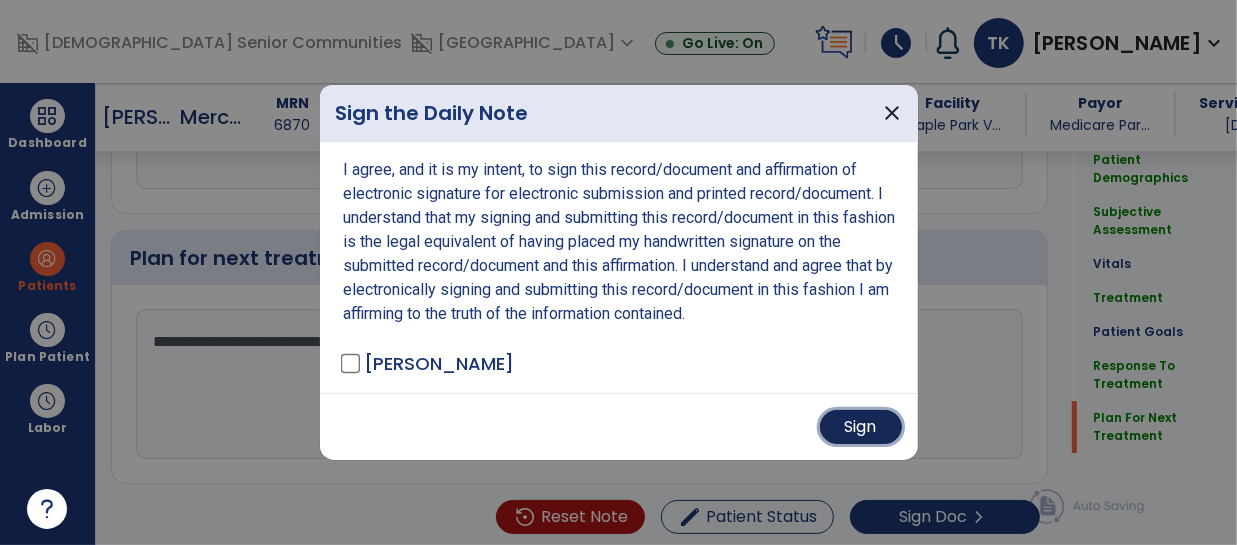 click on "Sign" at bounding box center [861, 427] 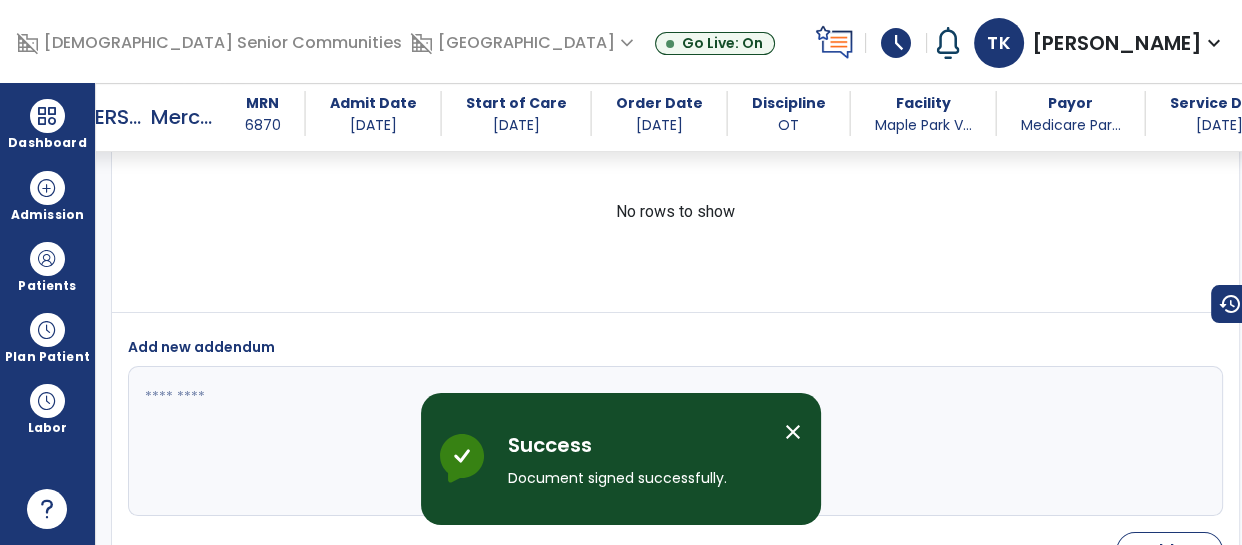 scroll, scrollTop: 5031, scrollLeft: 0, axis: vertical 